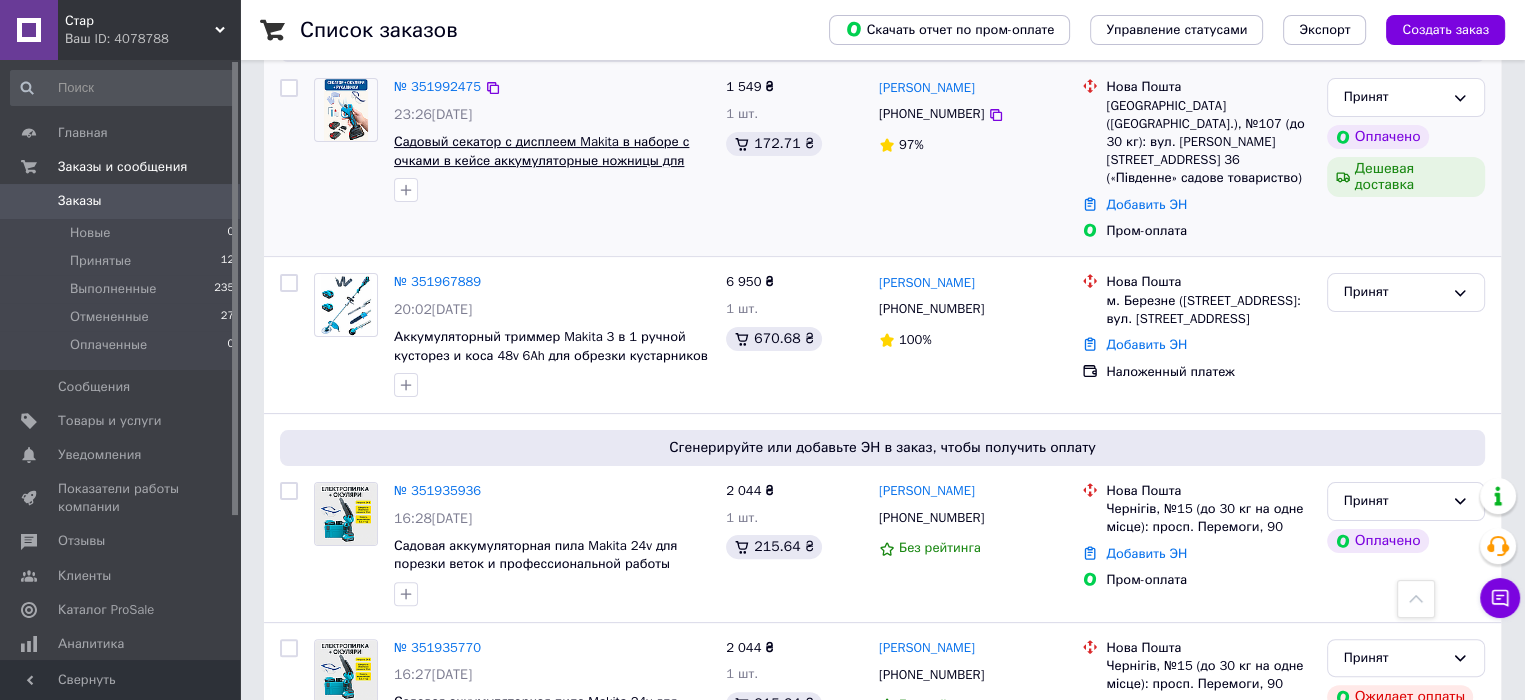 scroll, scrollTop: 600, scrollLeft: 0, axis: vertical 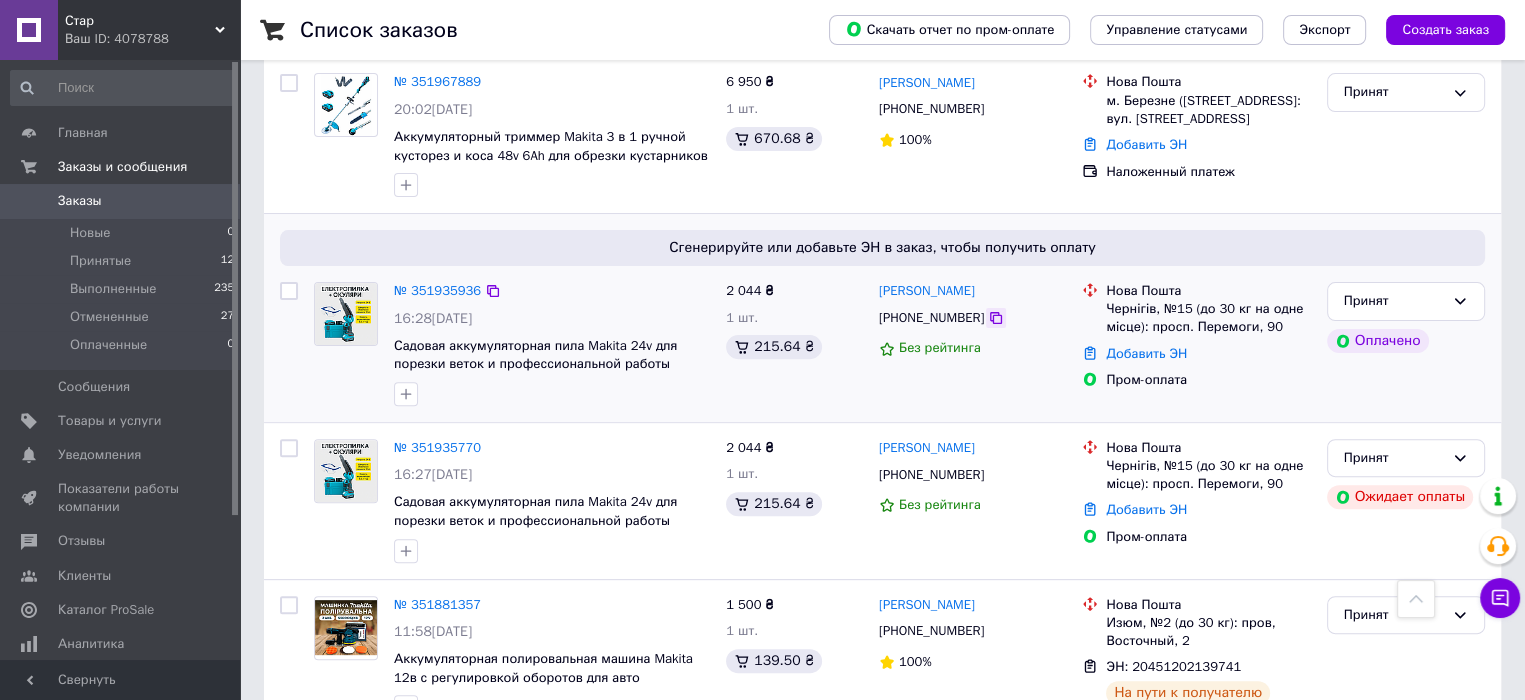 click 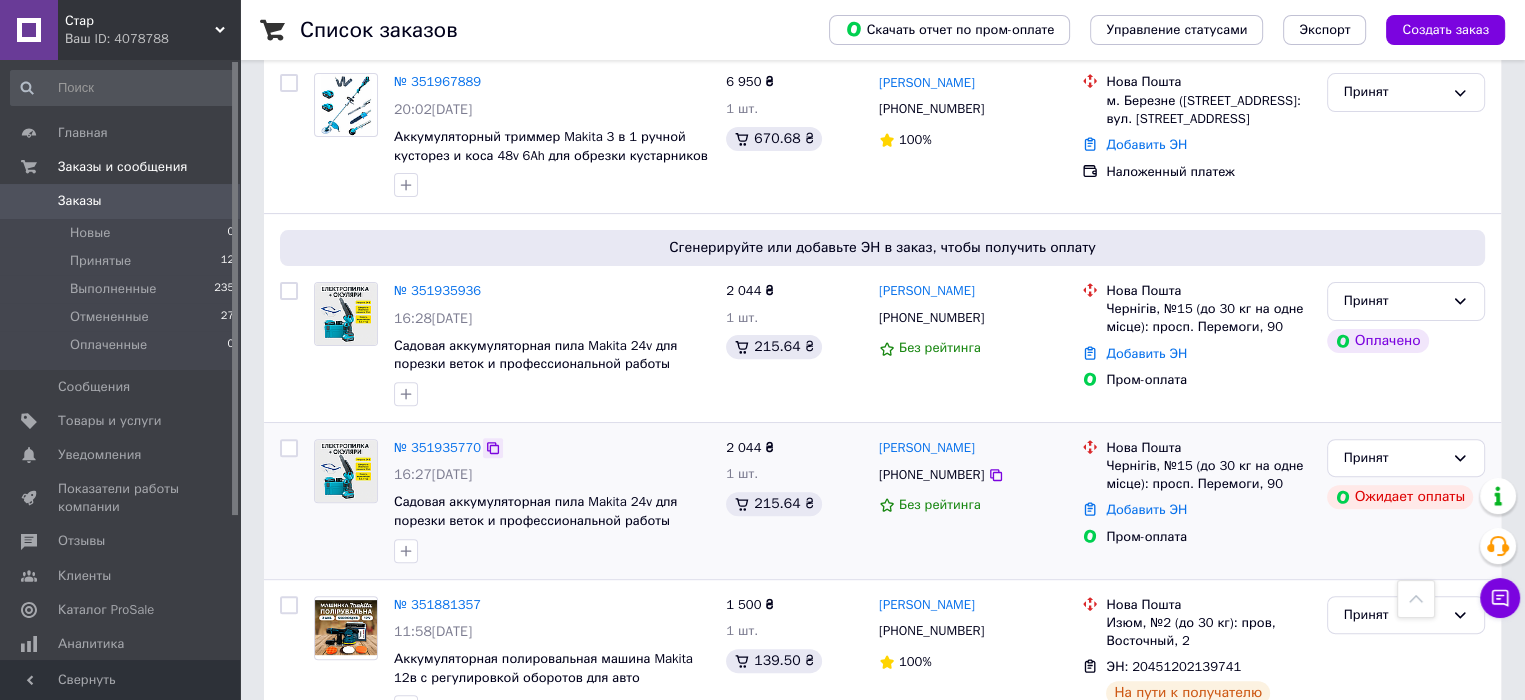 click 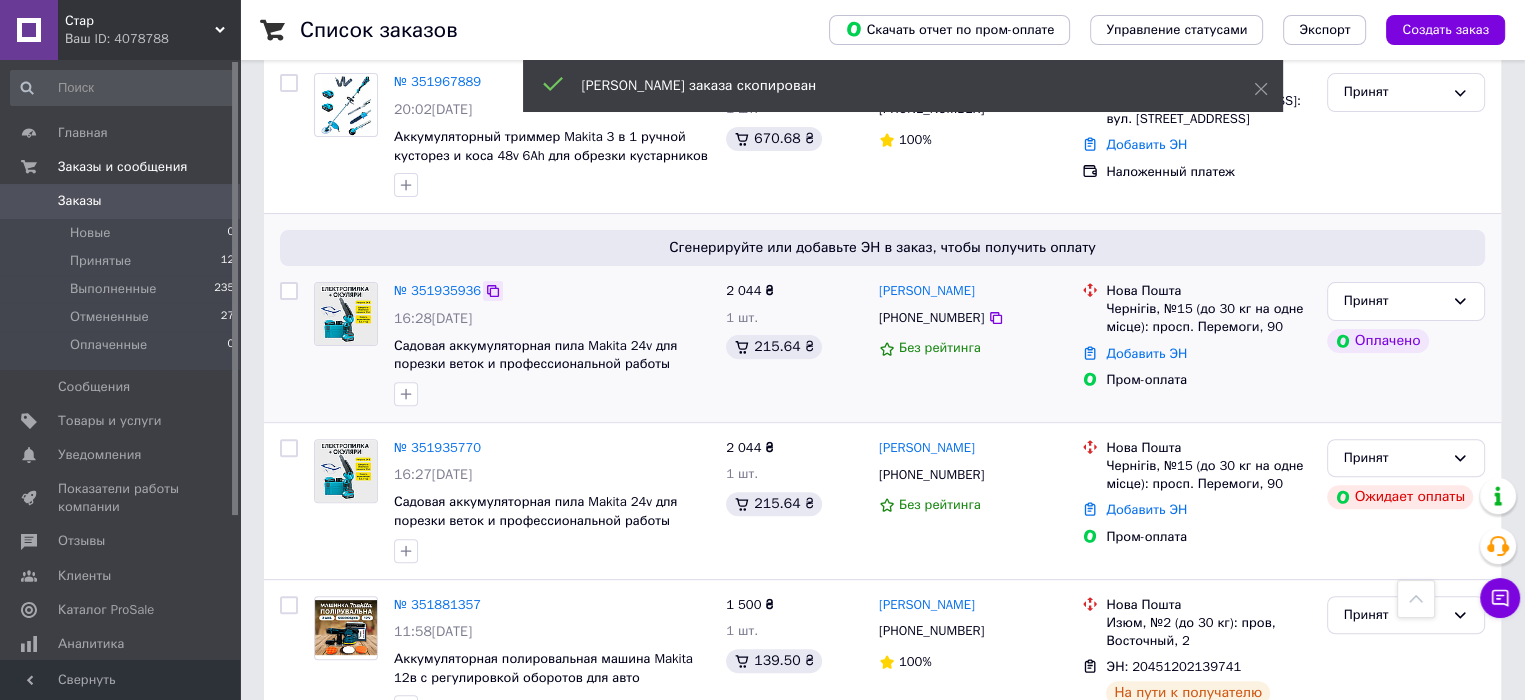 click 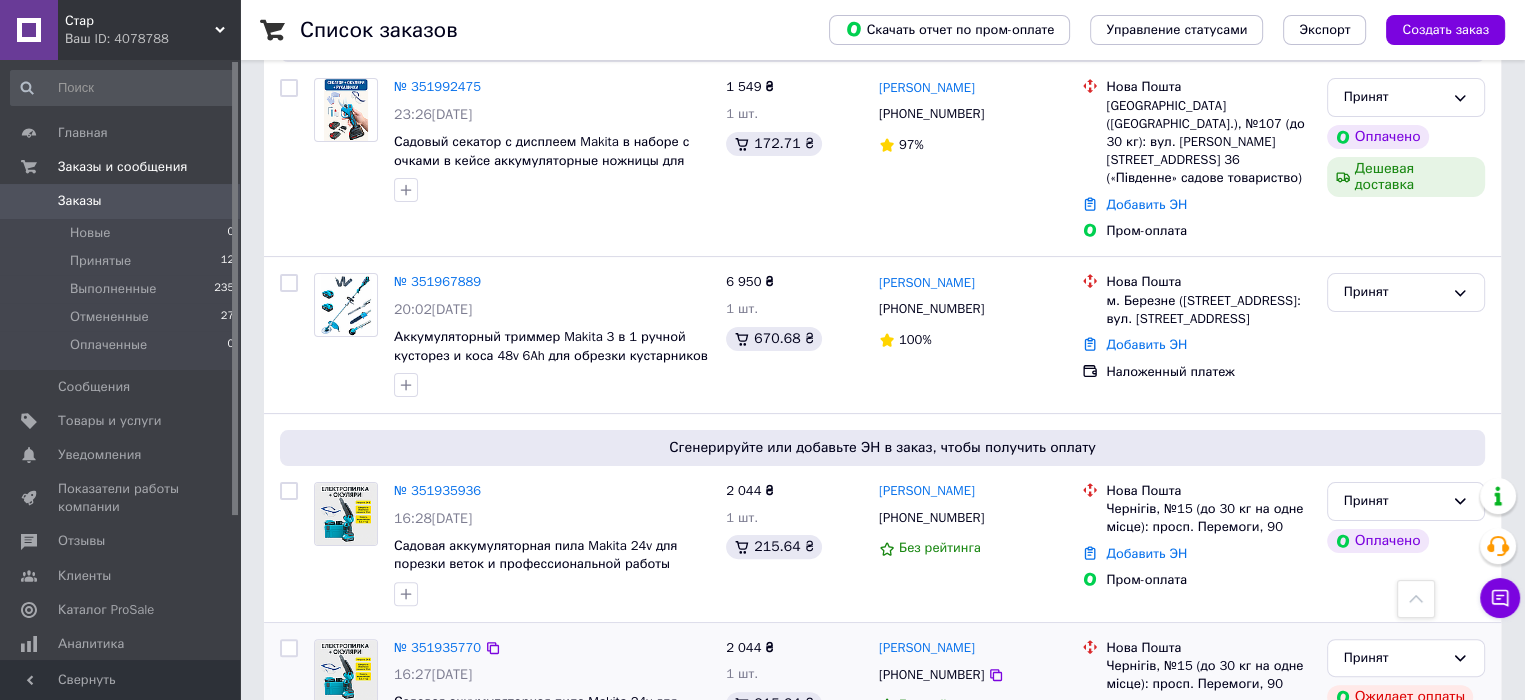 scroll, scrollTop: 200, scrollLeft: 0, axis: vertical 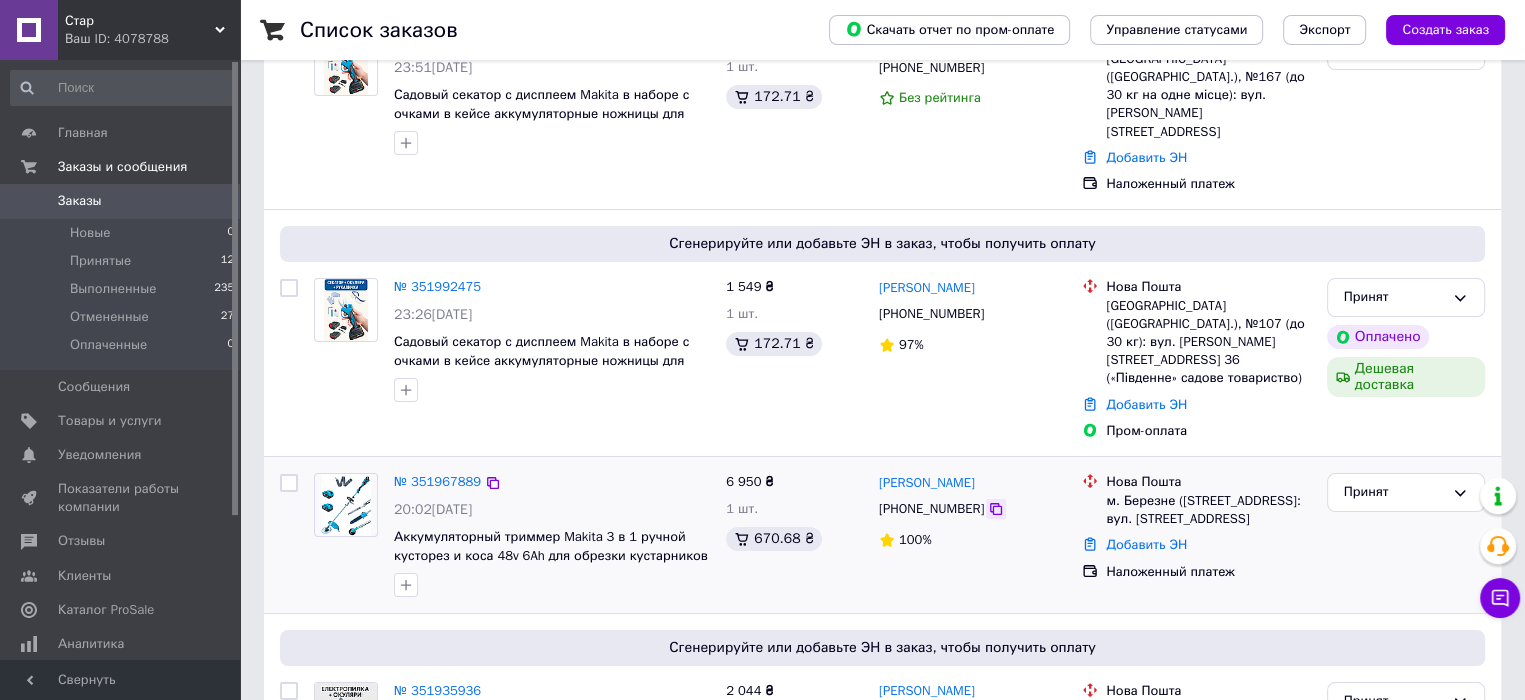 click 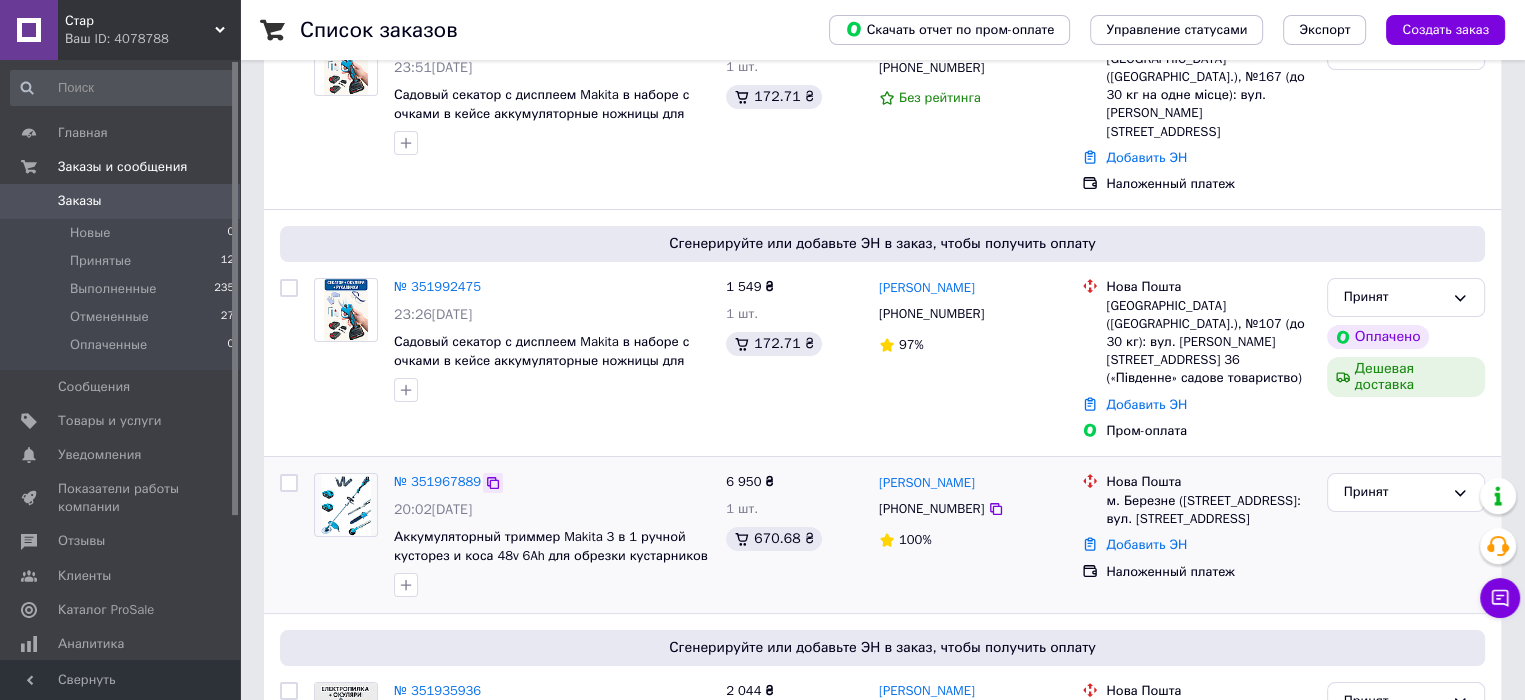 click 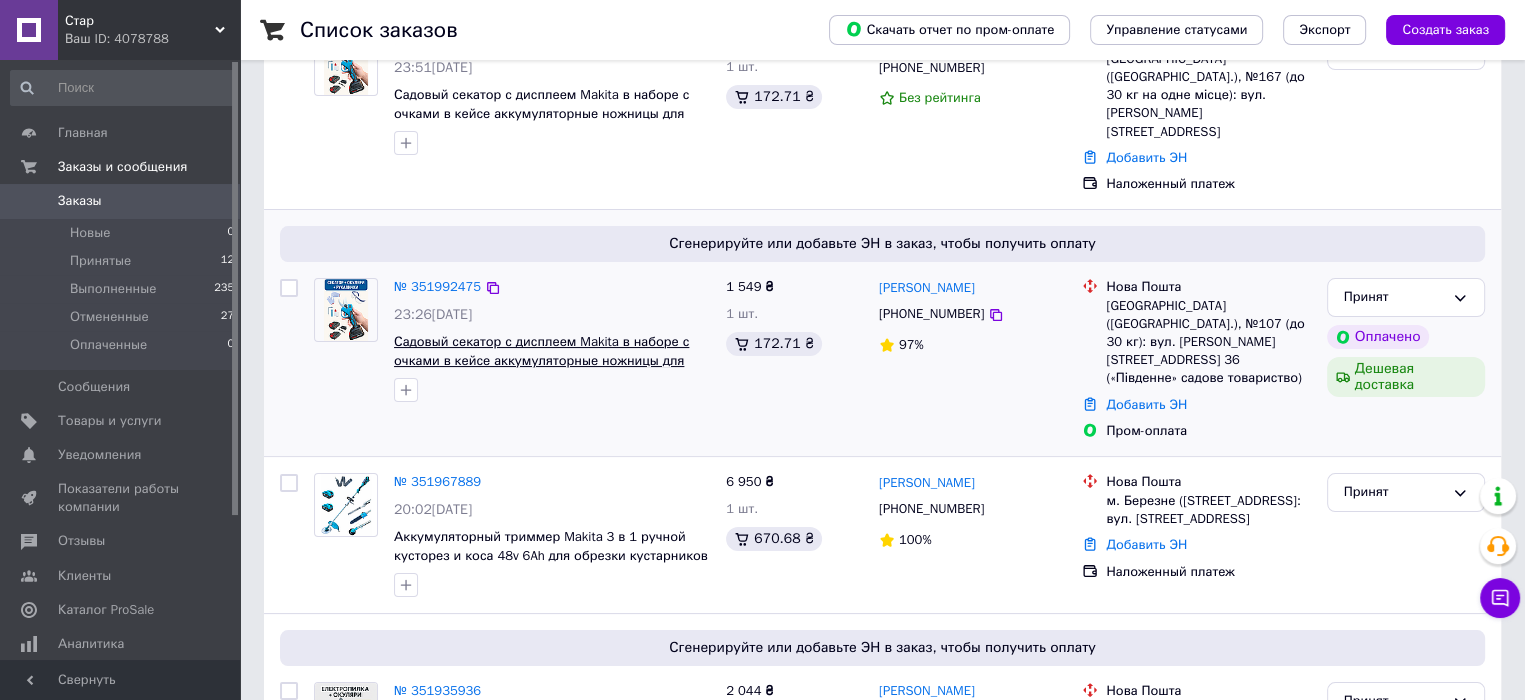 scroll, scrollTop: 100, scrollLeft: 0, axis: vertical 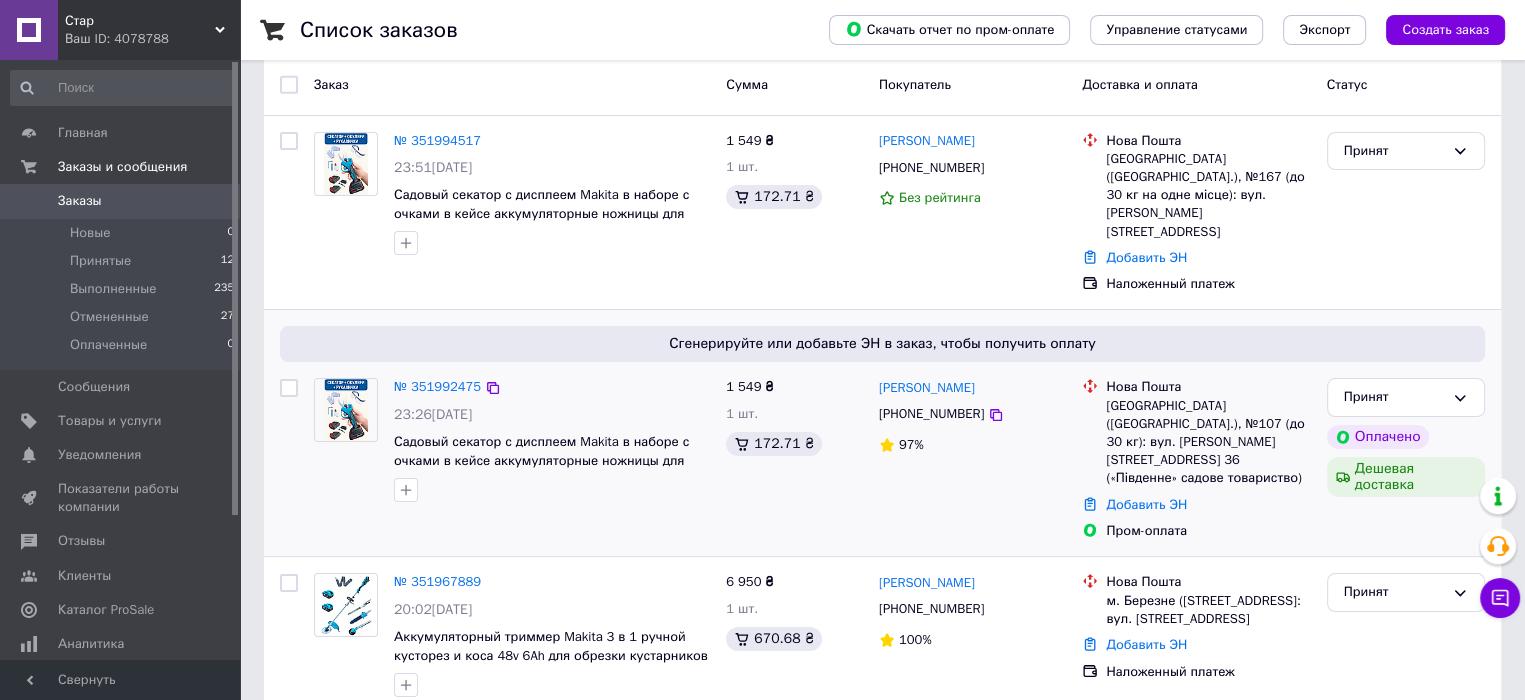 drag, startPoint x: 984, startPoint y: 381, endPoint x: 925, endPoint y: 435, distance: 79.98125 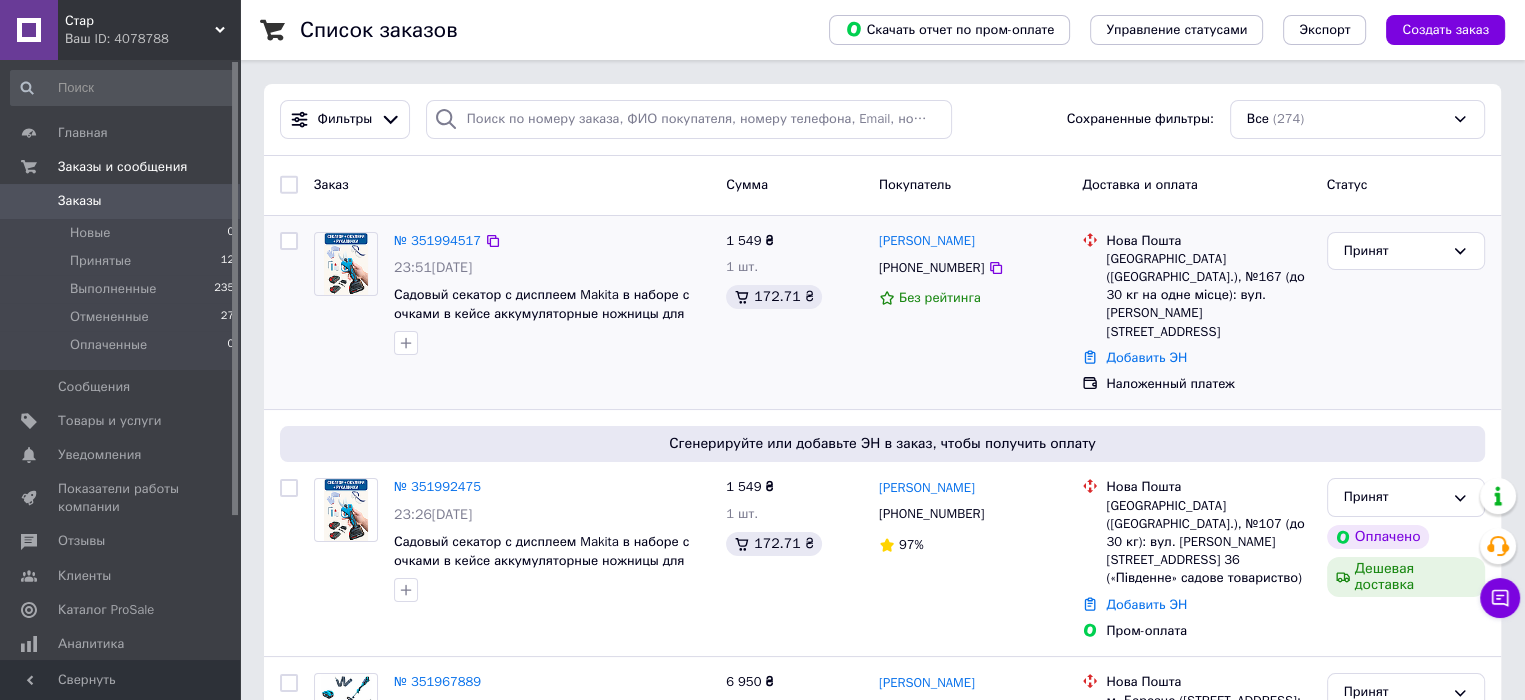drag, startPoint x: 985, startPoint y: 268, endPoint x: 952, endPoint y: 266, distance: 33.06055 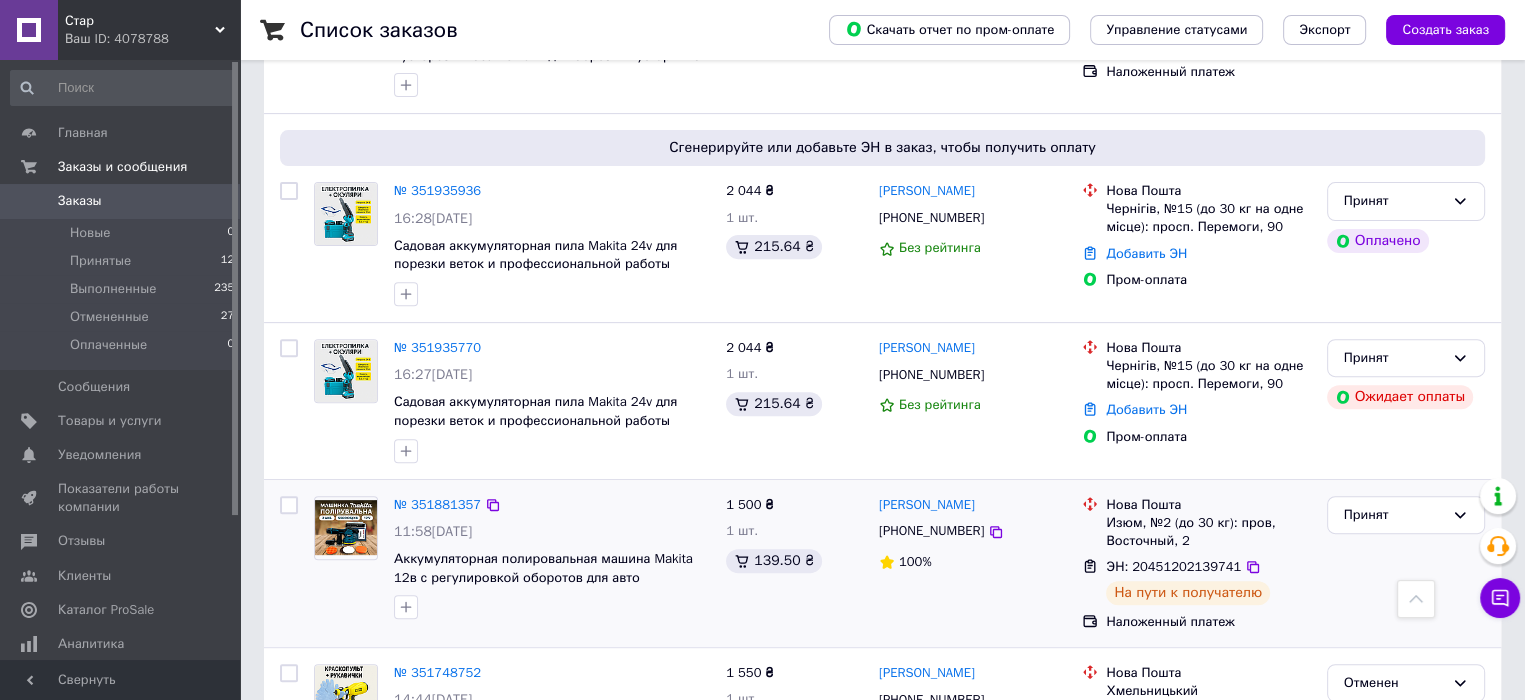 scroll, scrollTop: 600, scrollLeft: 0, axis: vertical 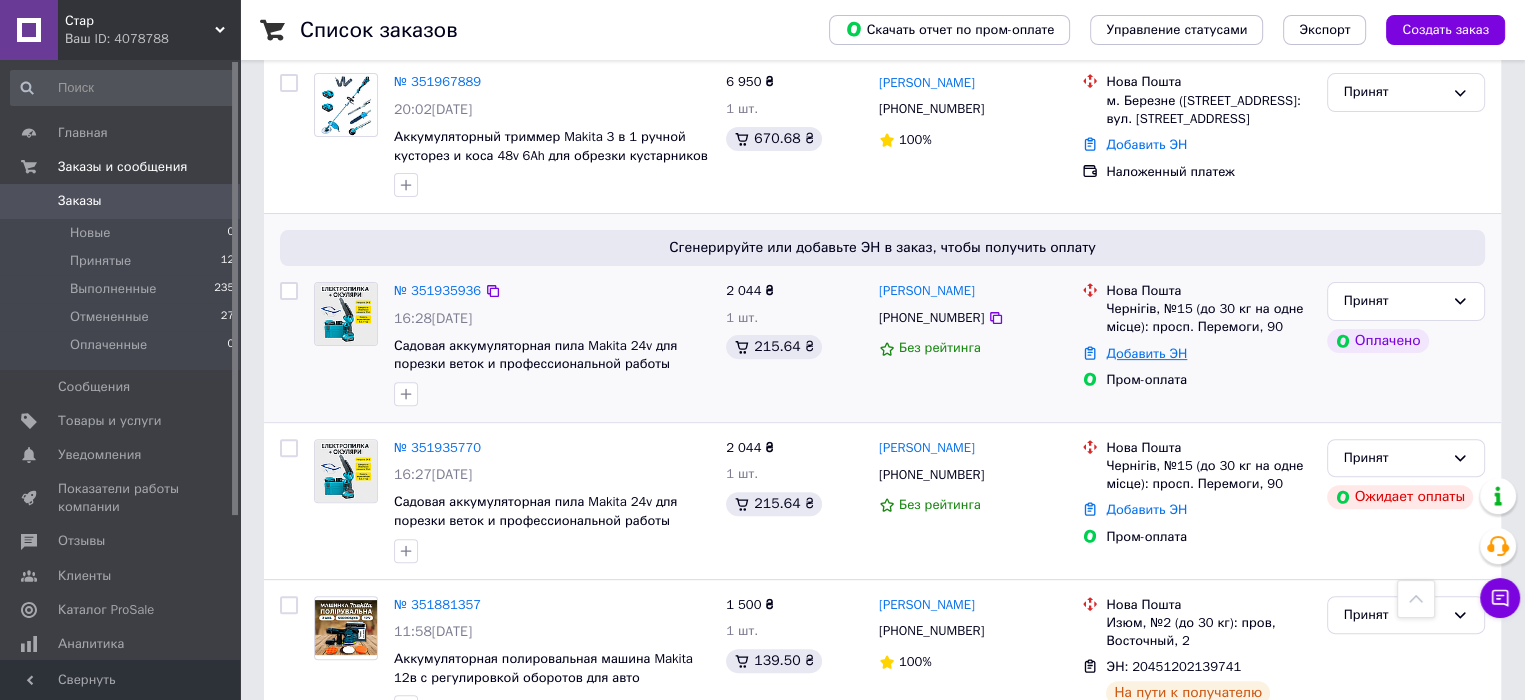 click on "Добавить ЭН" at bounding box center (1146, 353) 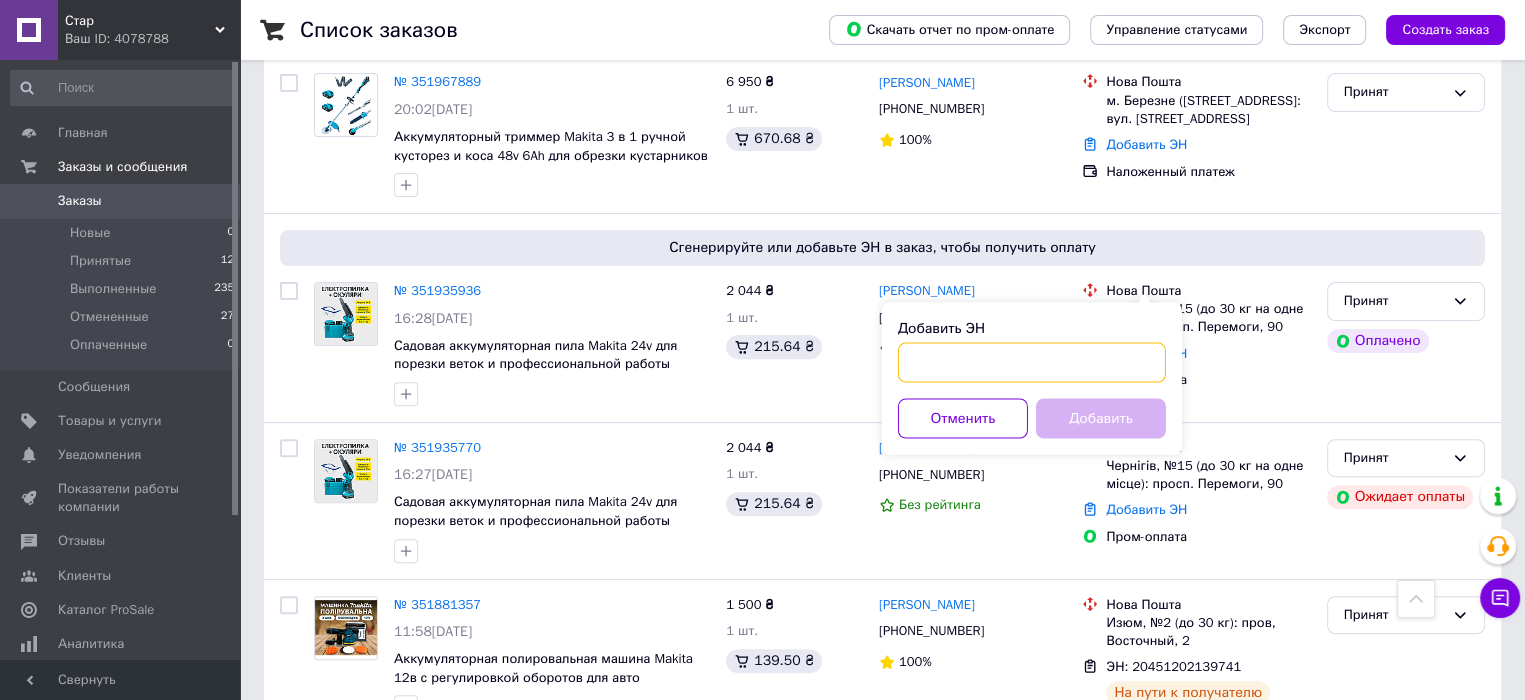 click on "Добавить ЭН" at bounding box center [1032, 362] 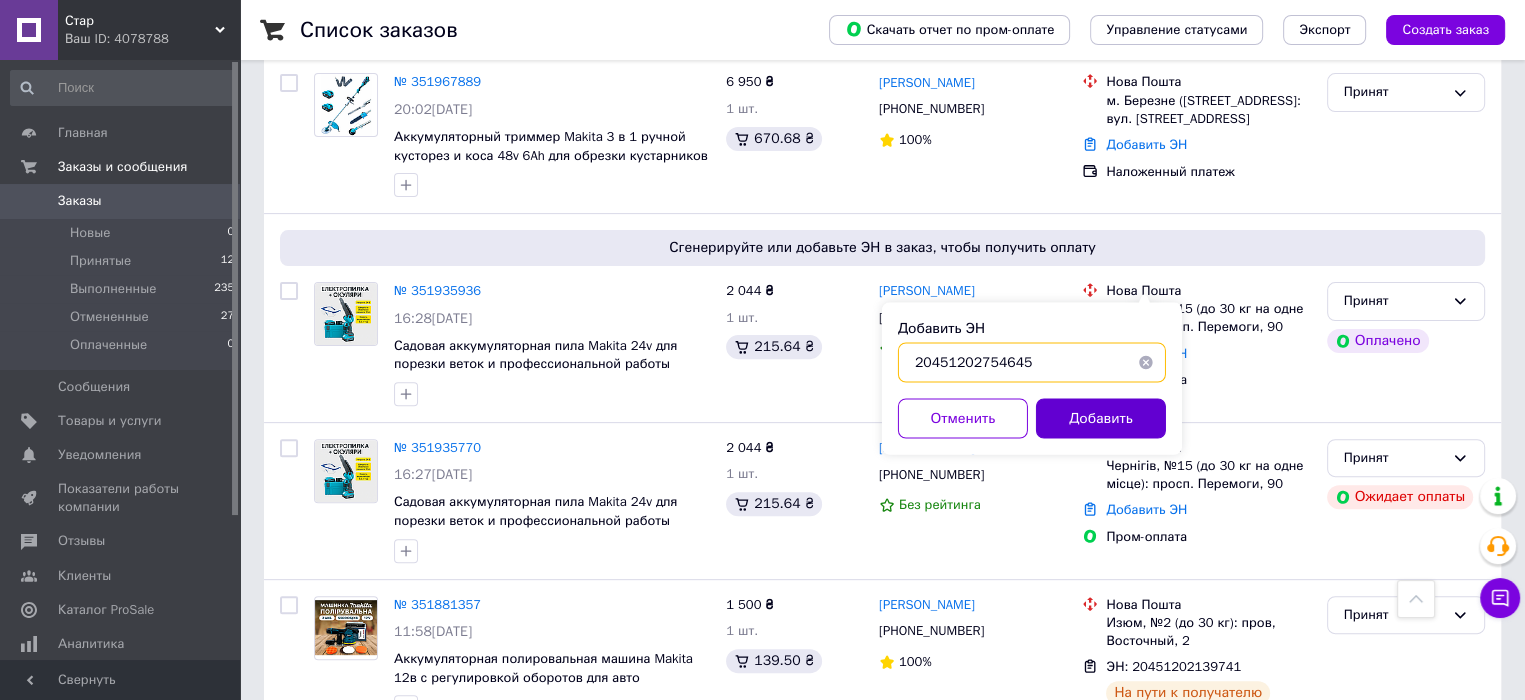 type on "20451202754645" 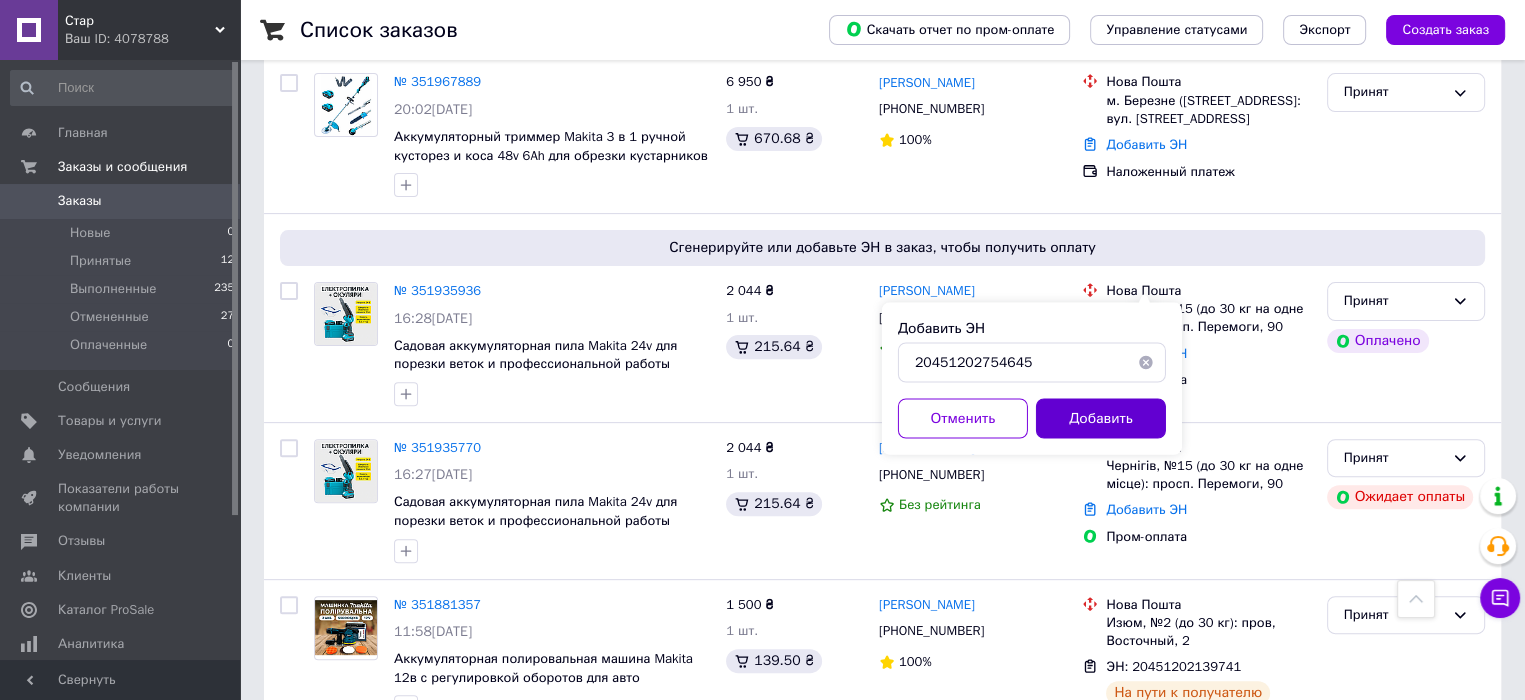 click on "Добавить" at bounding box center (1101, 418) 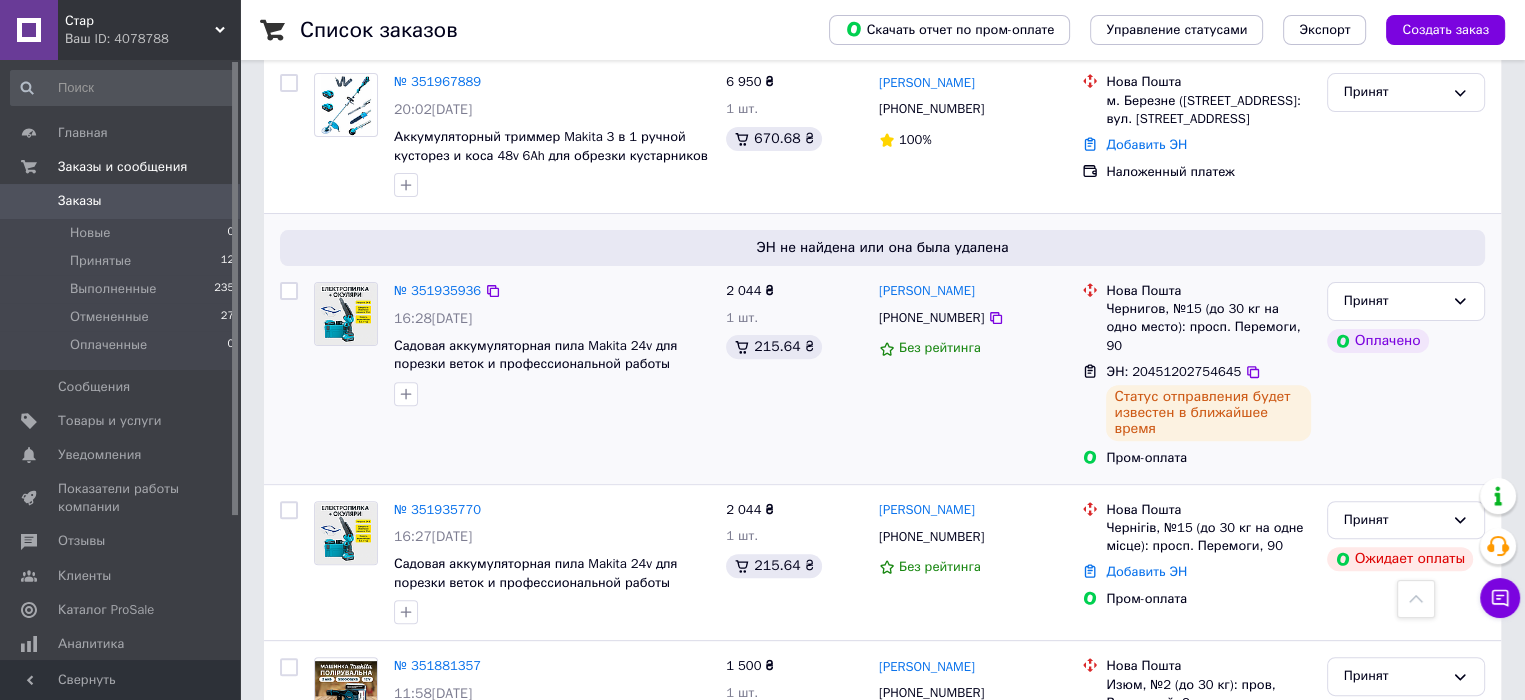 click on "Принят Оплачено" at bounding box center (1406, 375) 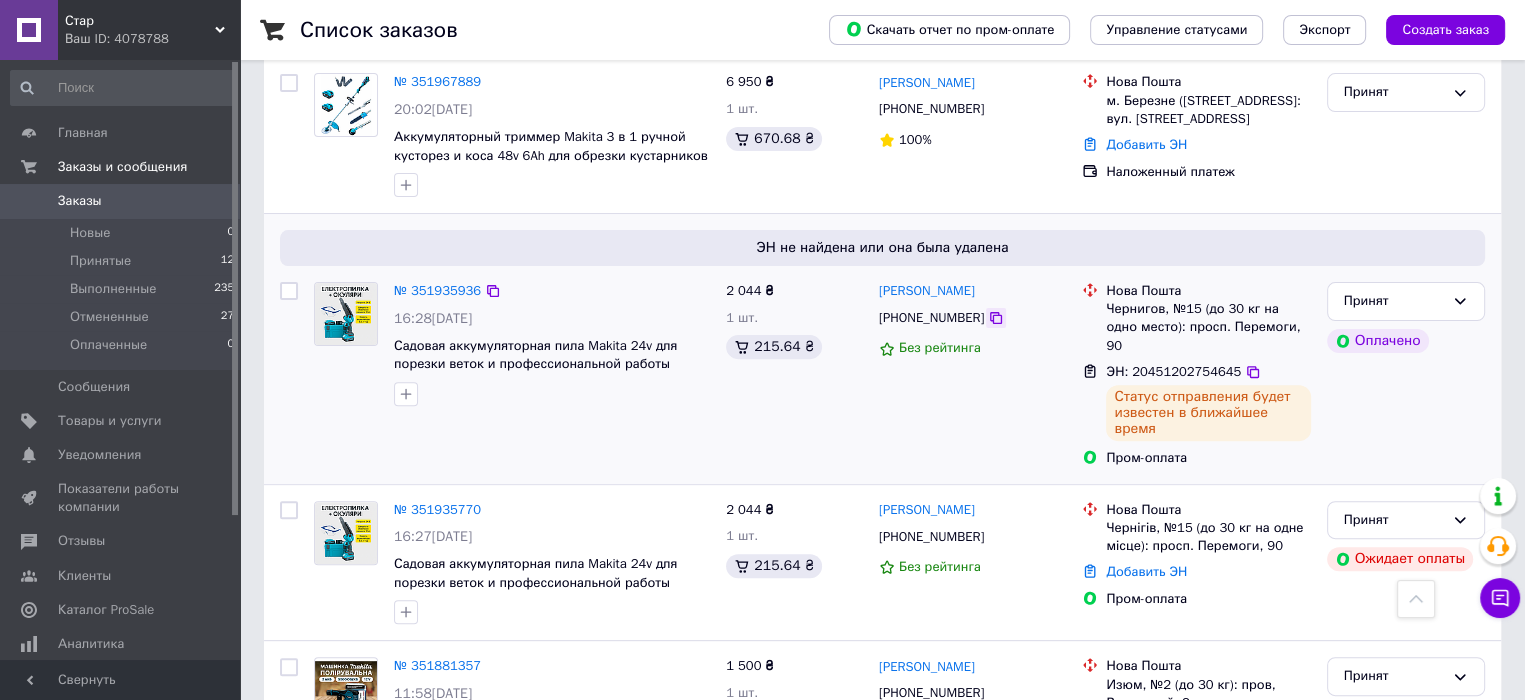 click 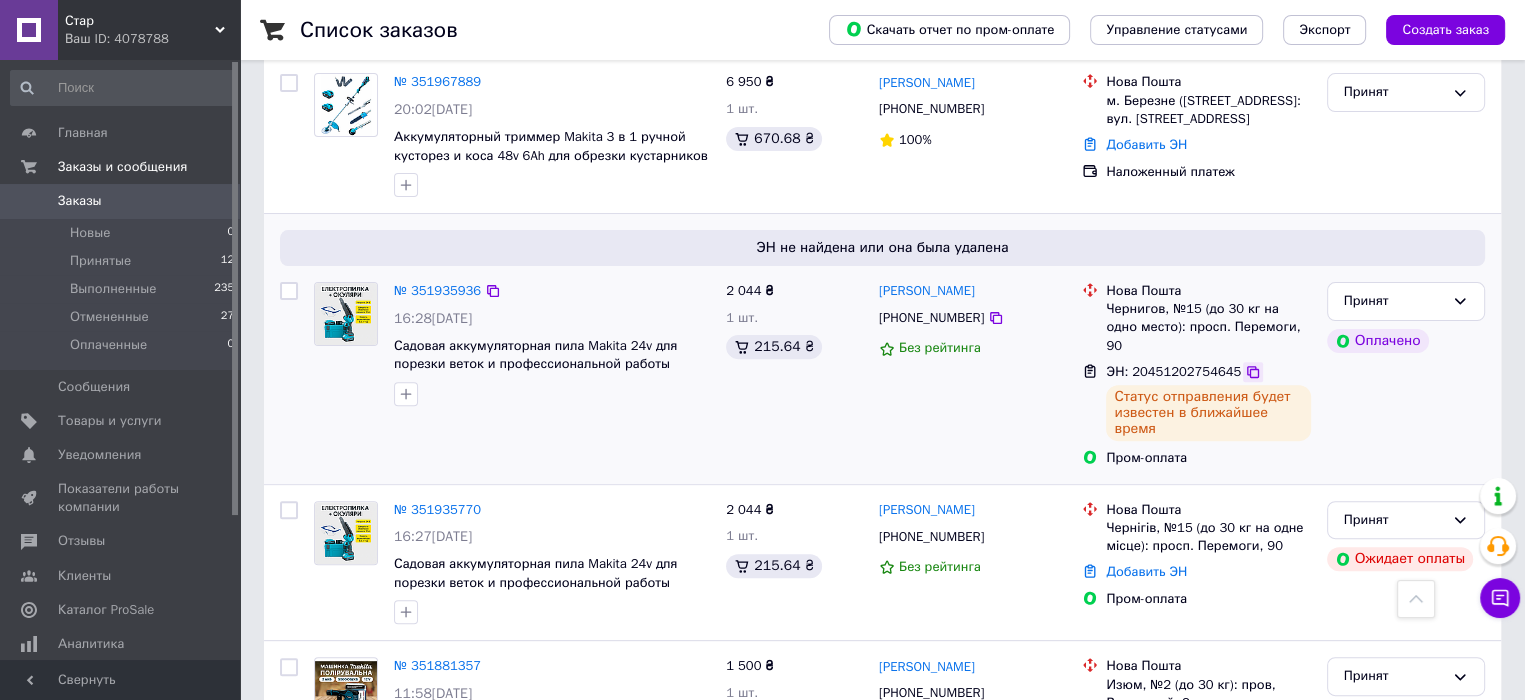 click 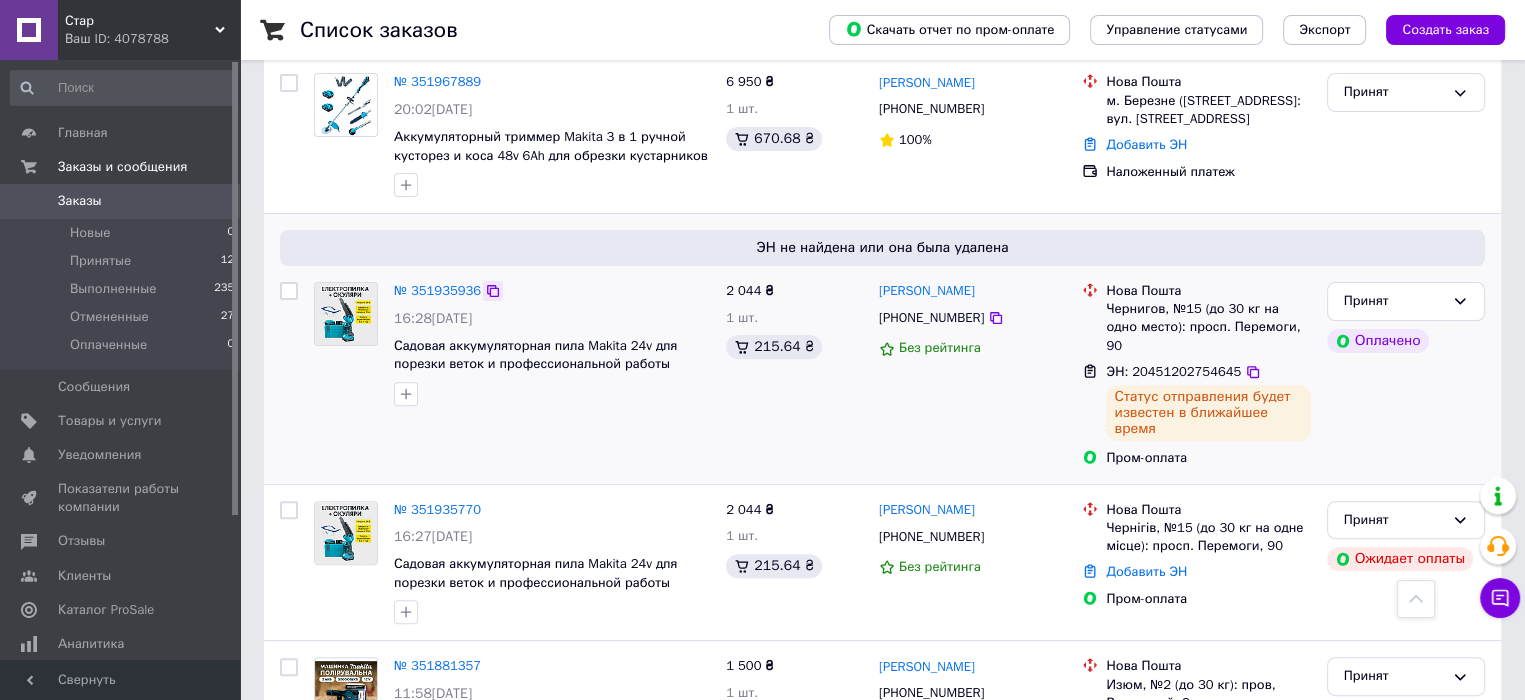click 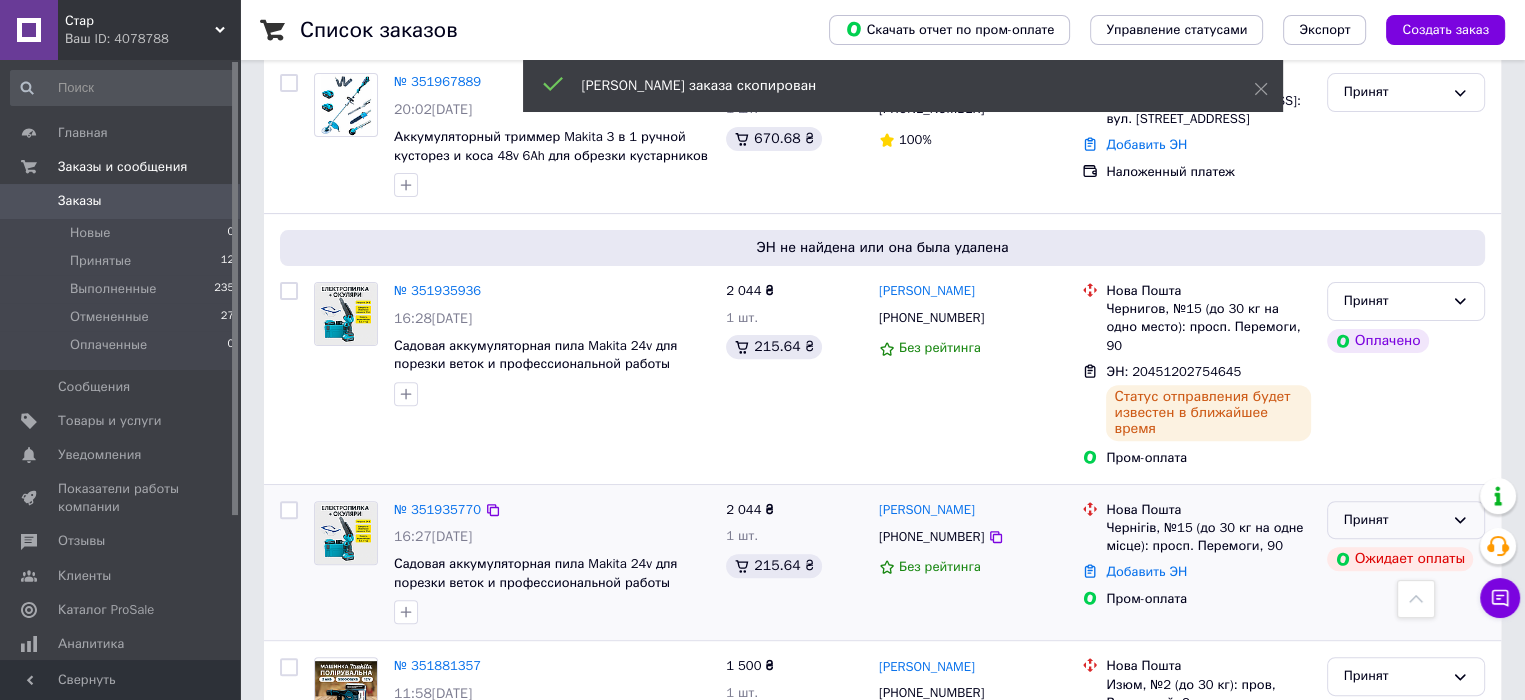 click on "Принят" at bounding box center [1394, 520] 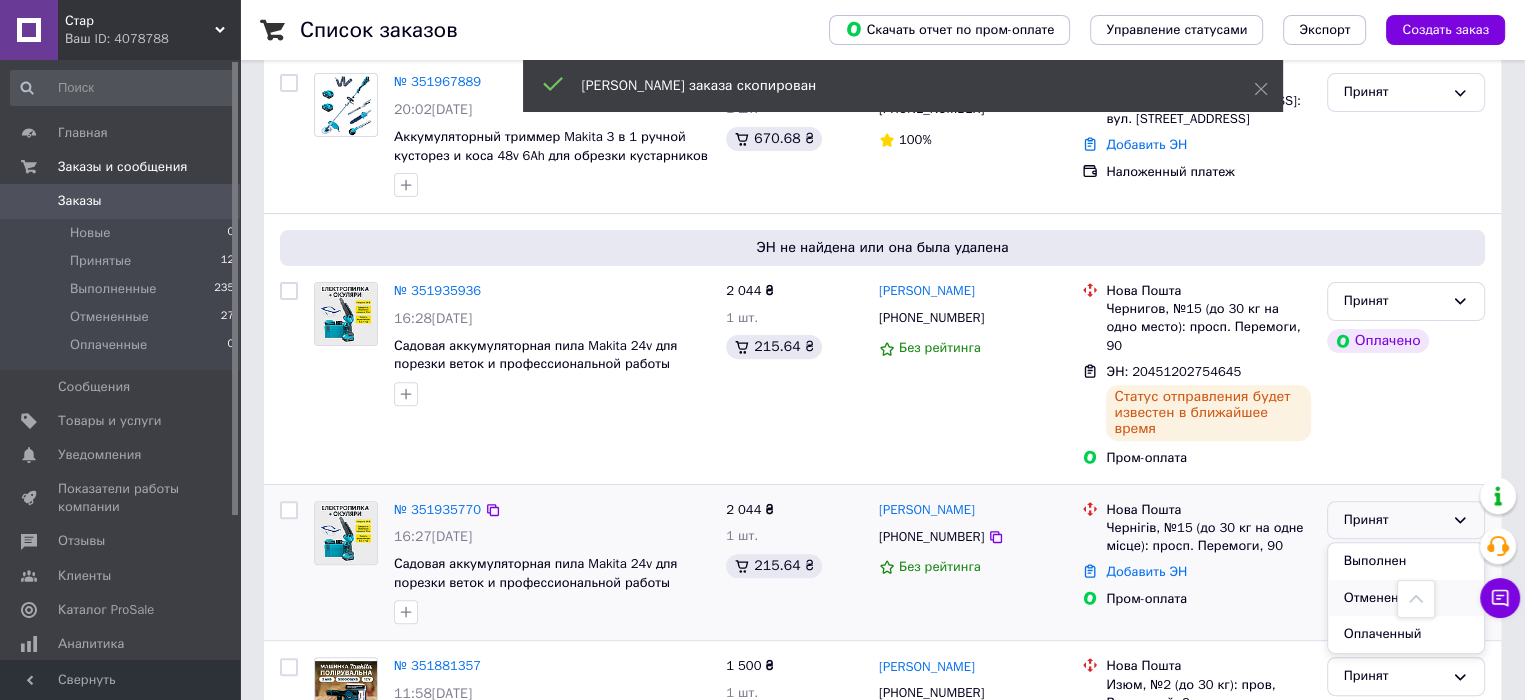 click on "Отменен" at bounding box center [1406, 598] 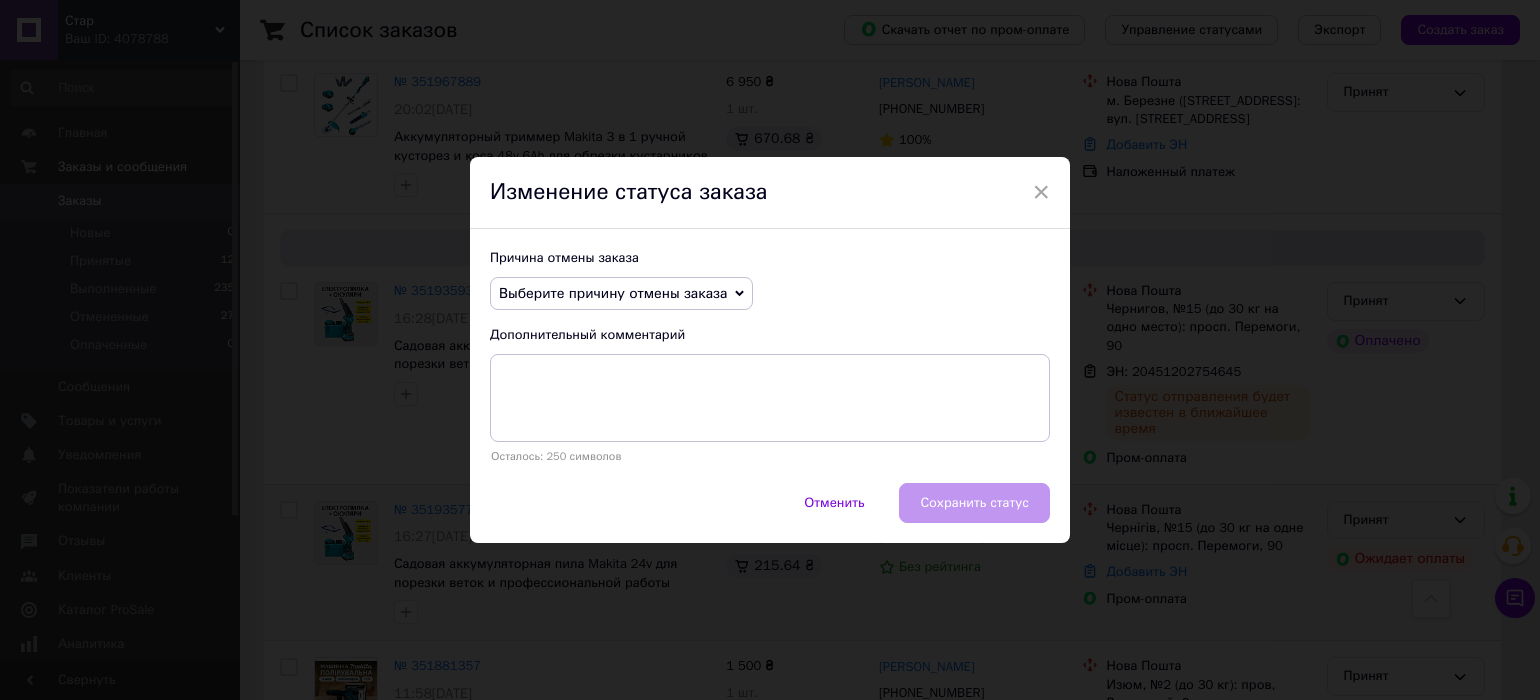 click on "Выберите причину отмены заказа" at bounding box center (621, 294) 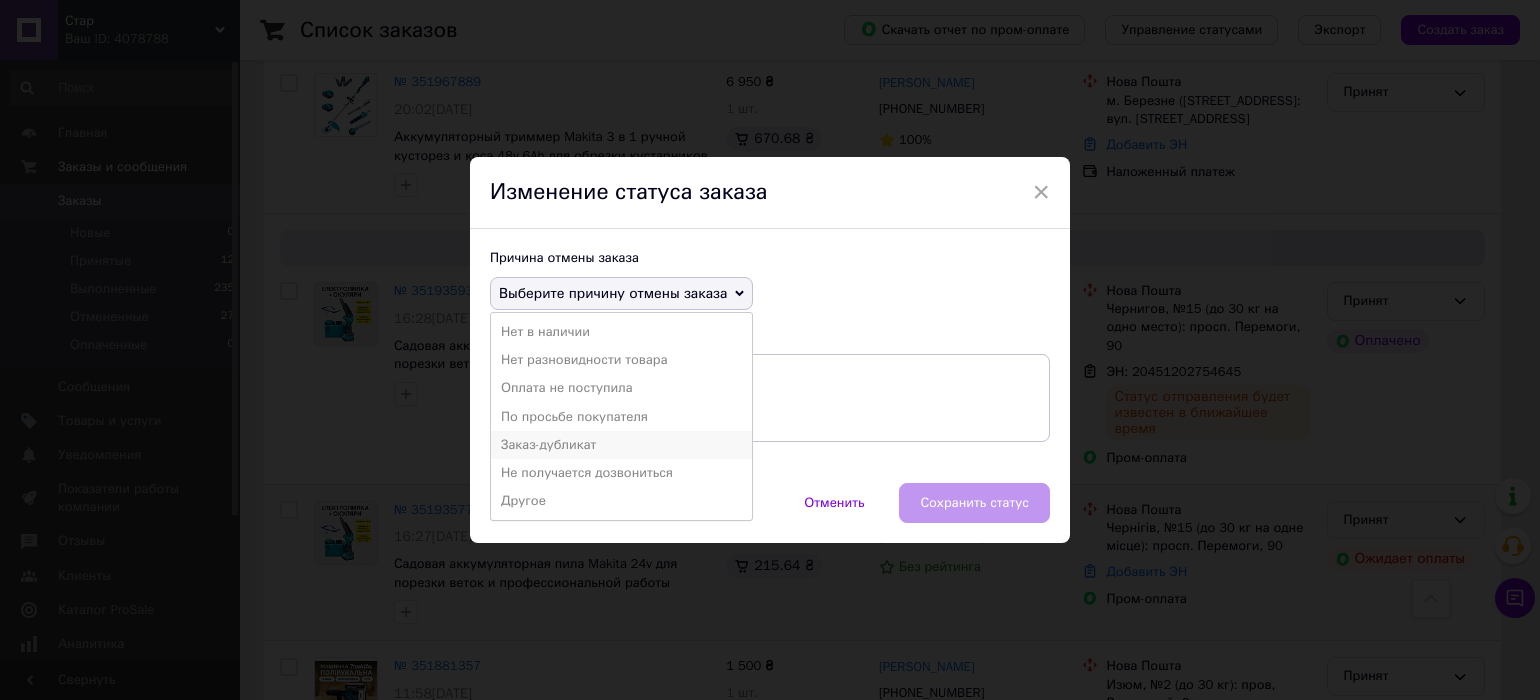 click on "Заказ-дубликат" at bounding box center (621, 445) 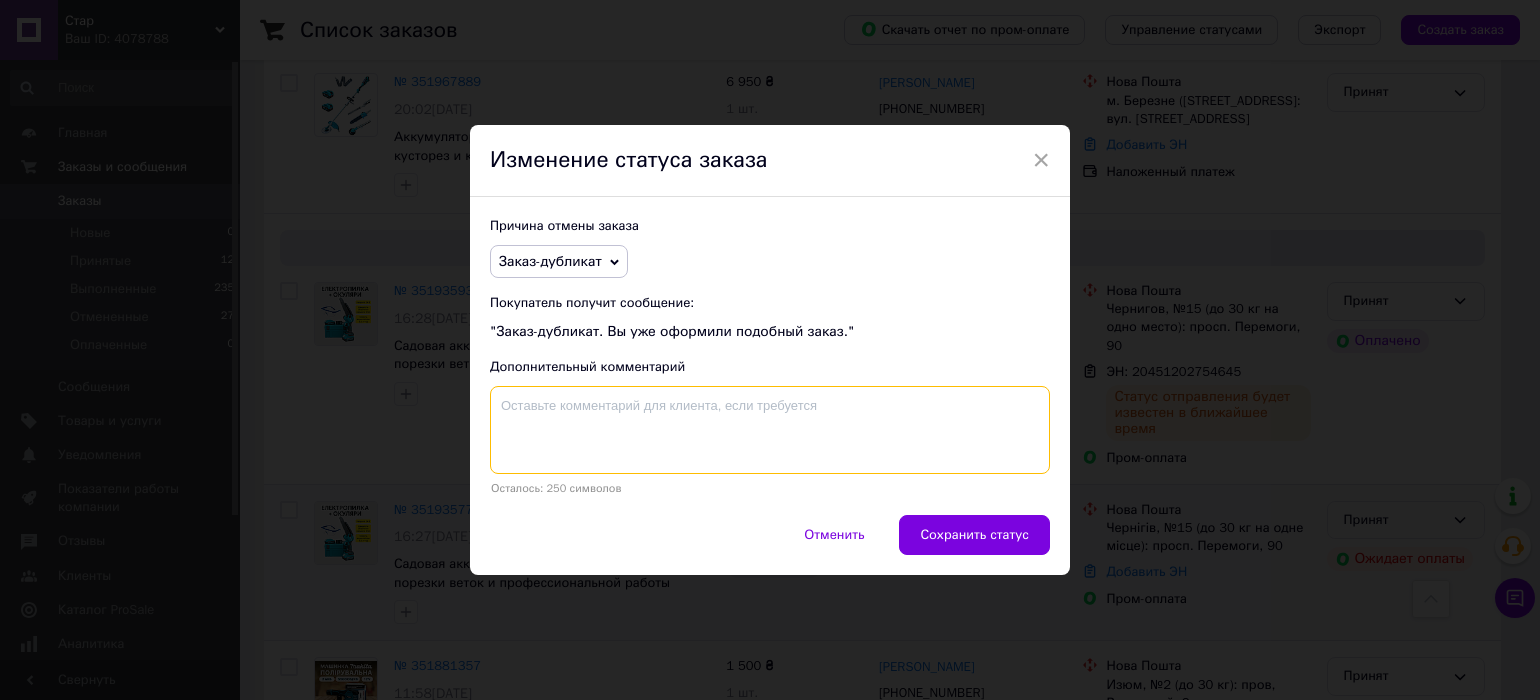 click at bounding box center (770, 430) 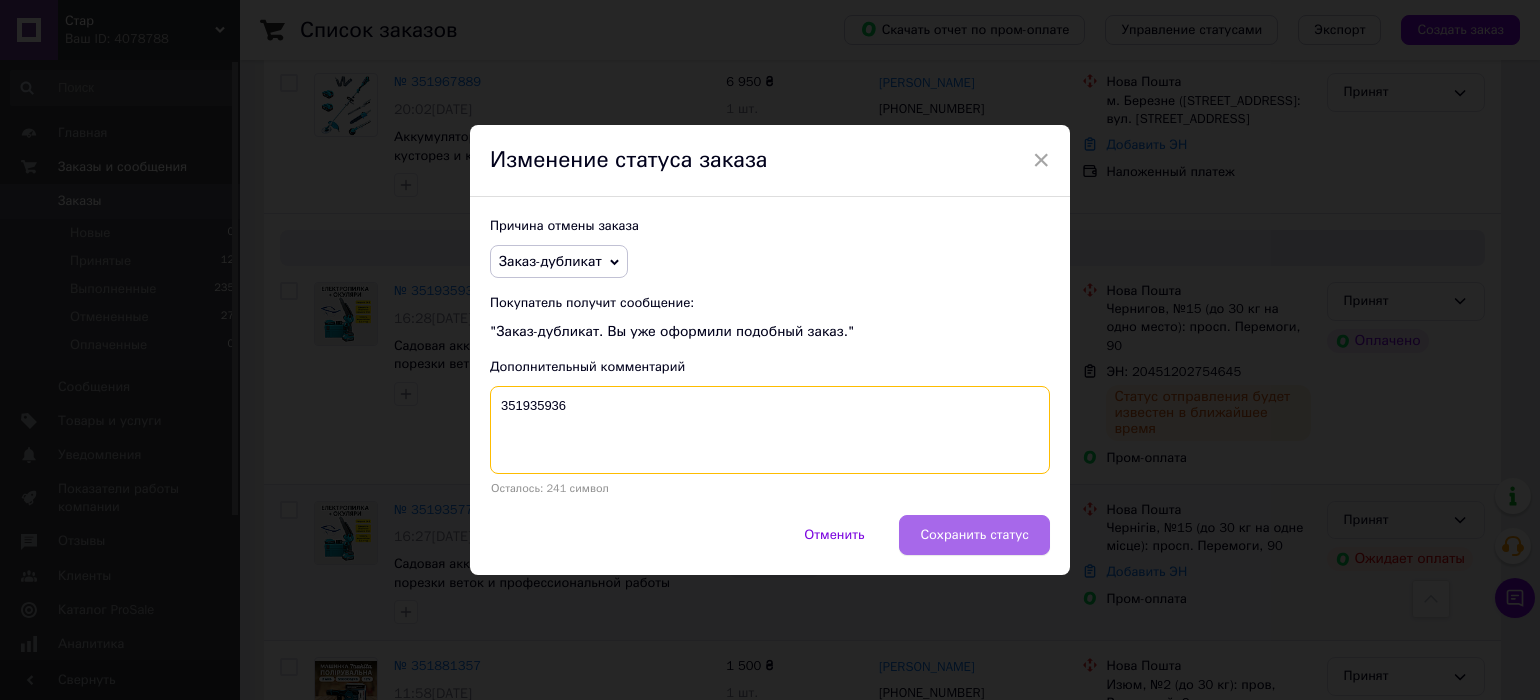type on "351935936" 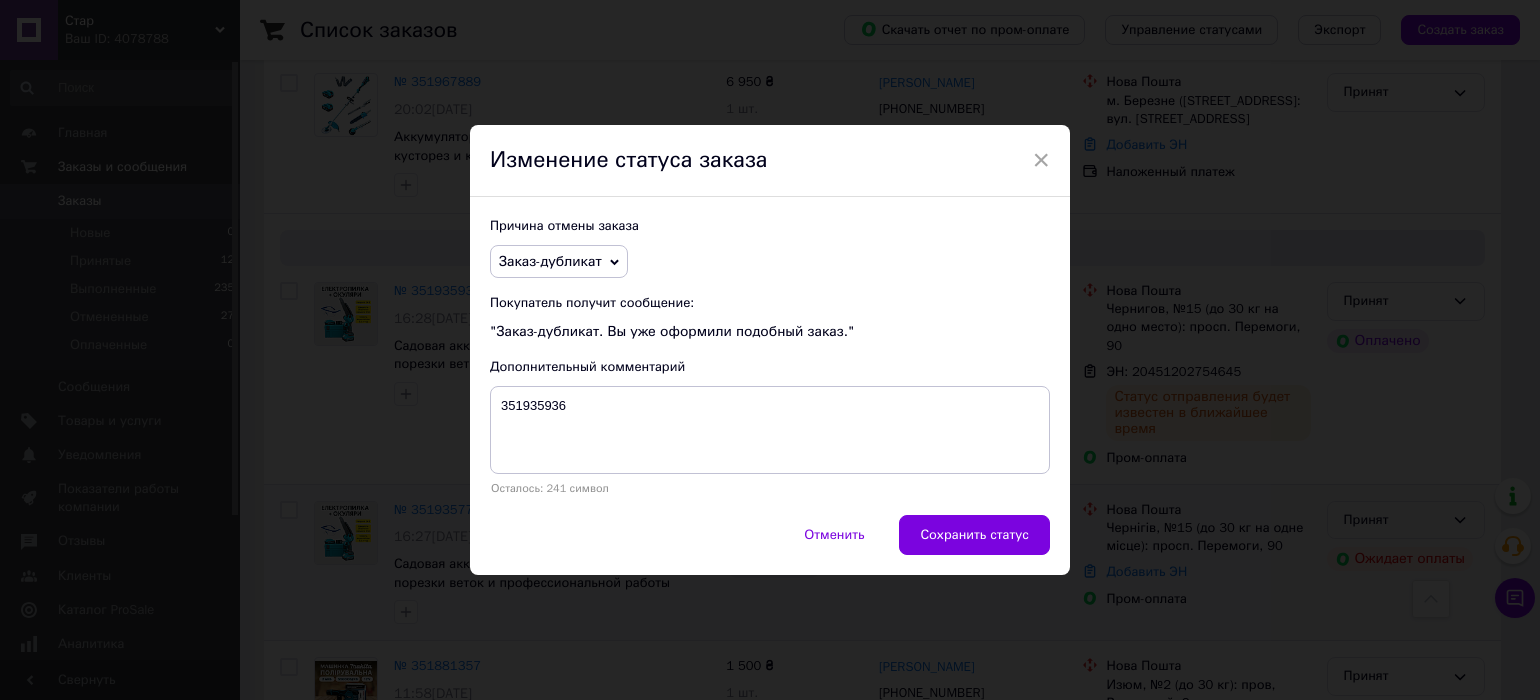 click on "Сохранить статус" at bounding box center (974, 535) 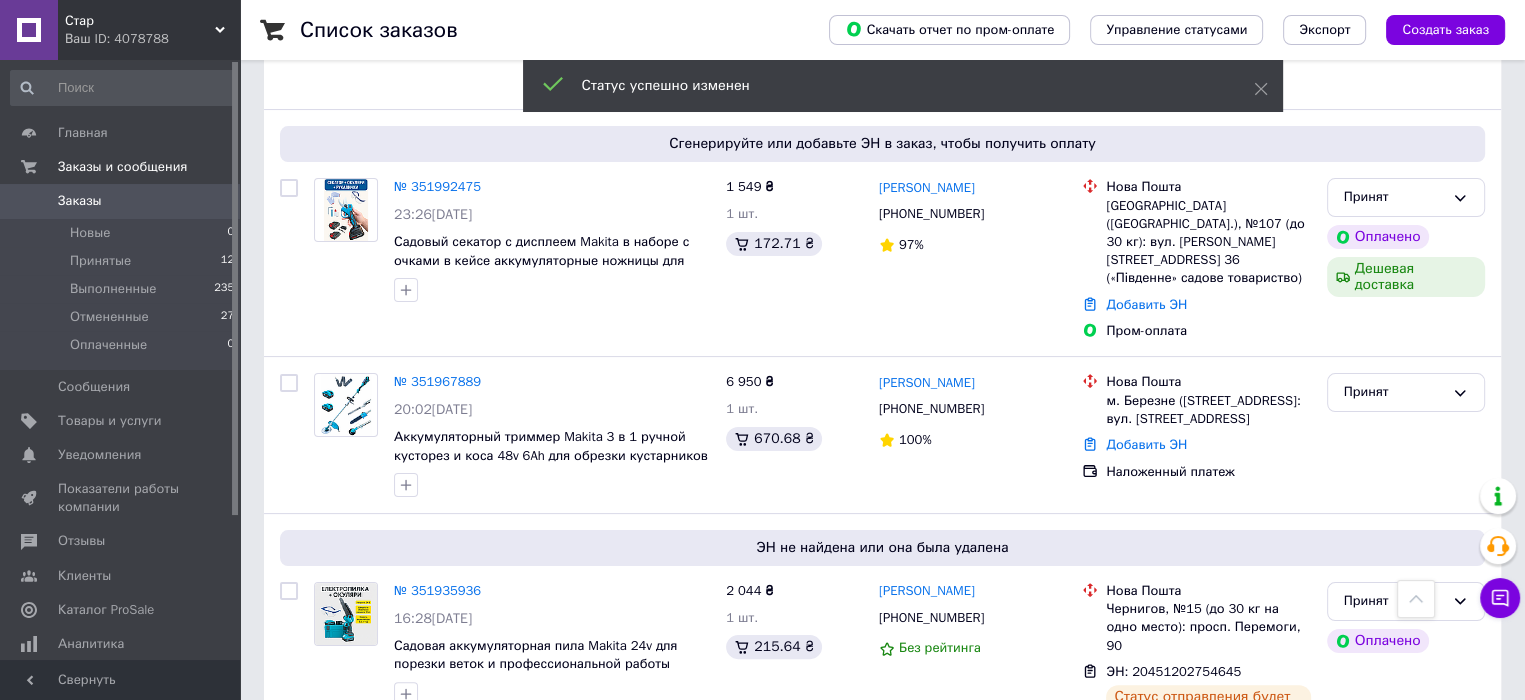 scroll, scrollTop: 200, scrollLeft: 0, axis: vertical 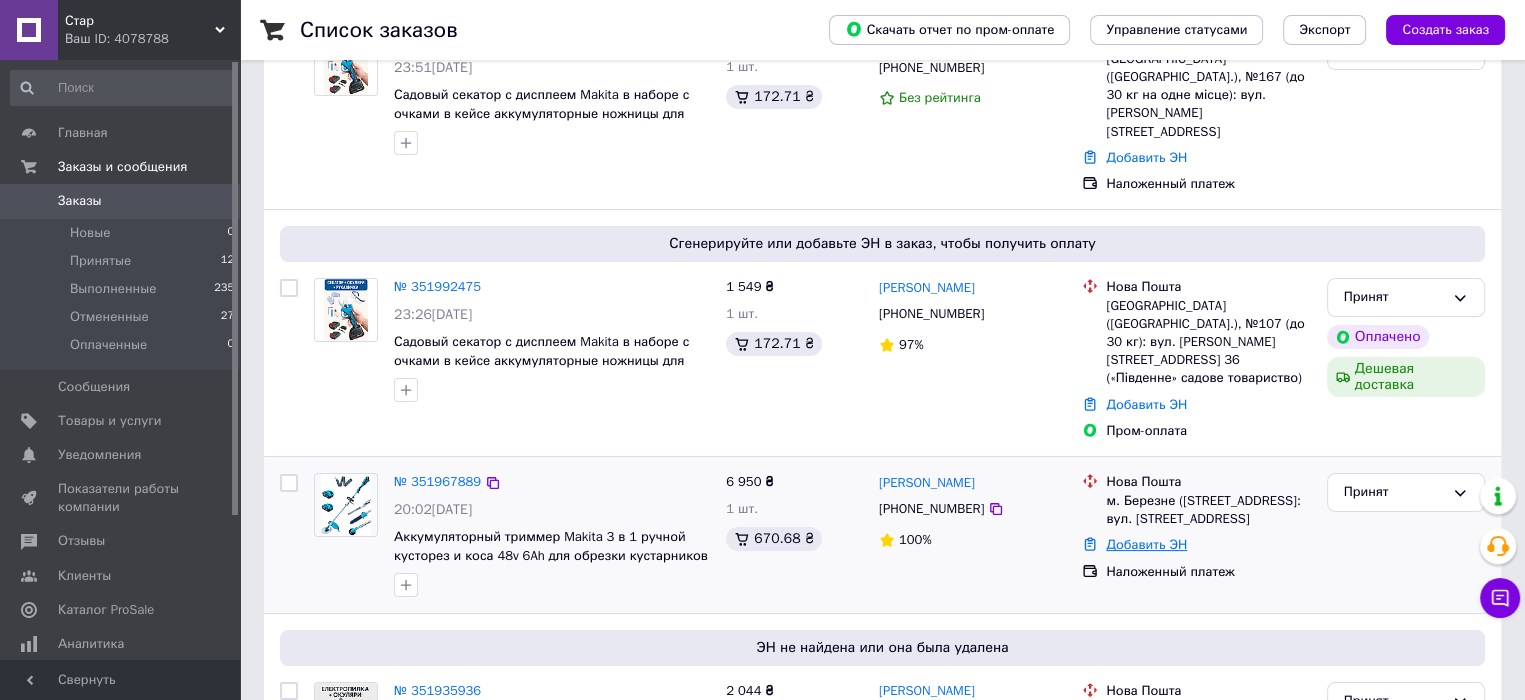 click on "Добавить ЭН" at bounding box center [1146, 544] 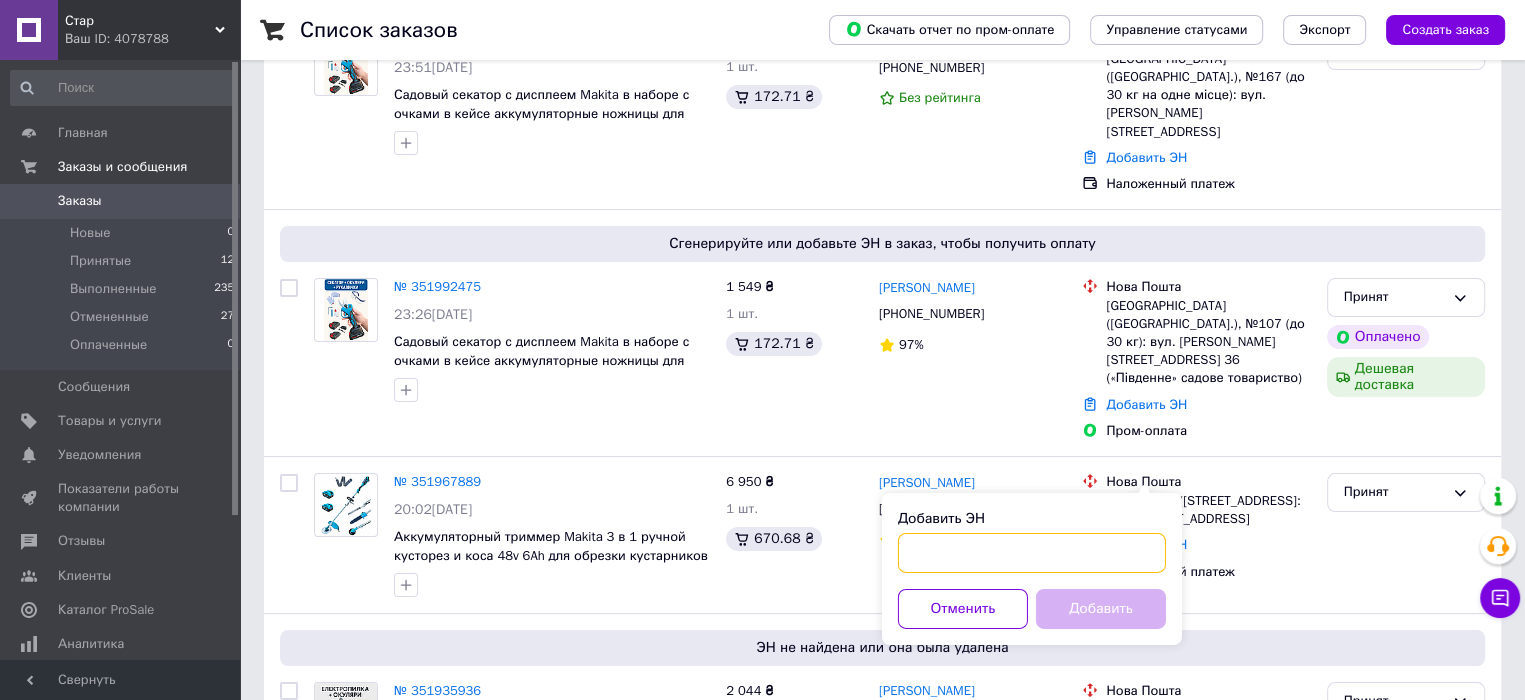 click on "Добавить ЭН" at bounding box center [1032, 553] 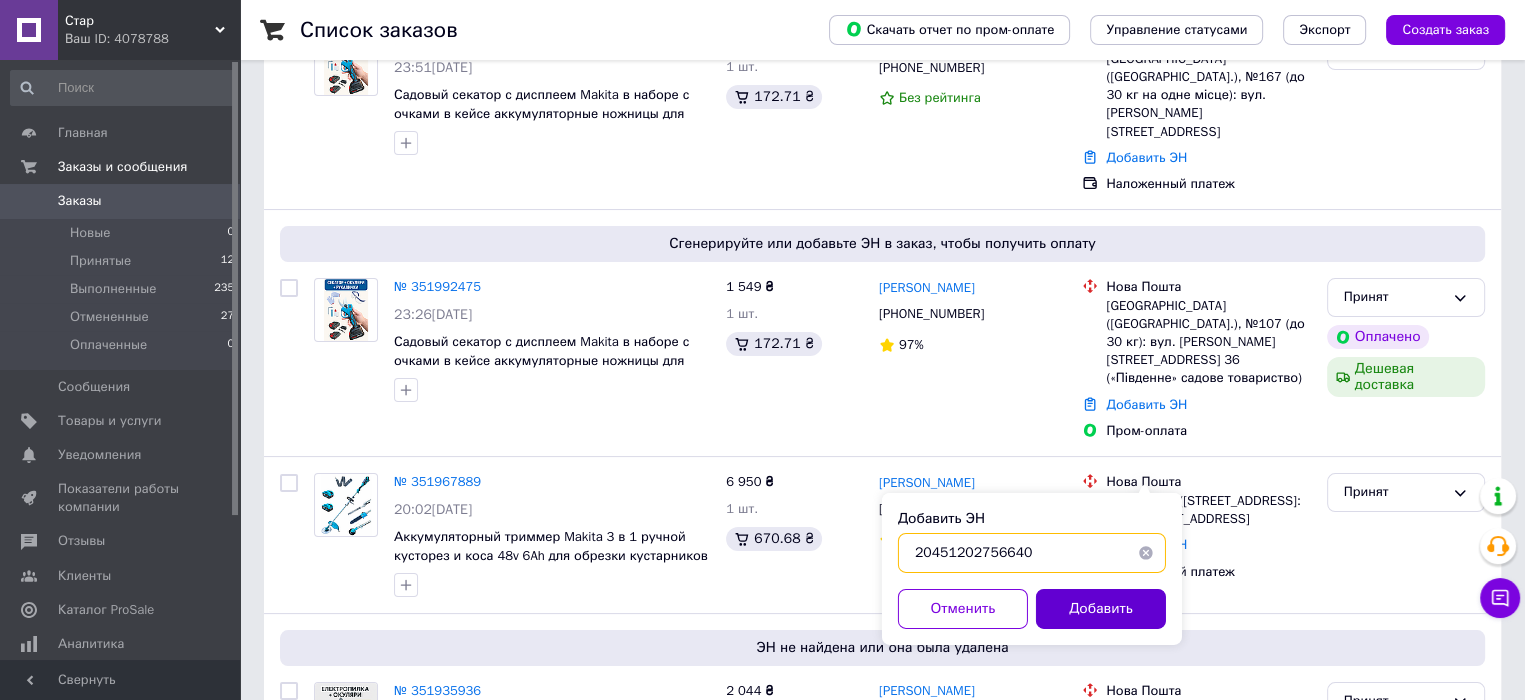 type on "20451202756640" 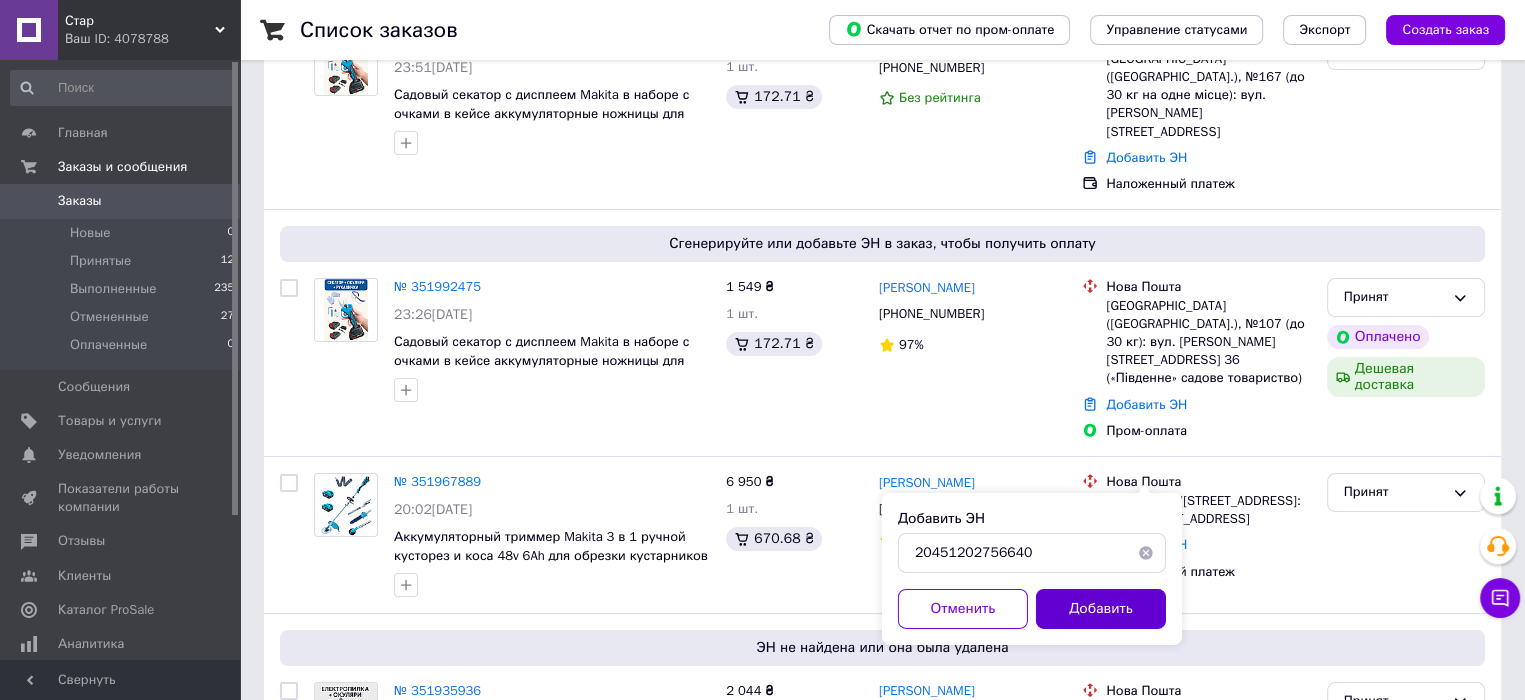 click on "Добавить" at bounding box center (1101, 609) 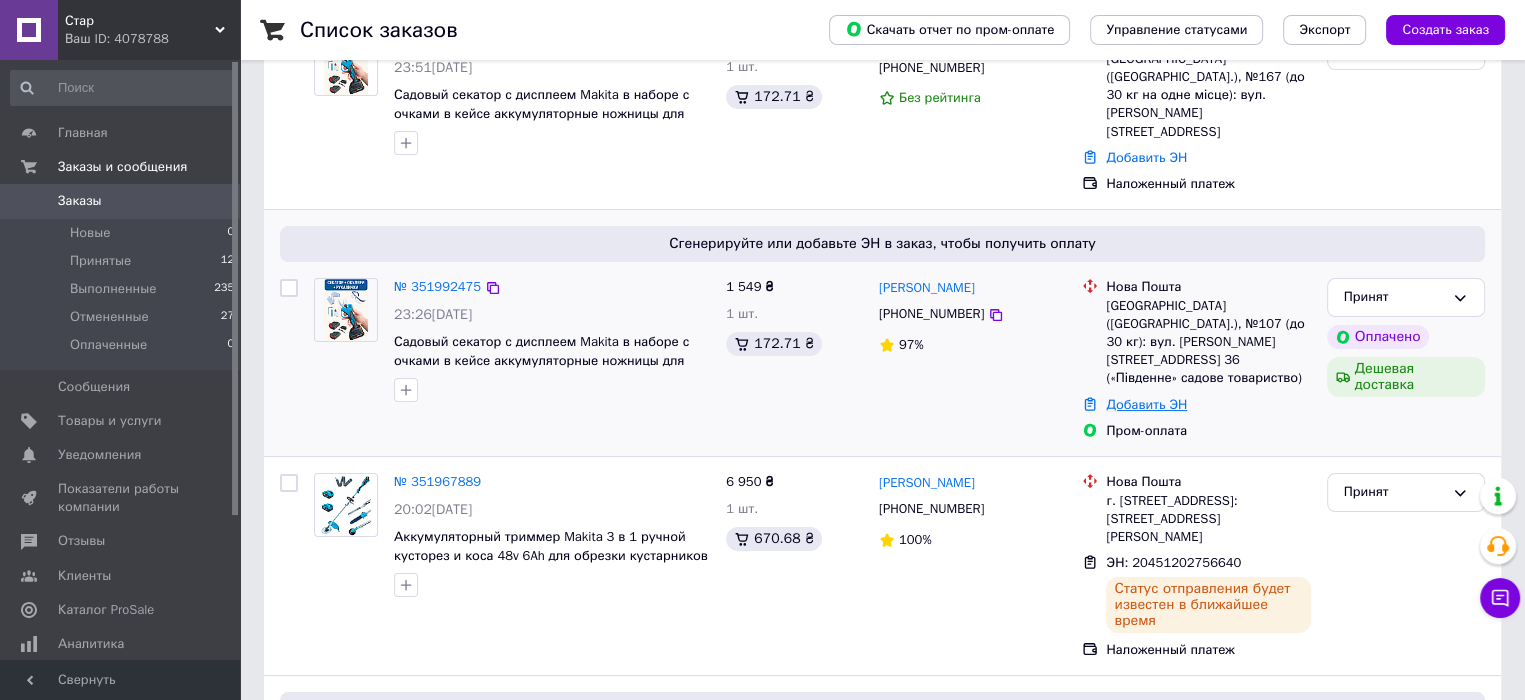click on "Добавить ЭН" at bounding box center (1146, 404) 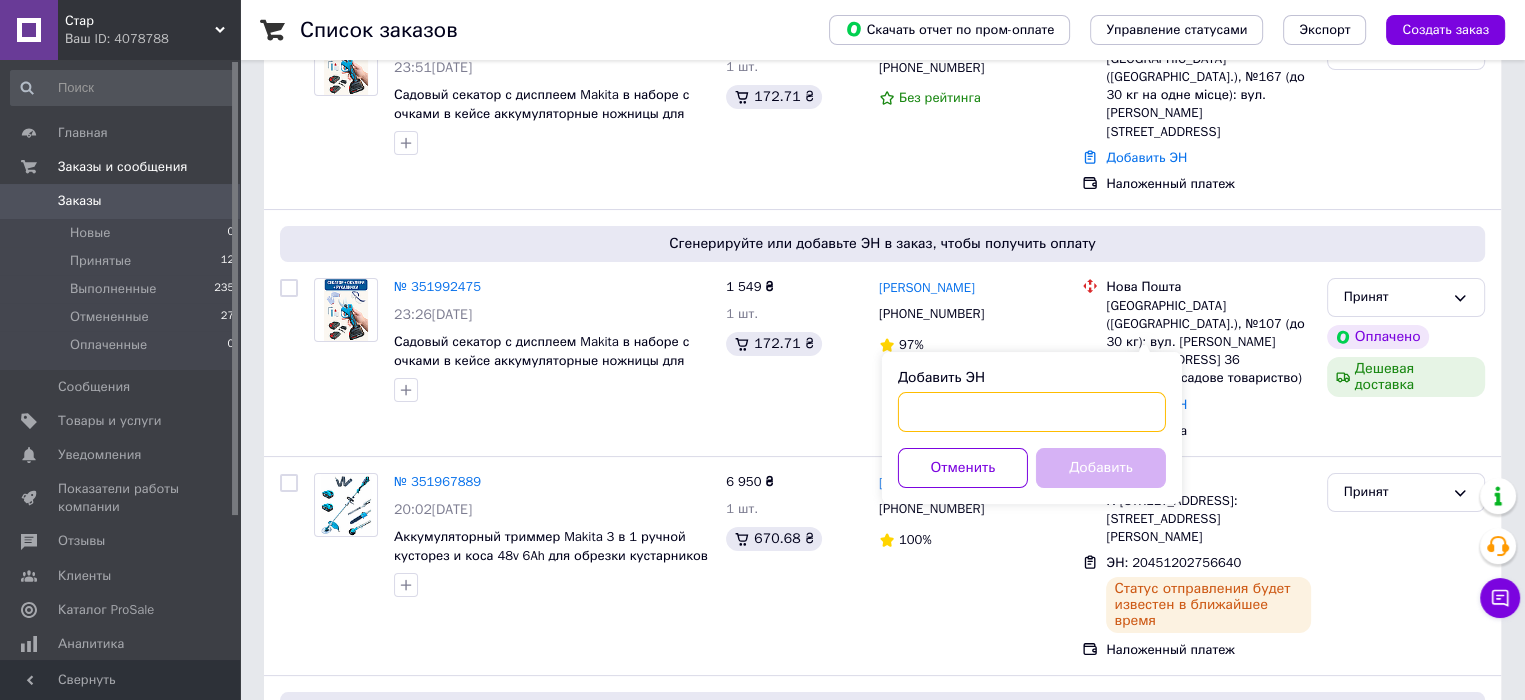 click on "Добавить ЭН" at bounding box center (1032, 412) 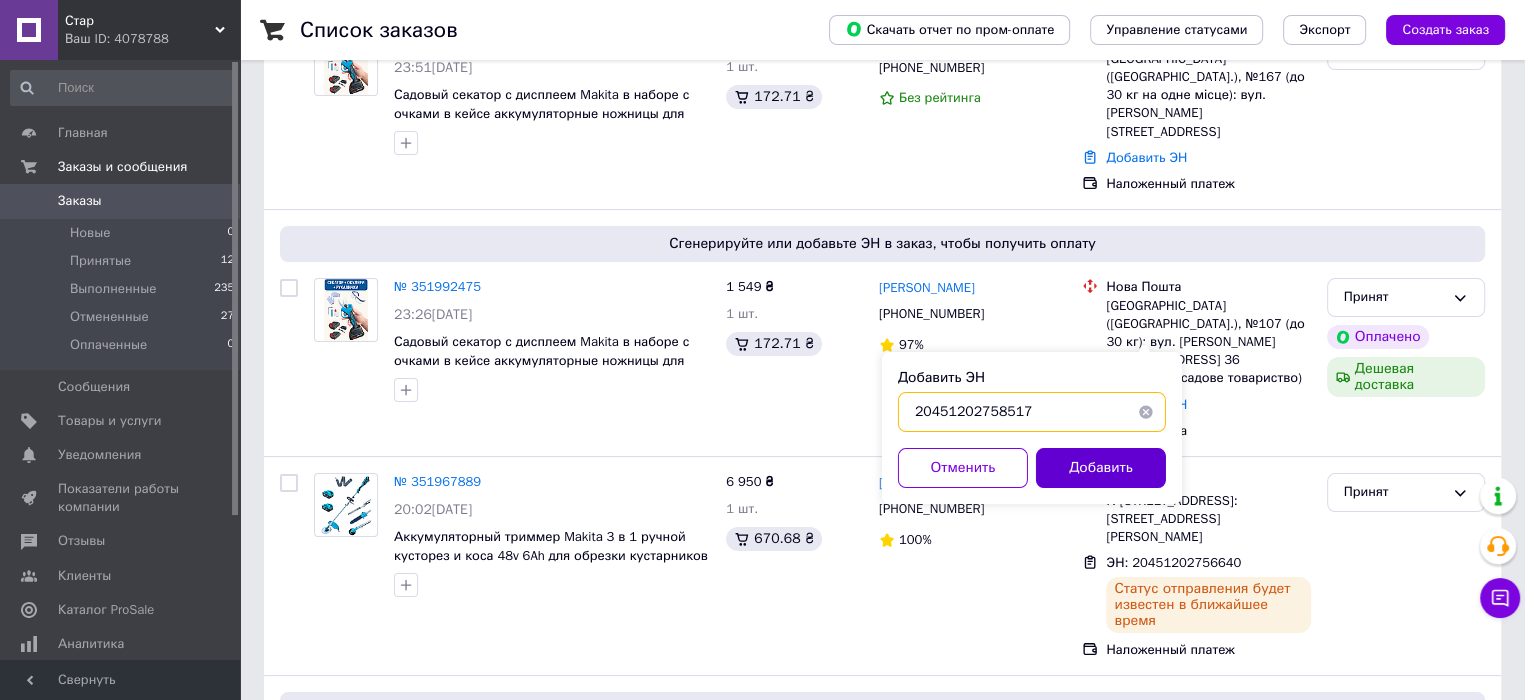 type on "20451202758517" 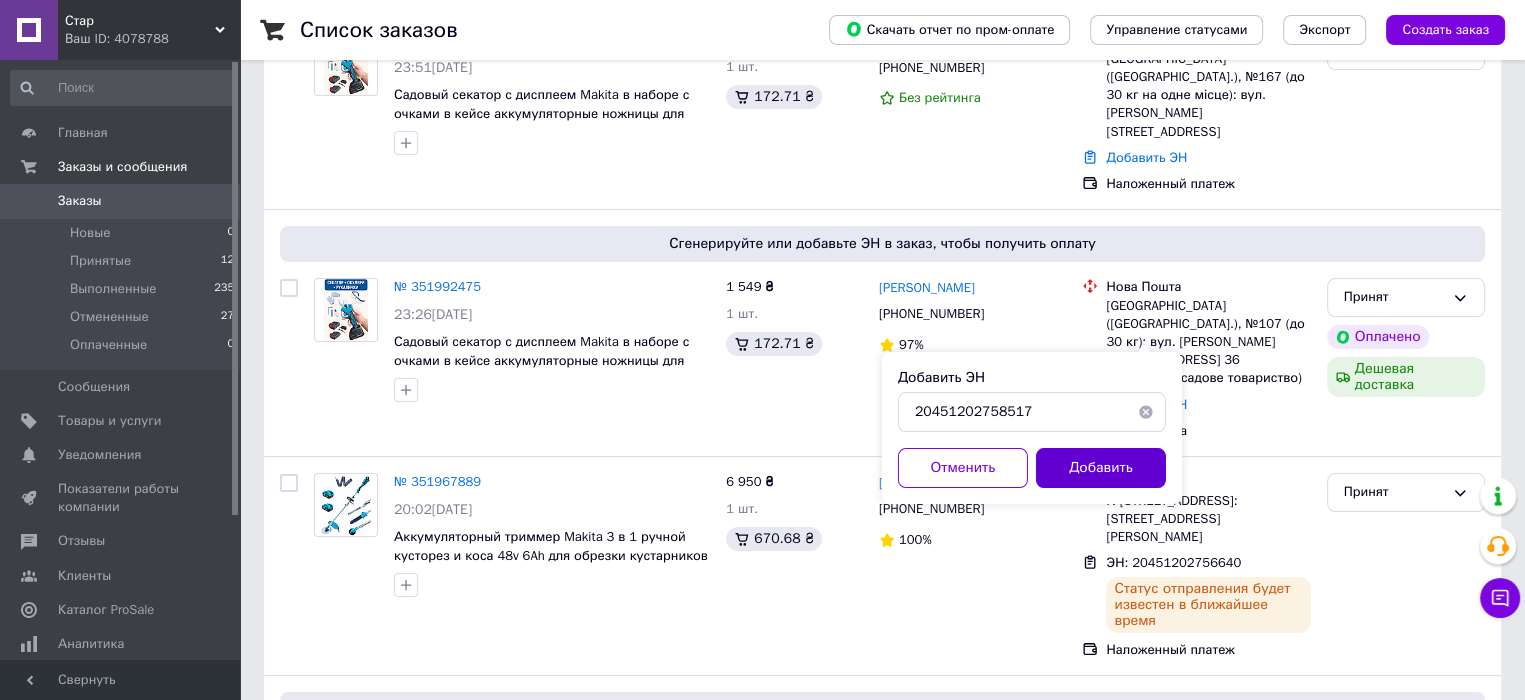 click on "Добавить" at bounding box center (1101, 468) 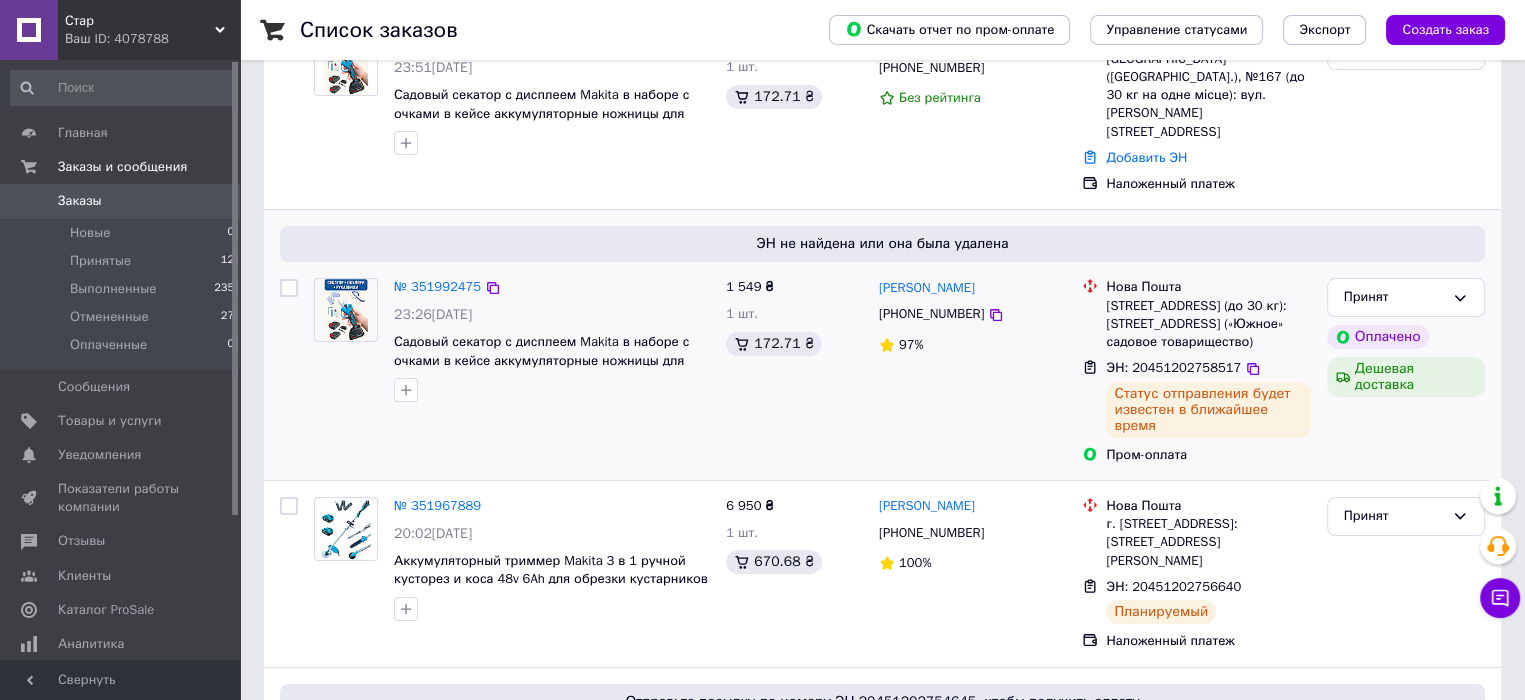 click on "Принят Оплачено Дешевая доставка" at bounding box center (1406, 371) 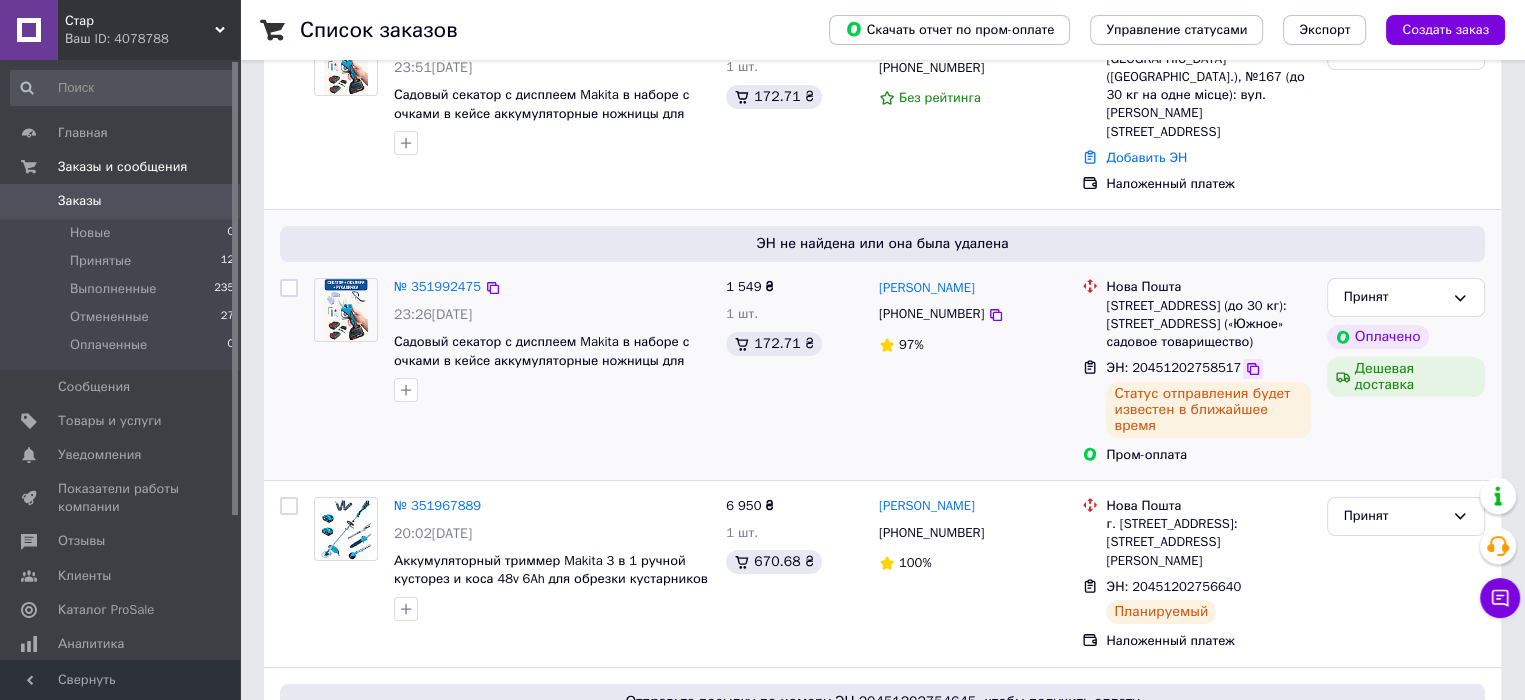 click 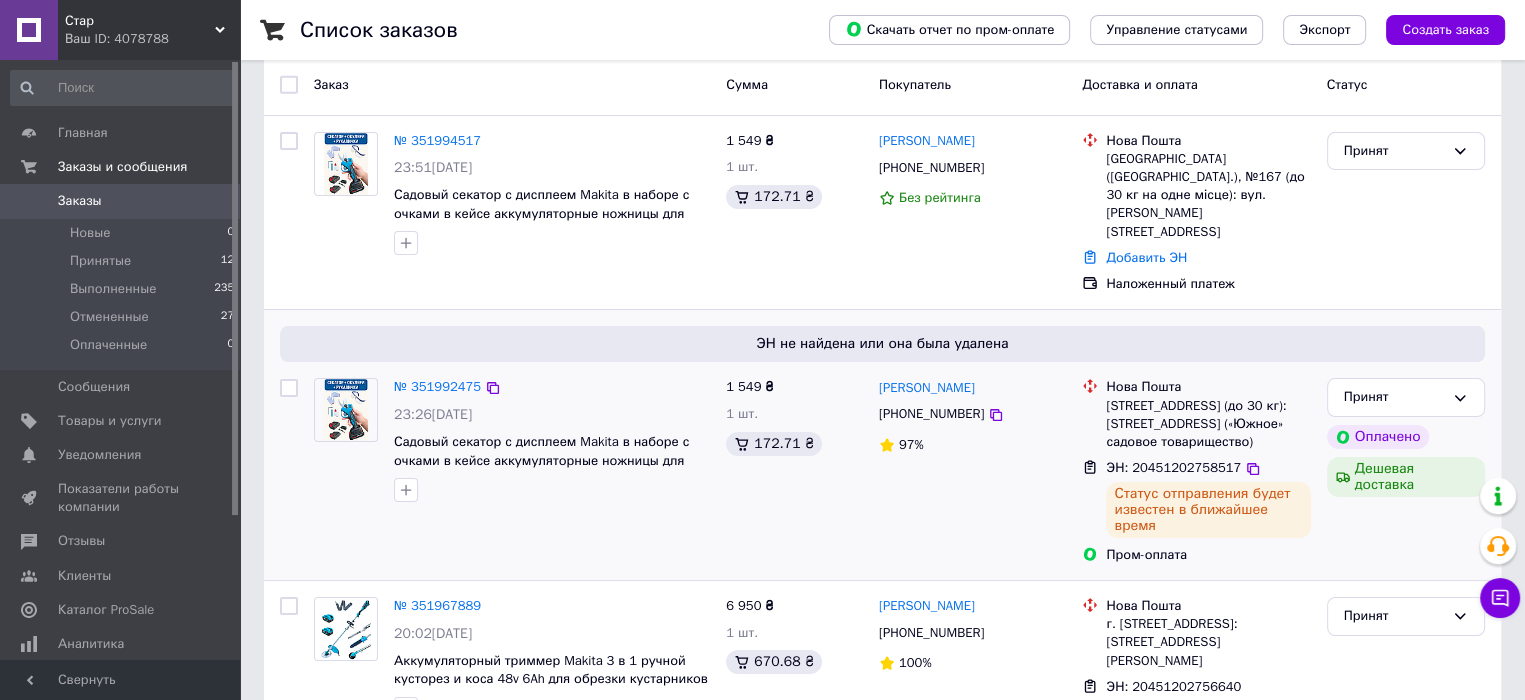 scroll, scrollTop: 0, scrollLeft: 0, axis: both 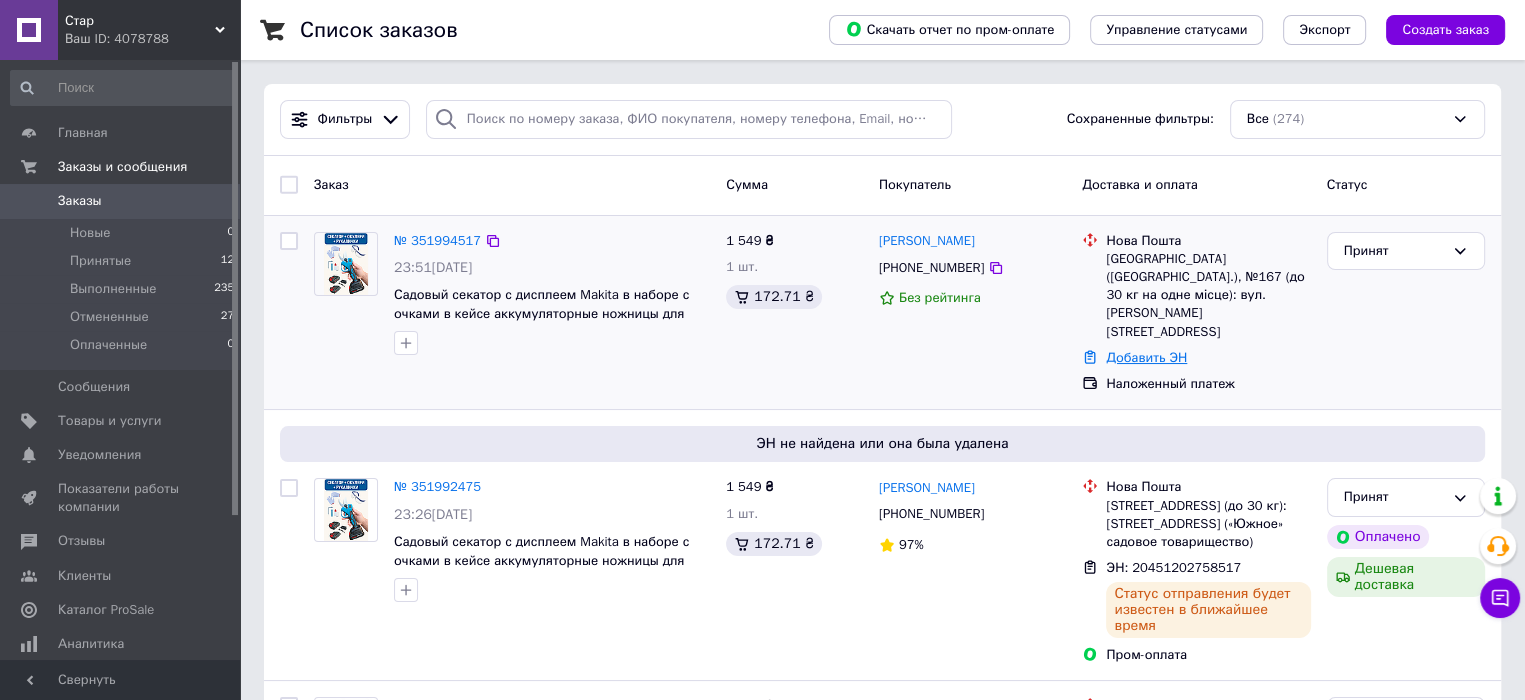 click on "Добавить ЭН" at bounding box center [1146, 357] 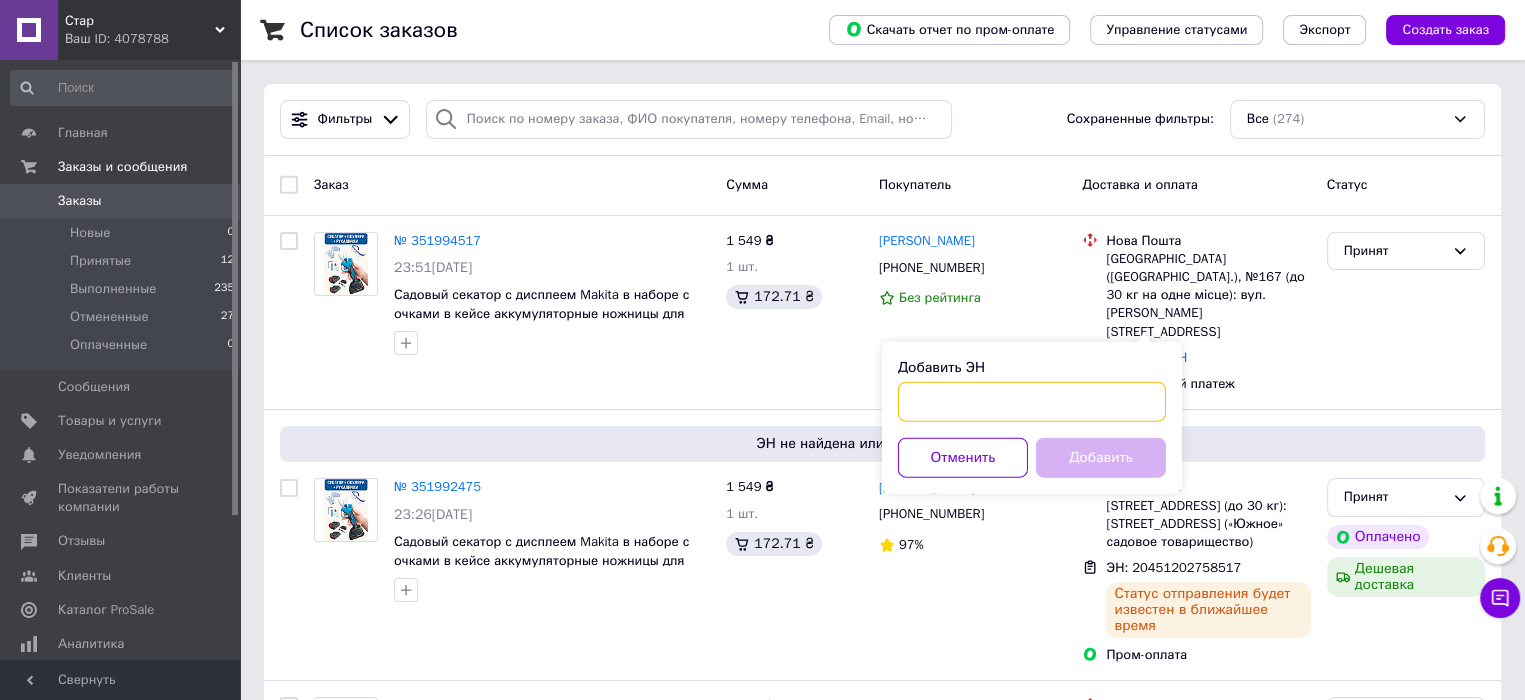 click on "Добавить ЭН" at bounding box center [1032, 402] 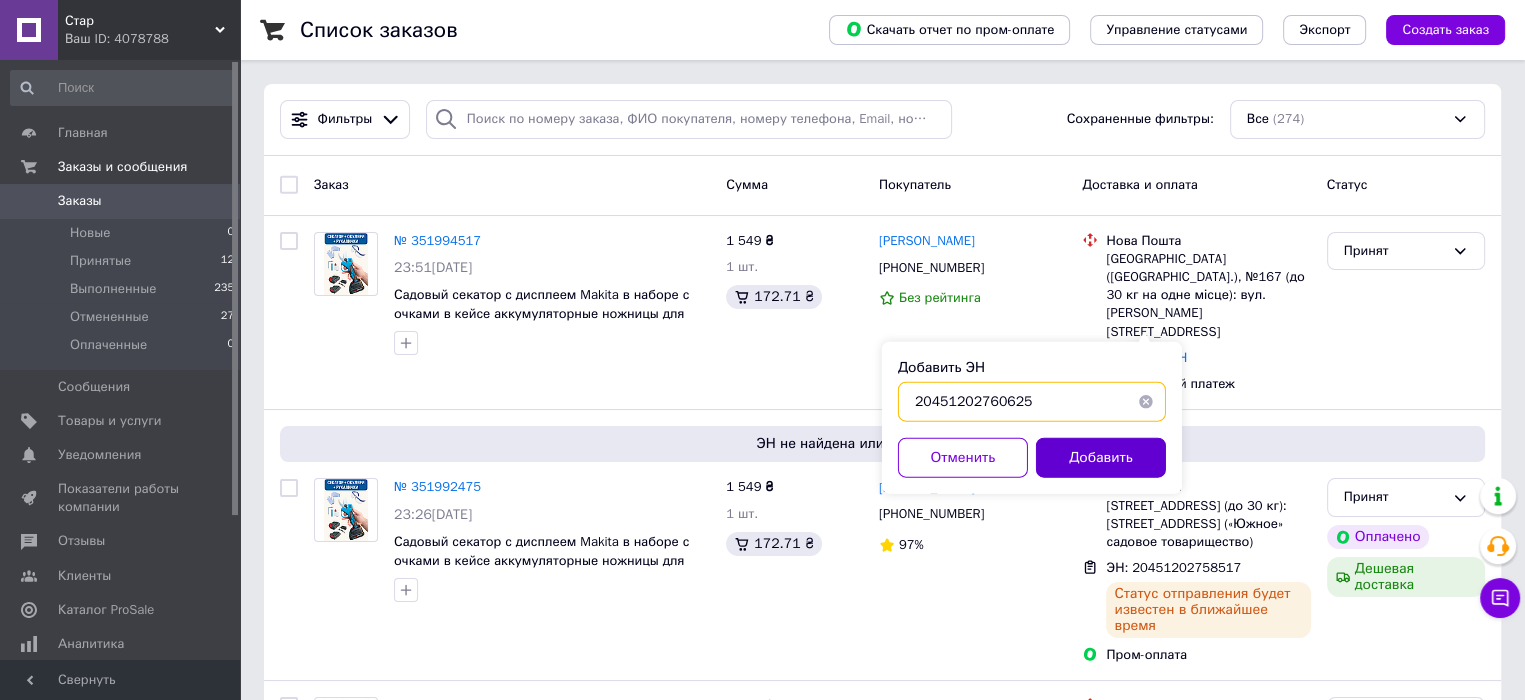 type on "20451202760625" 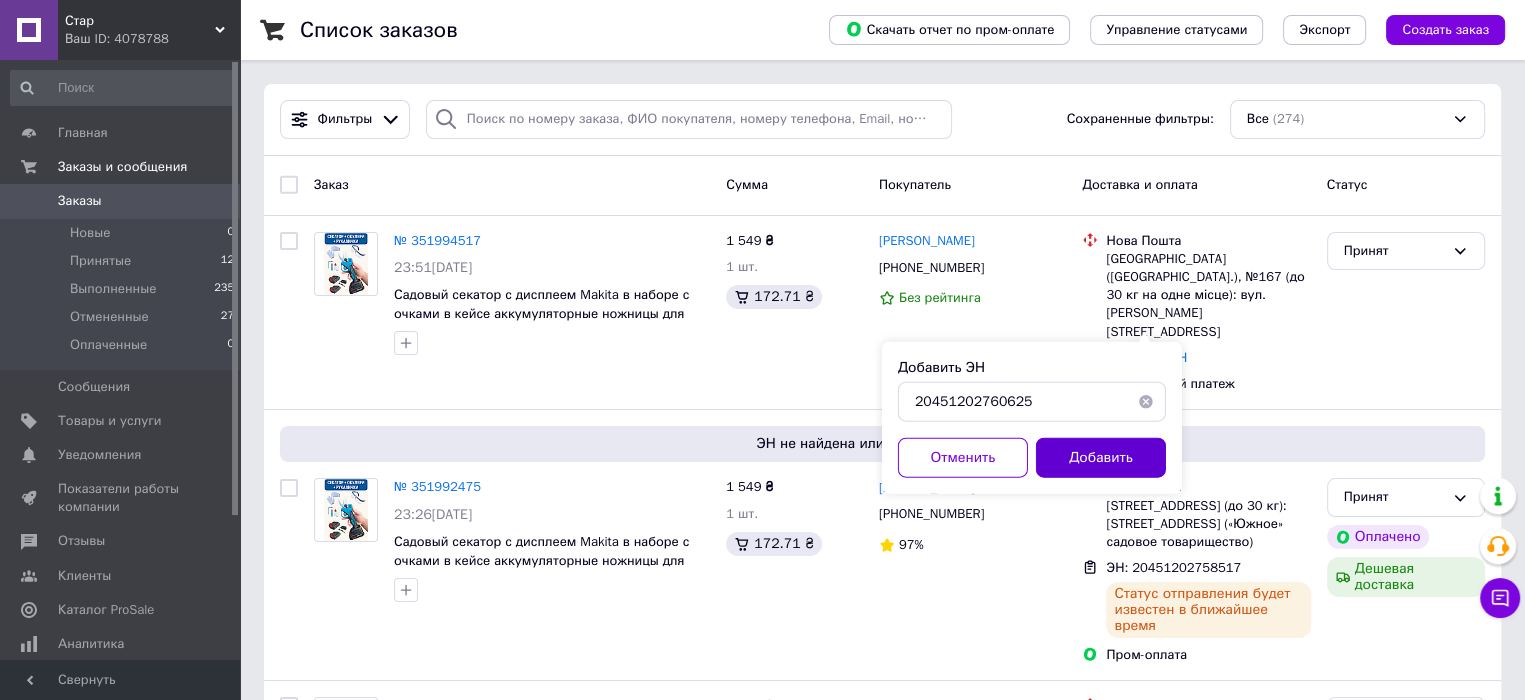 click on "Добавить" at bounding box center (1101, 458) 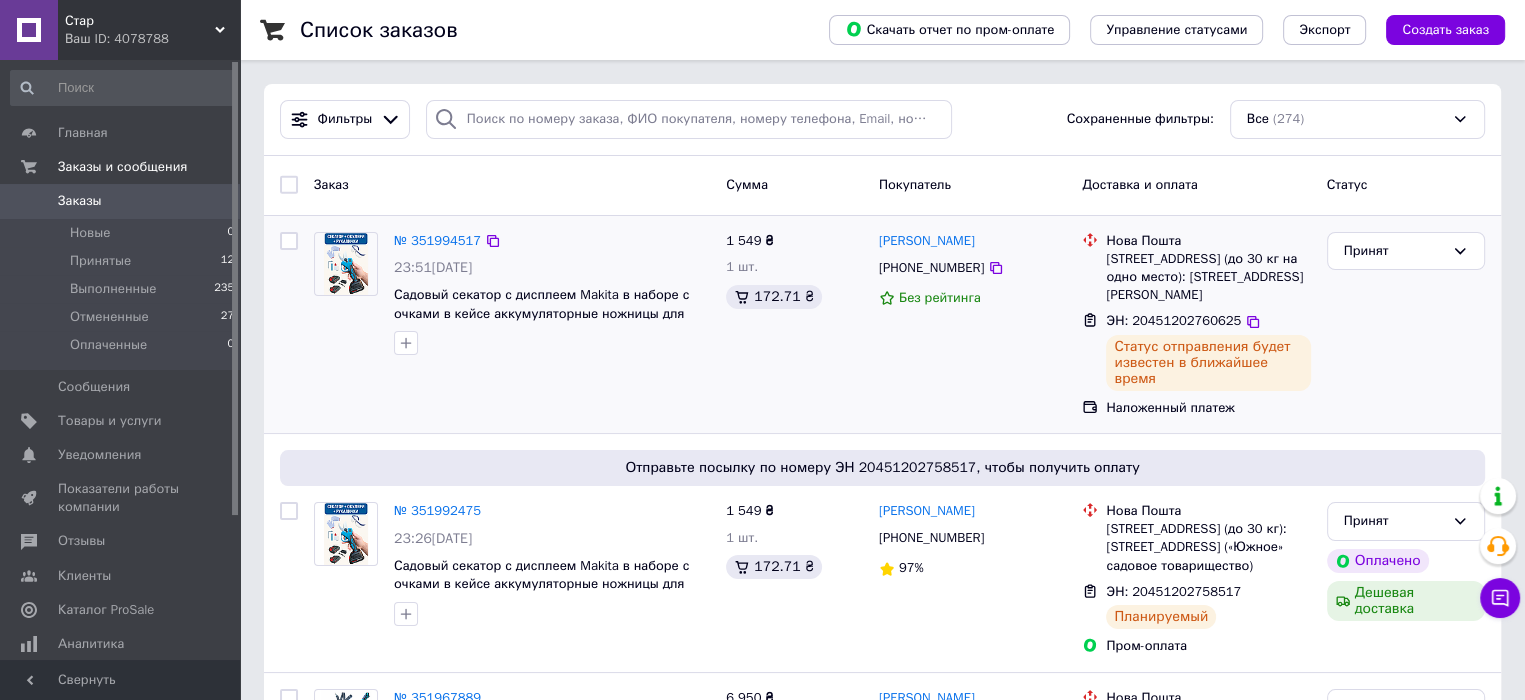 click on "Принят" at bounding box center [1406, 325] 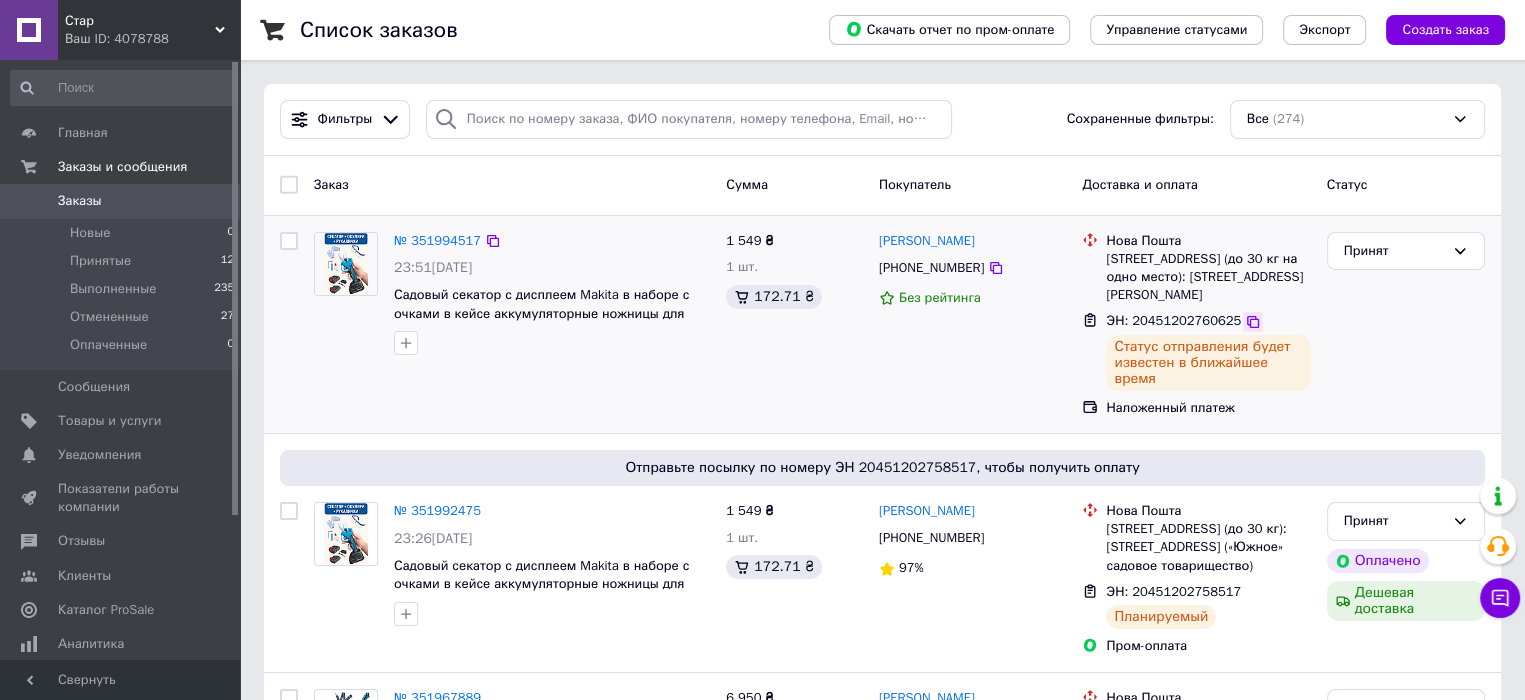 click 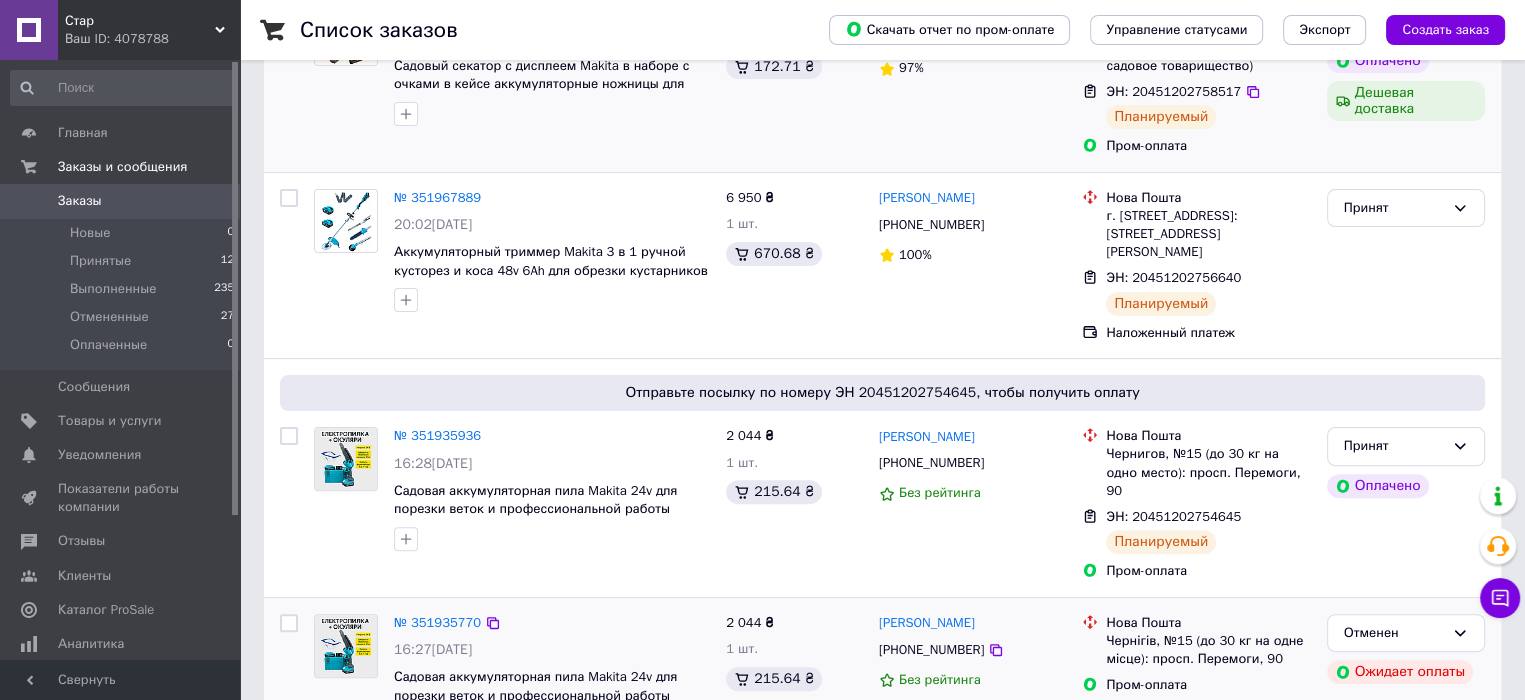scroll, scrollTop: 600, scrollLeft: 0, axis: vertical 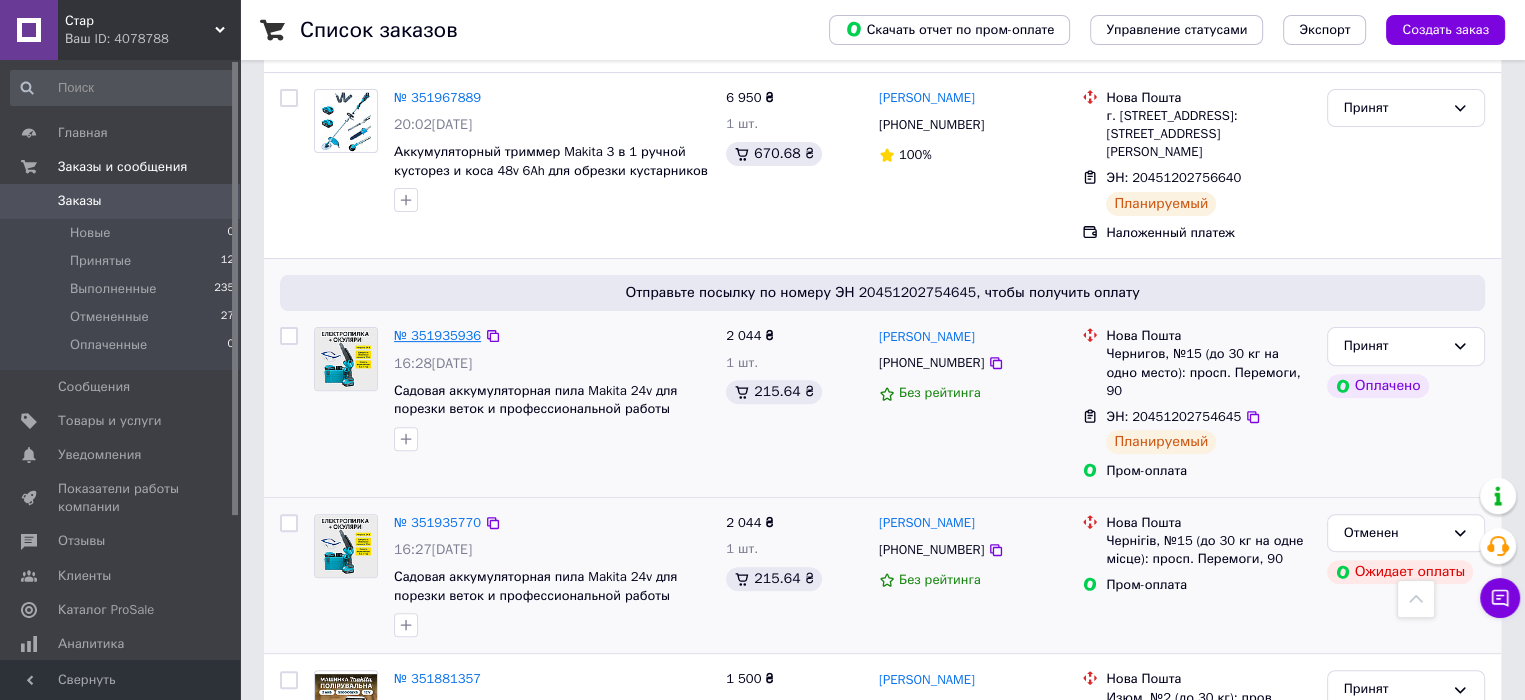click on "№ 351935936" at bounding box center (437, 335) 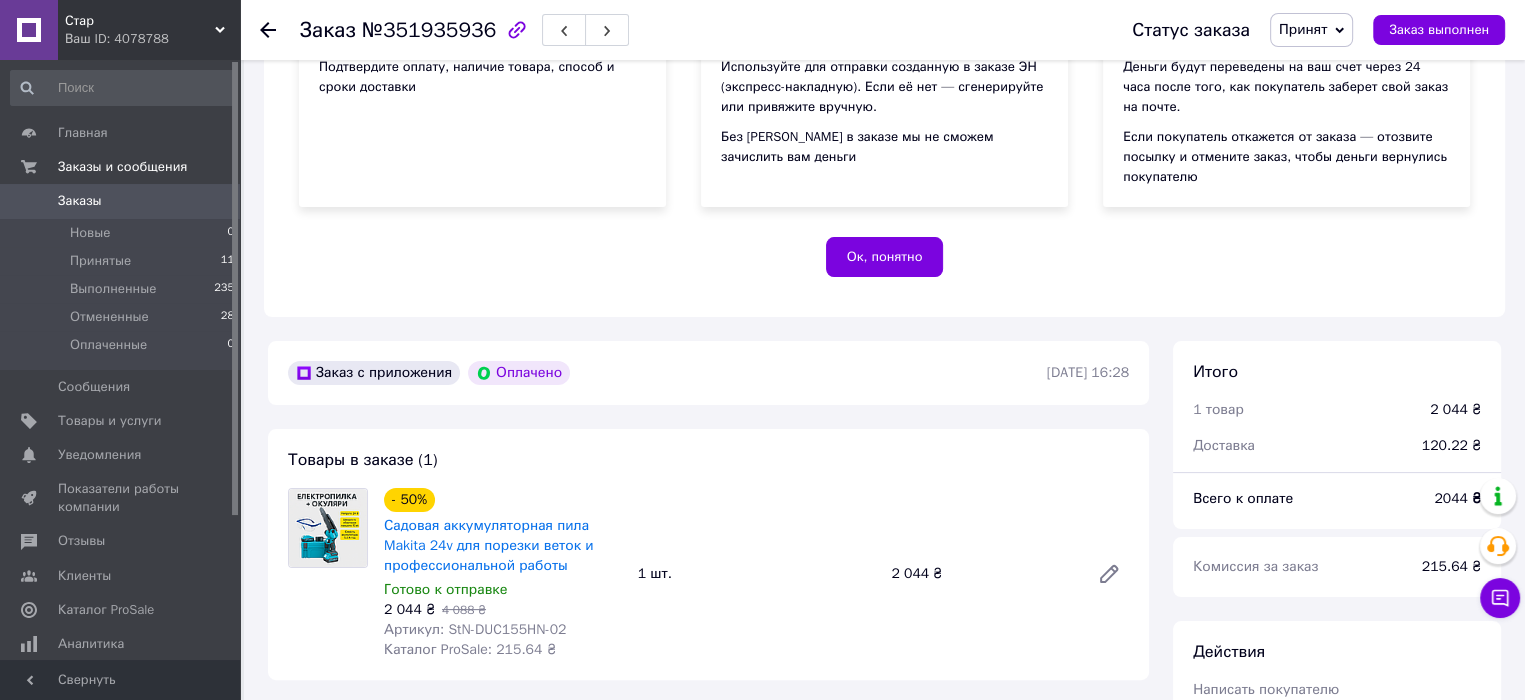 scroll, scrollTop: 400, scrollLeft: 0, axis: vertical 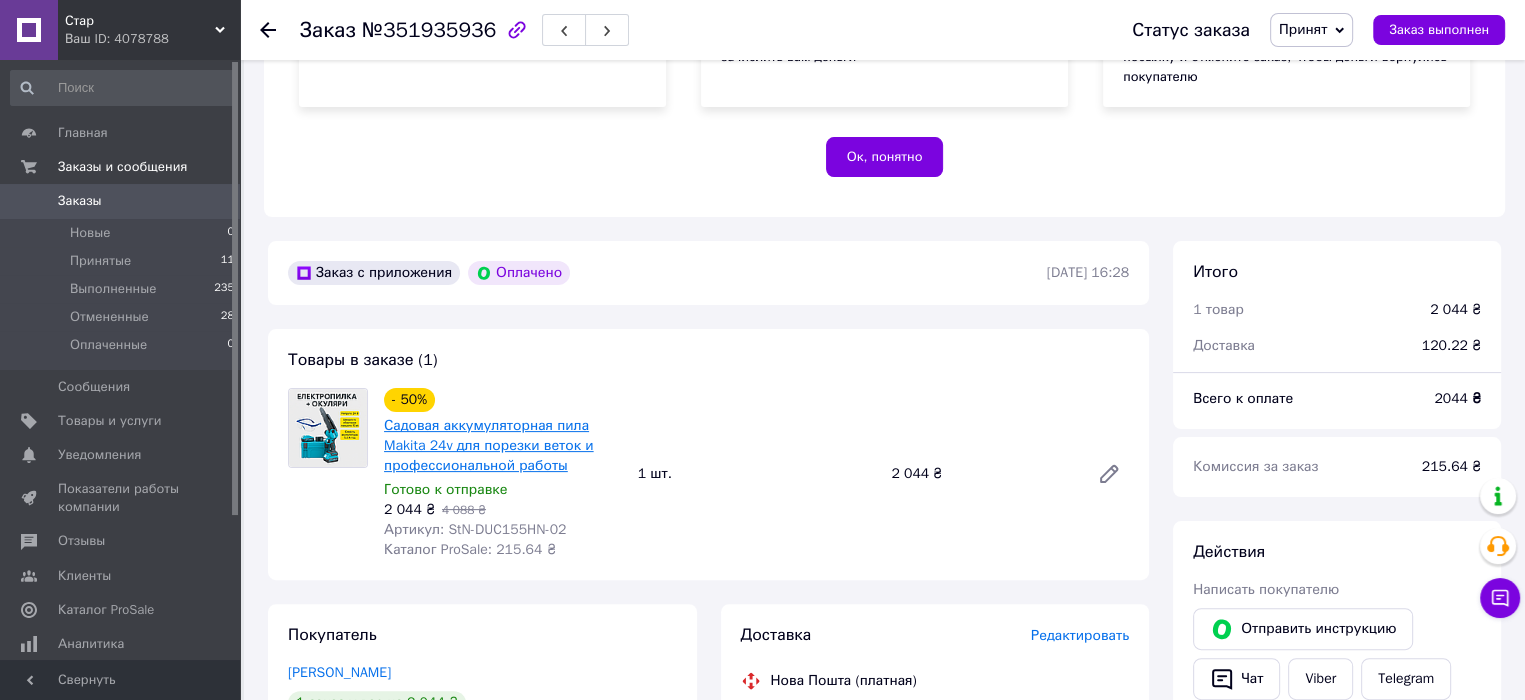 click on "Садовая аккумуляторная пила Makita 24v для порезки веток и профессиональной работы" at bounding box center [489, 445] 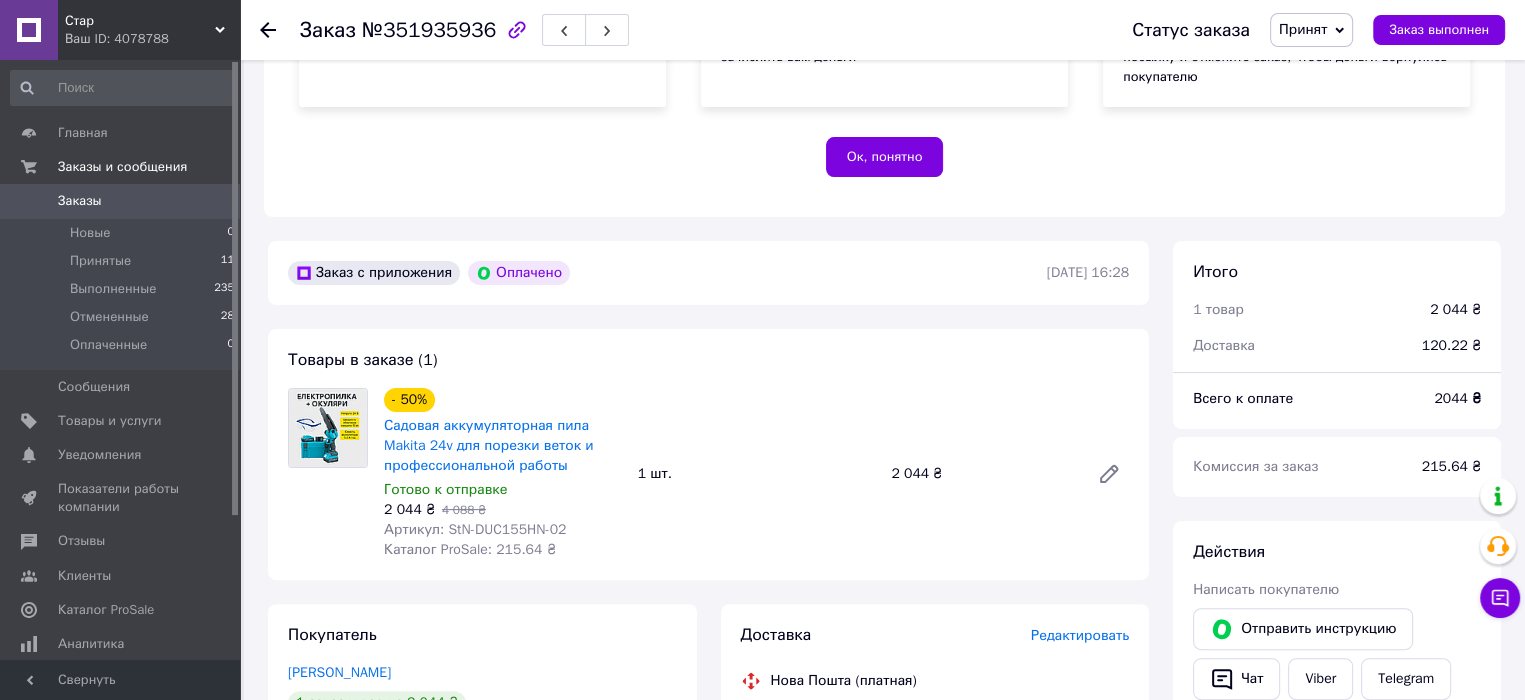click at bounding box center [268, 30] 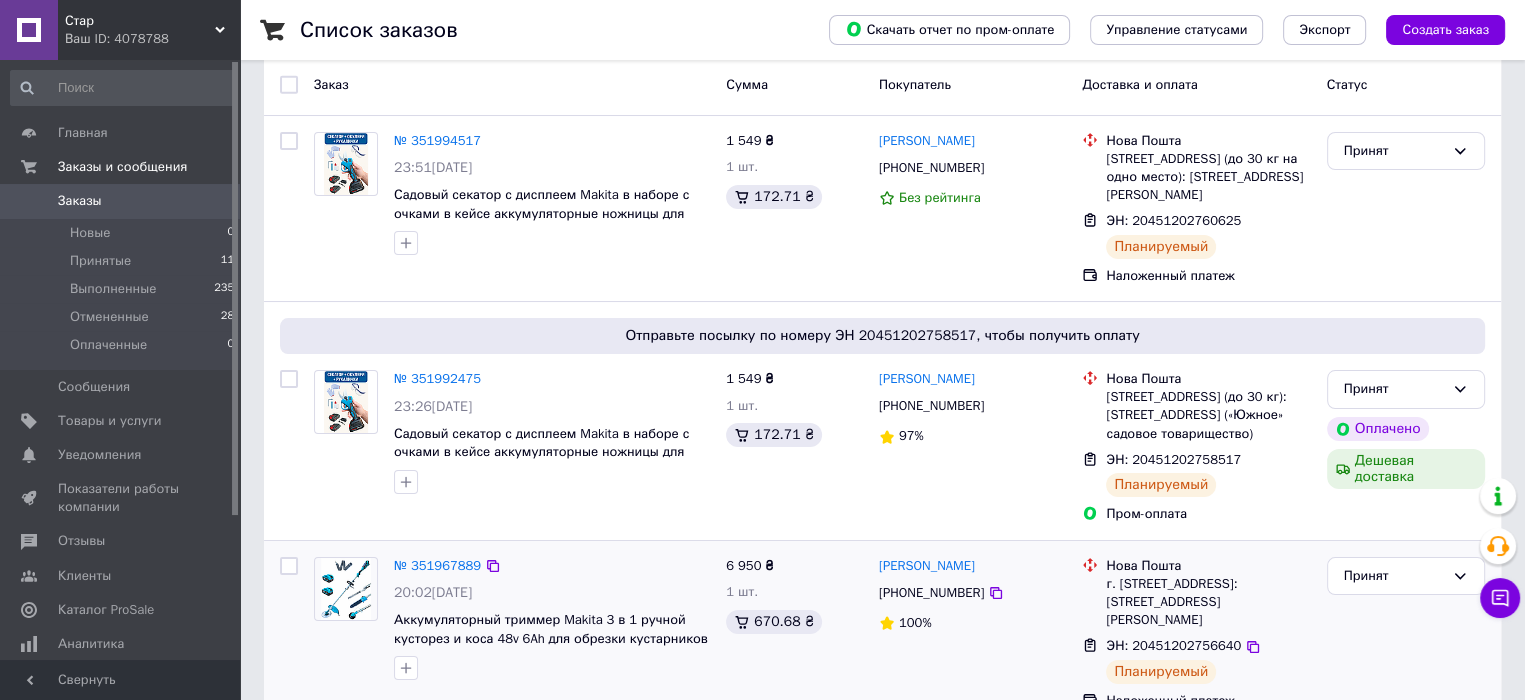 scroll, scrollTop: 0, scrollLeft: 0, axis: both 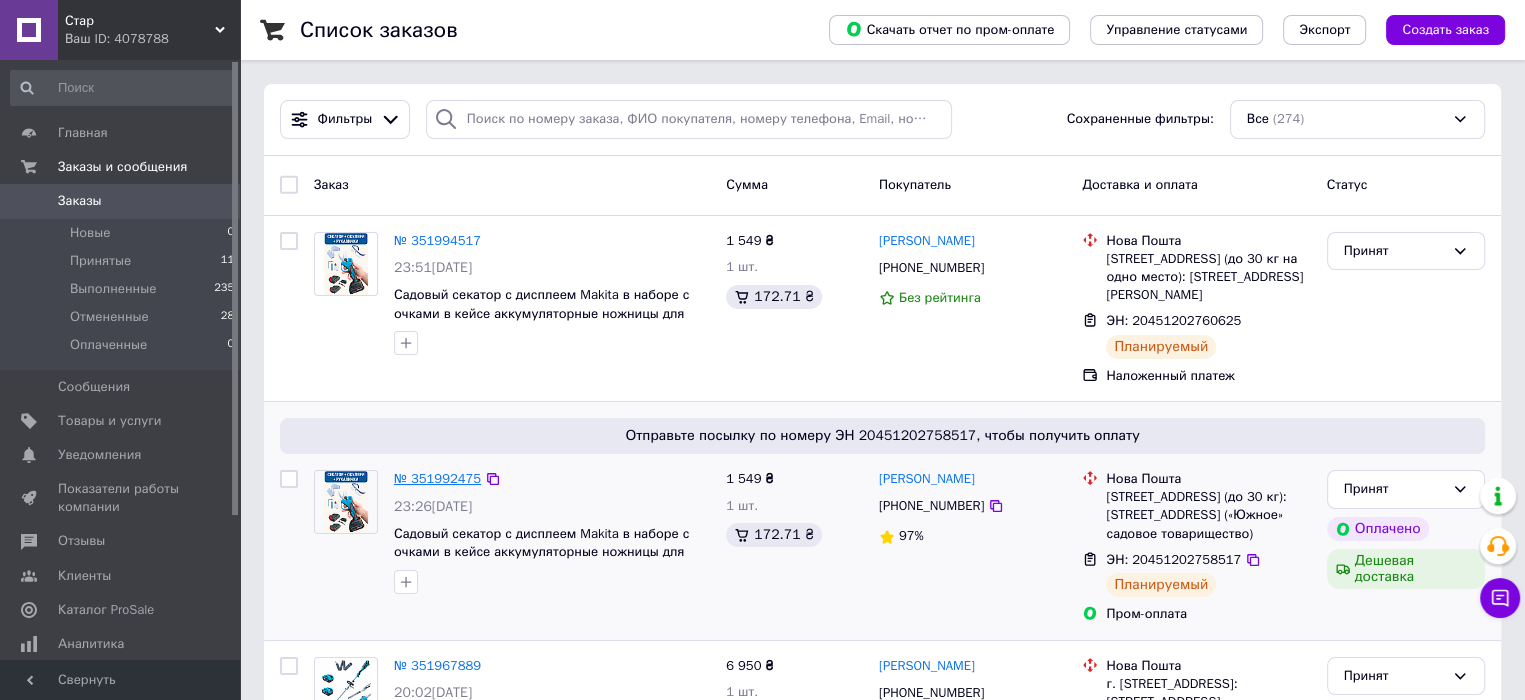 click on "№ 351992475" at bounding box center [437, 478] 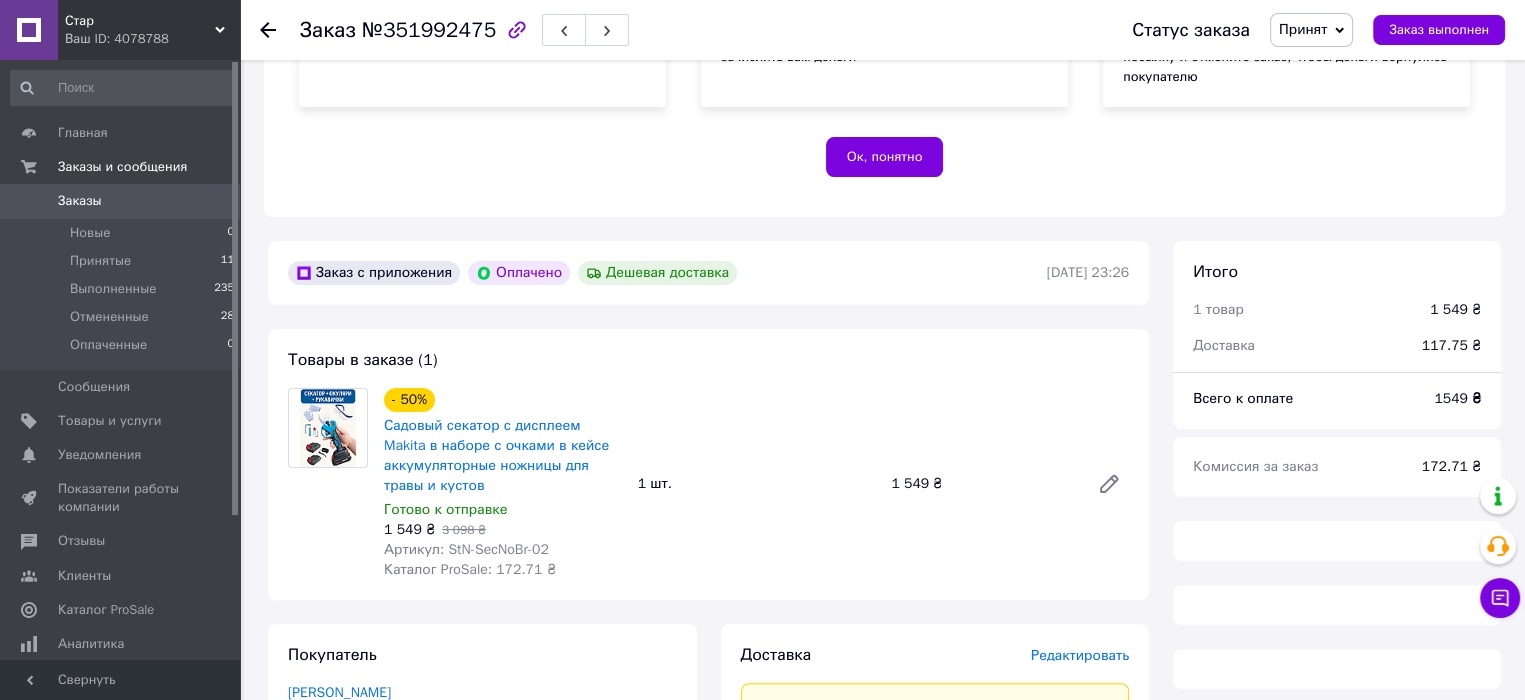 scroll, scrollTop: 500, scrollLeft: 0, axis: vertical 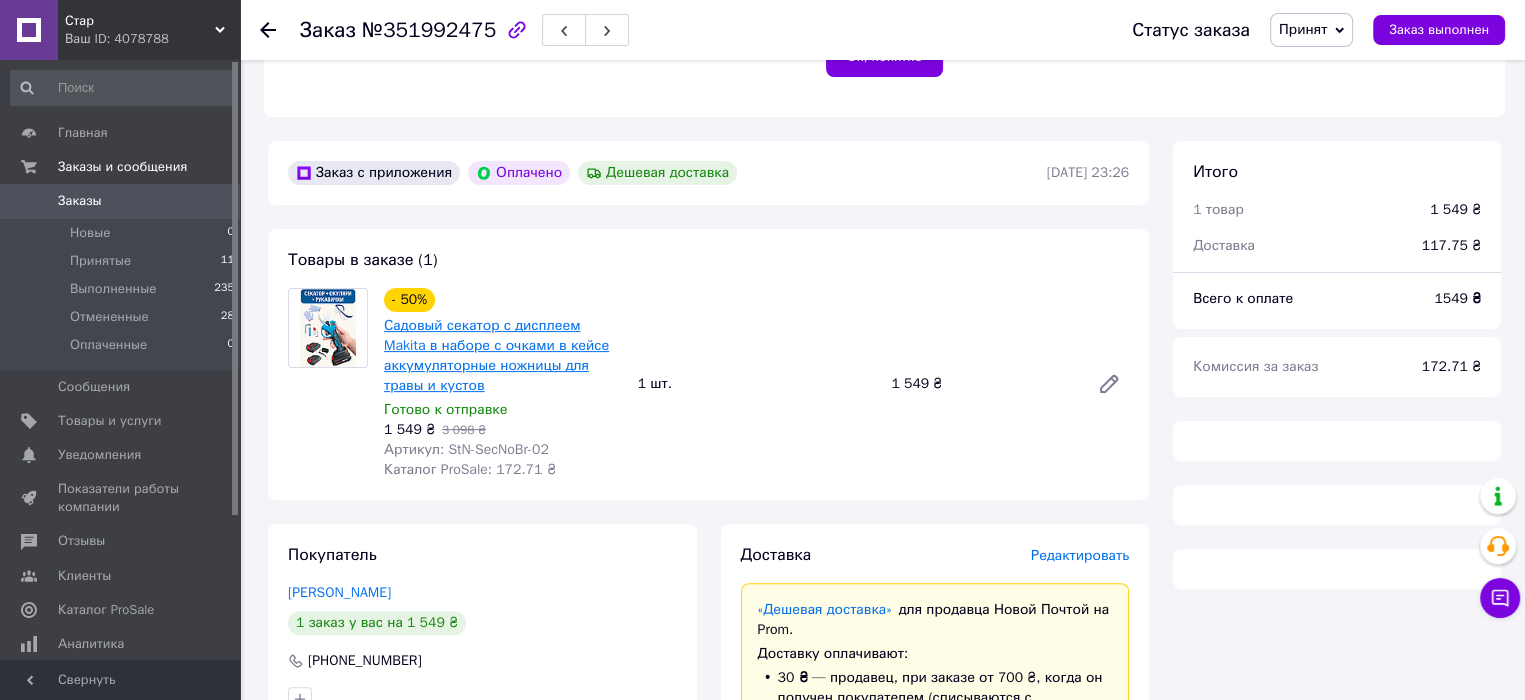 click on "Садовый секатор с дисплеем Makita в наборе с очками в кейсе аккумуляторные ножницы для травы и кустов" at bounding box center [496, 355] 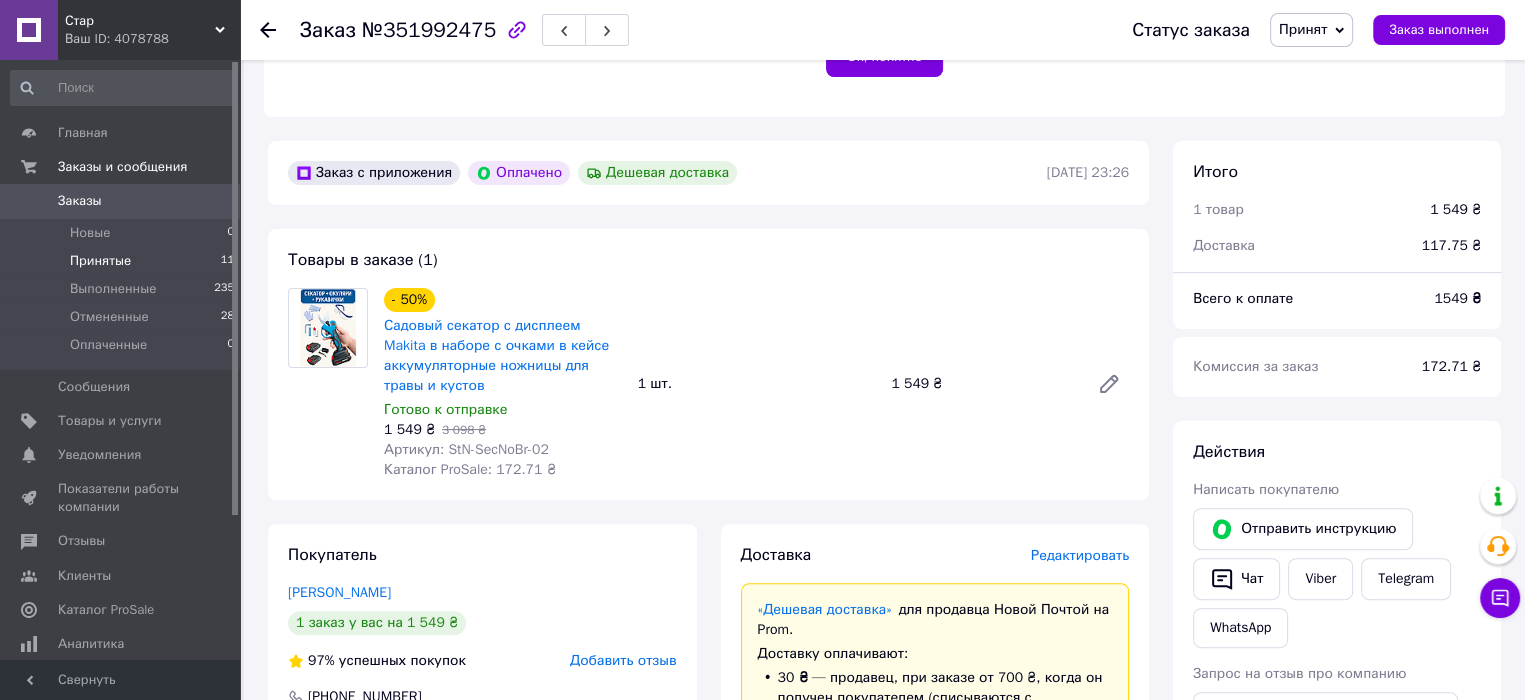 click on "Принятые 11" at bounding box center (123, 261) 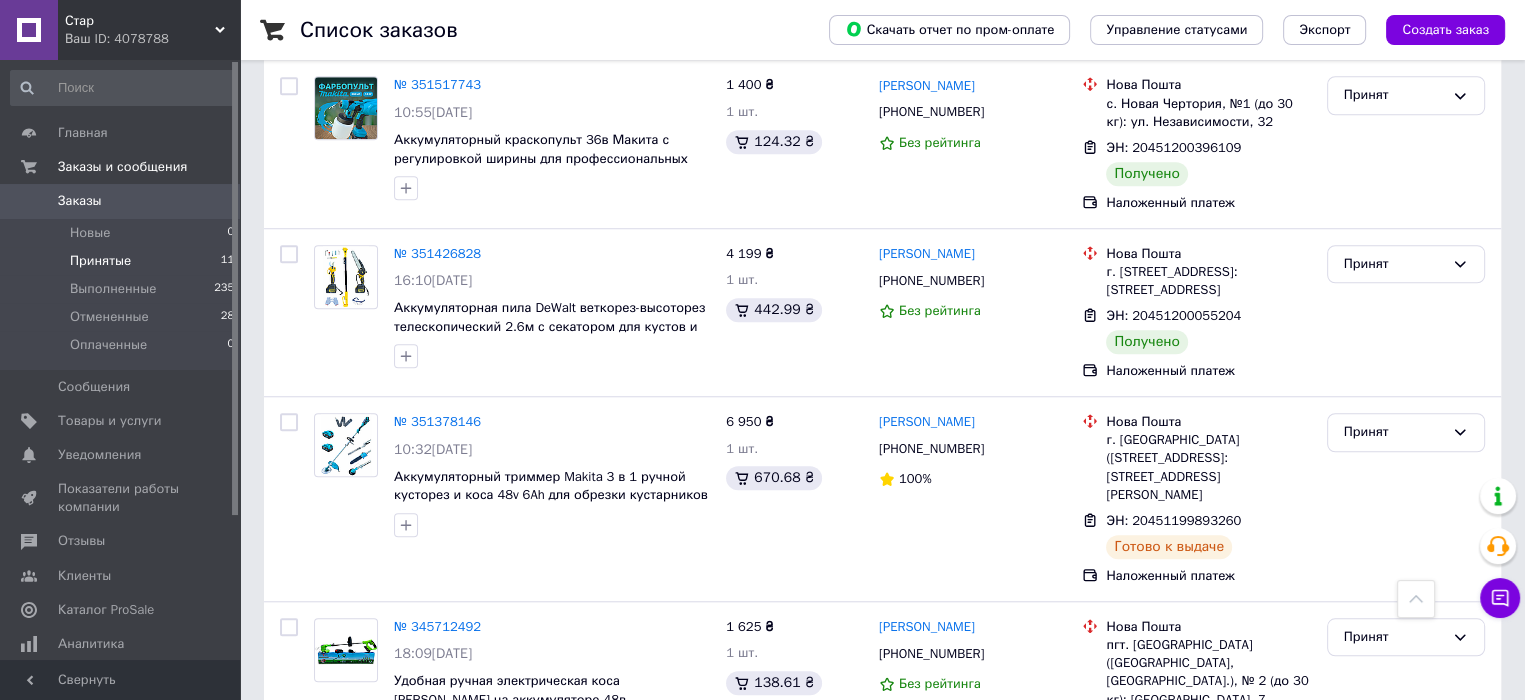 scroll, scrollTop: 1612, scrollLeft: 0, axis: vertical 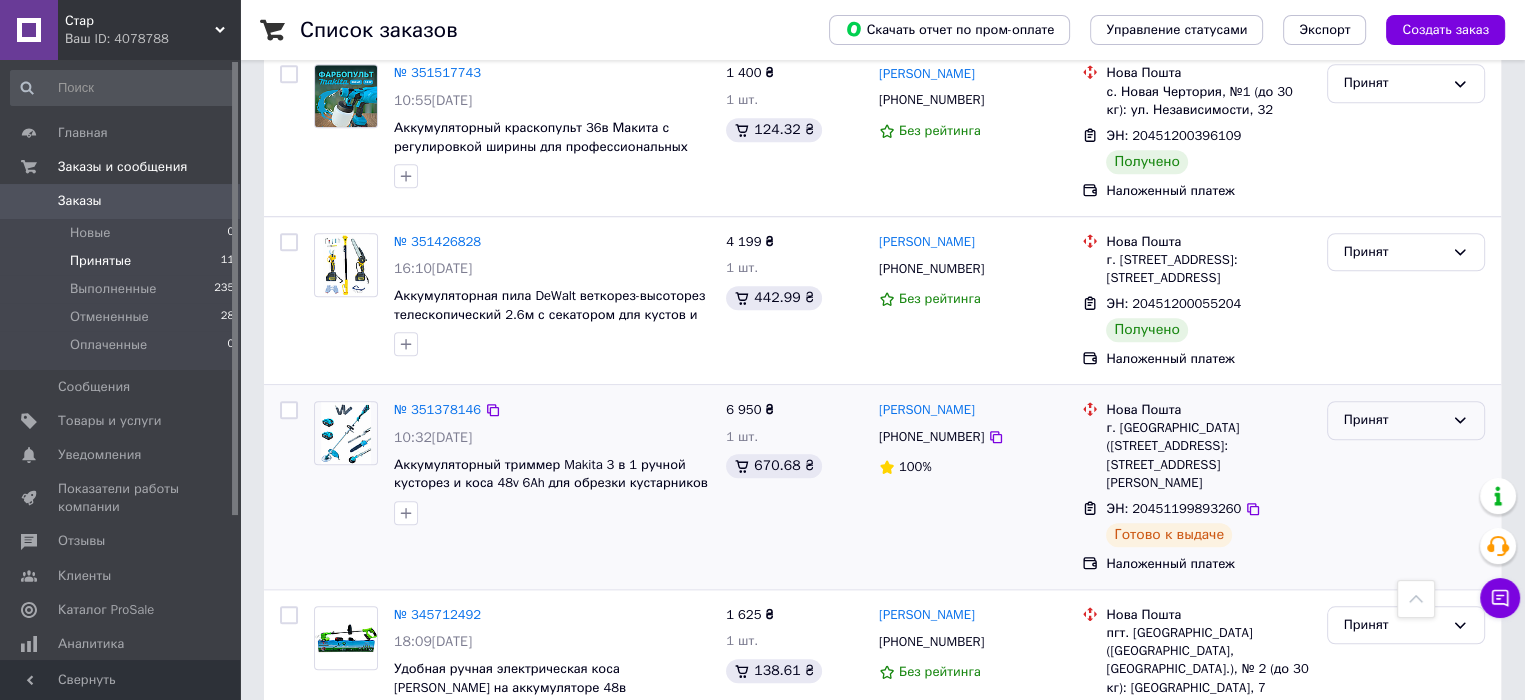 click on "Принят" at bounding box center [1394, 420] 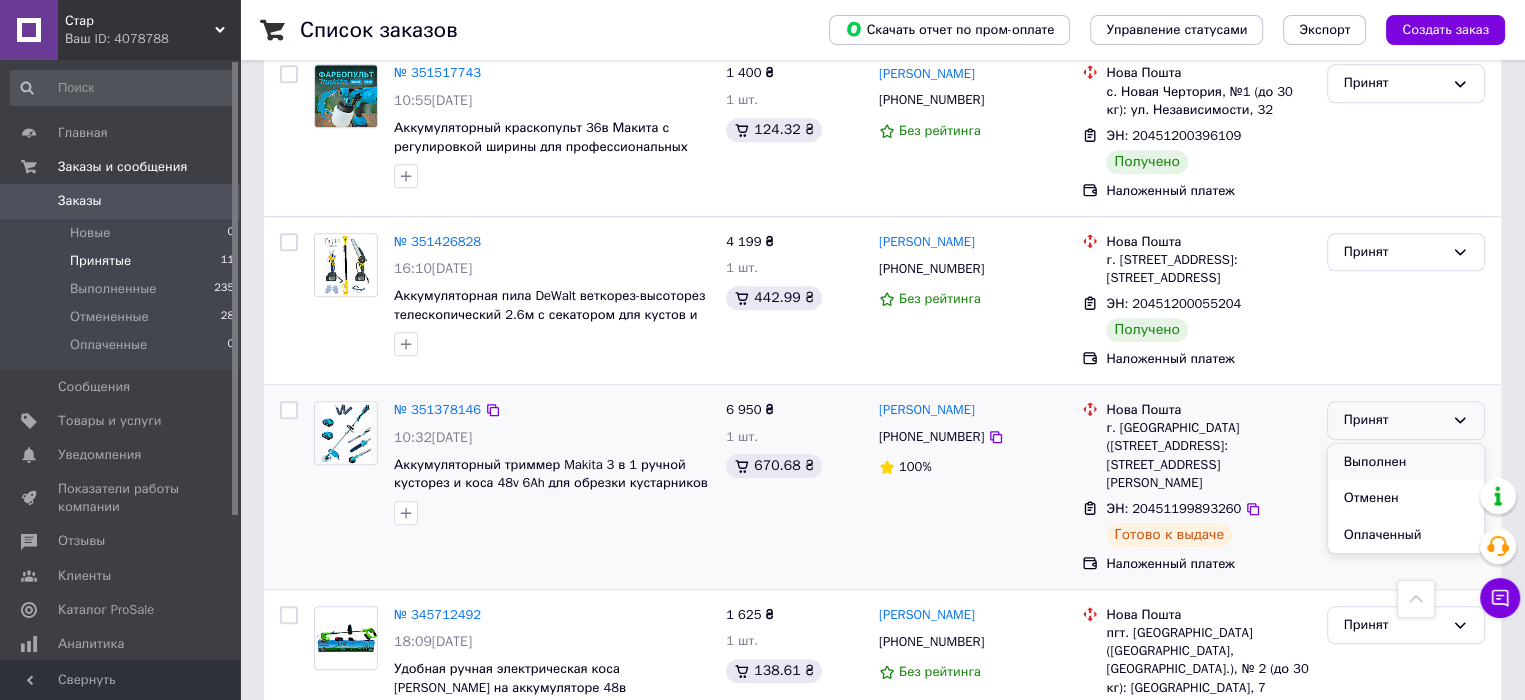 click on "Выполнен" at bounding box center [1406, 462] 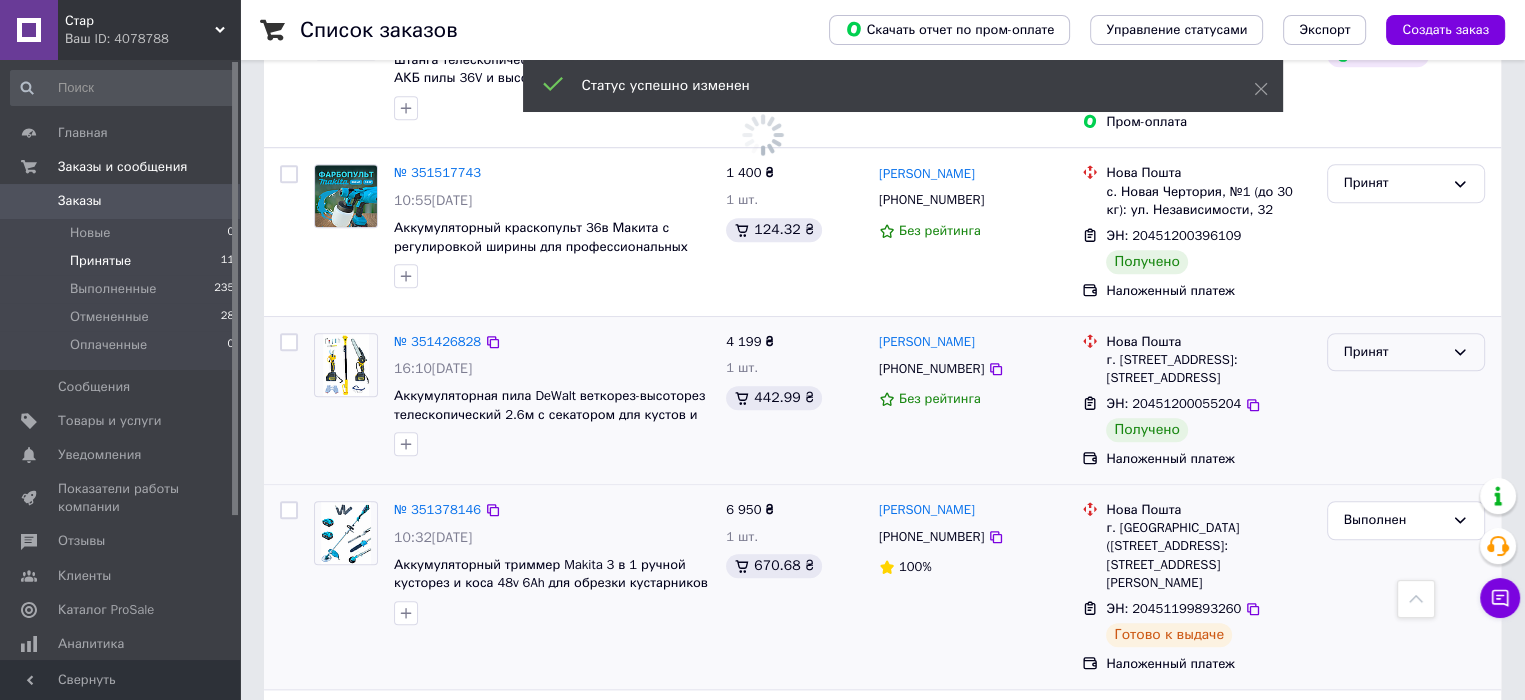 click on "Принят" at bounding box center [1394, 352] 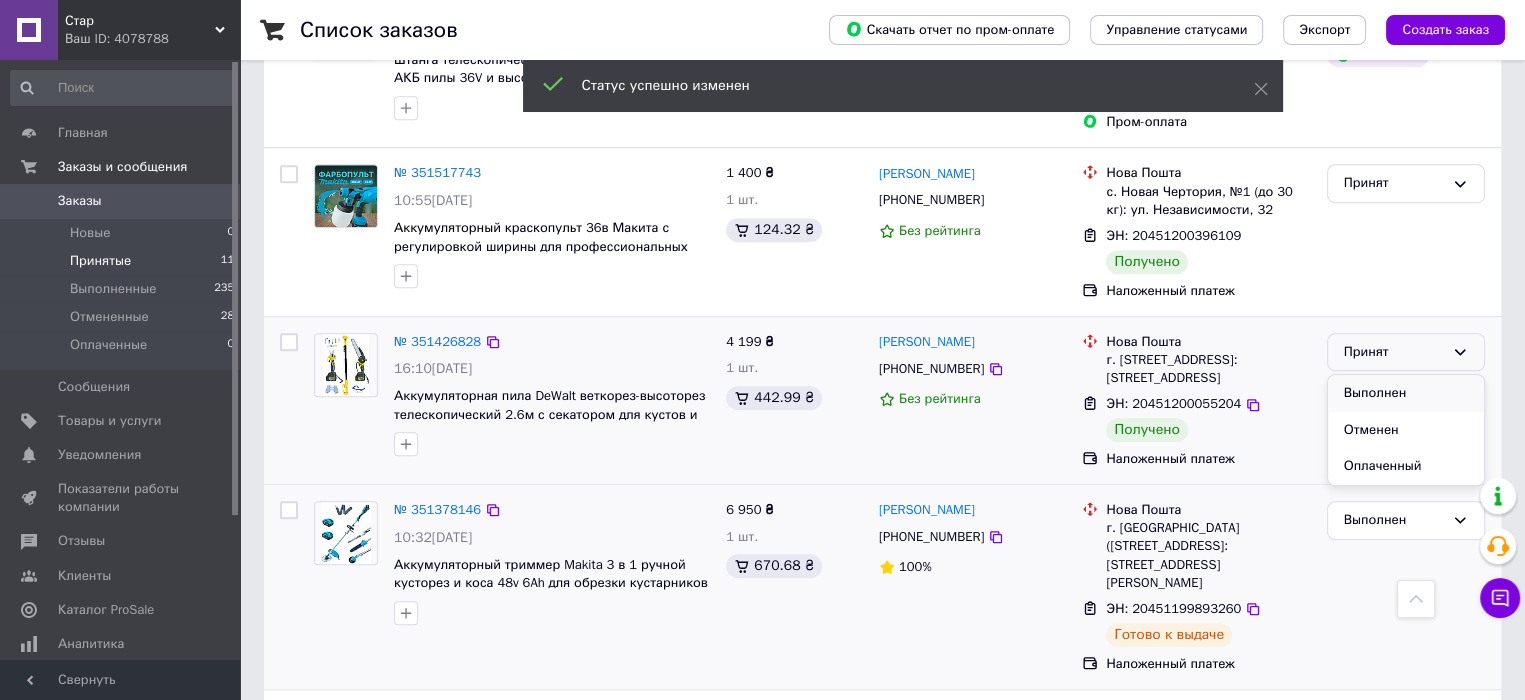 click on "Выполнен" at bounding box center (1406, 393) 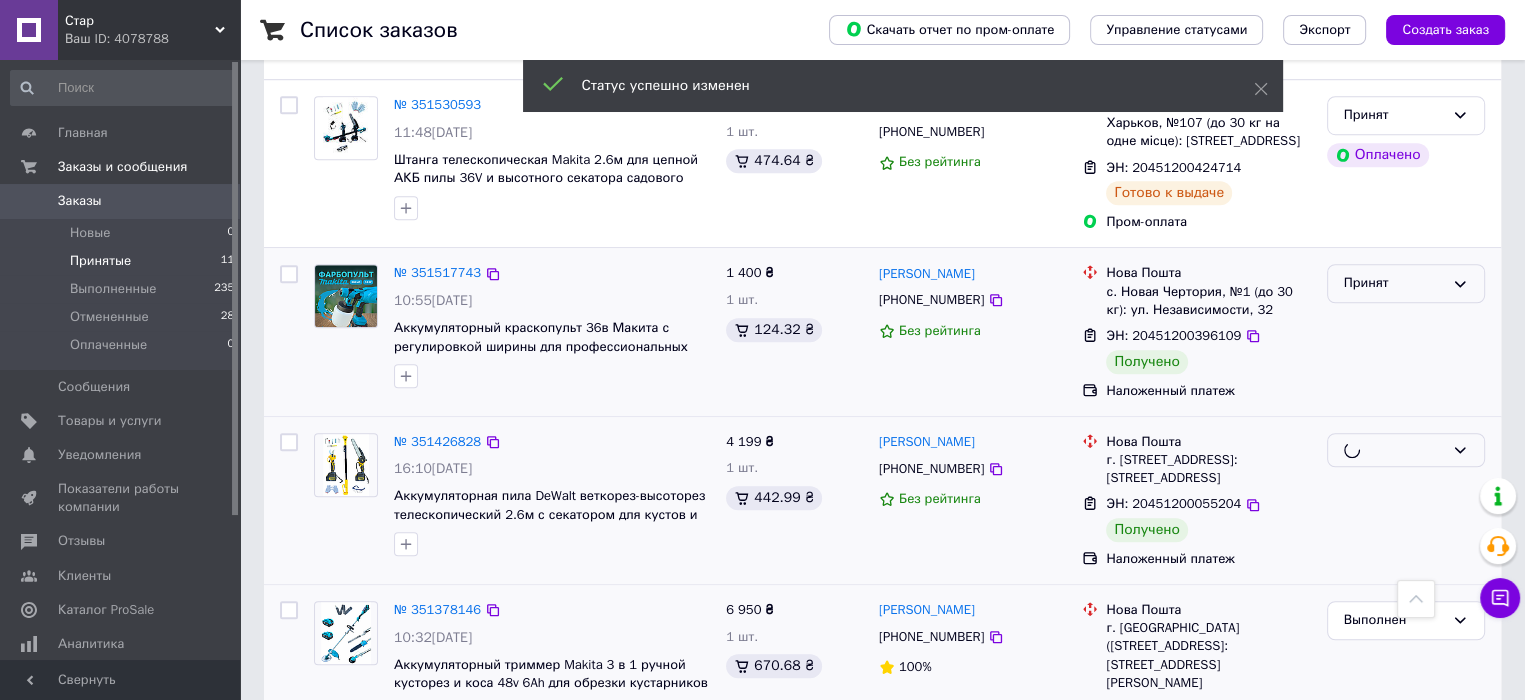 scroll, scrollTop: 1312, scrollLeft: 0, axis: vertical 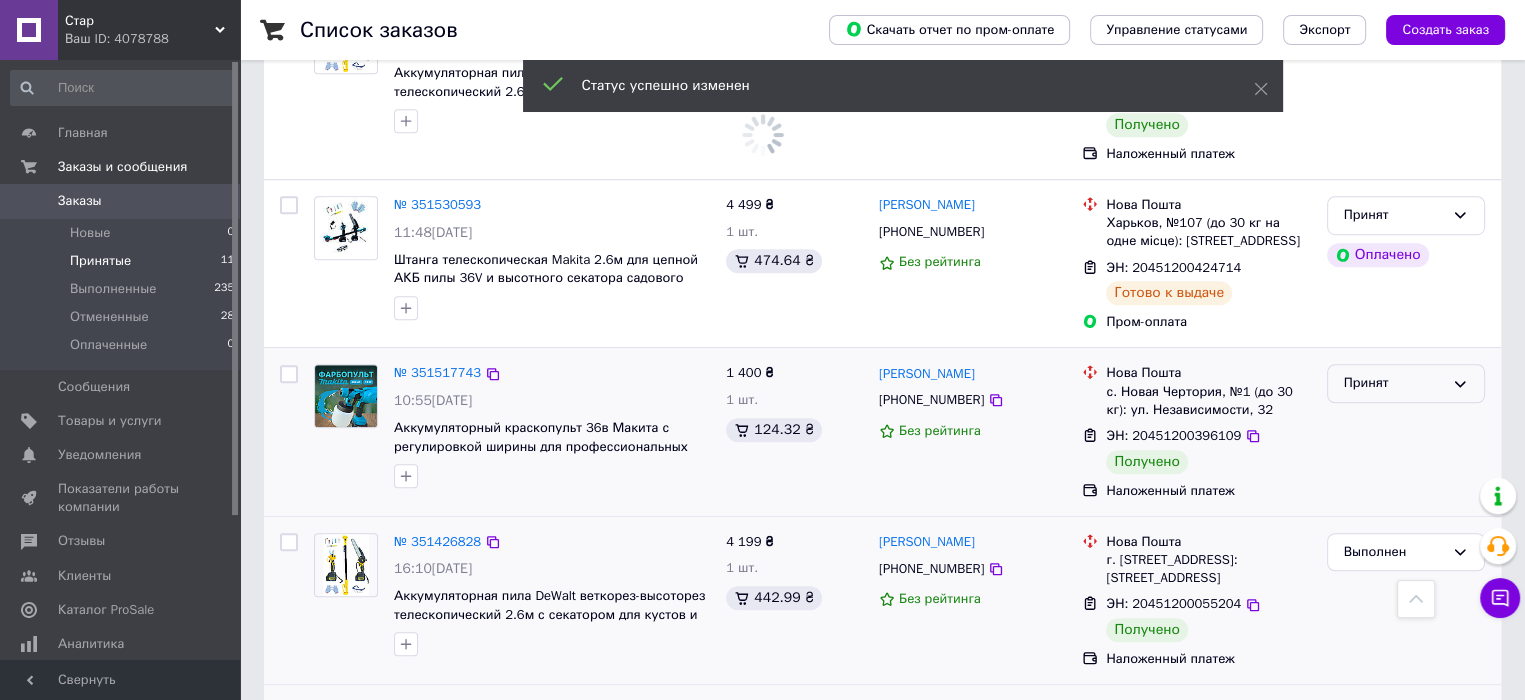 click on "Принят" at bounding box center (1394, 383) 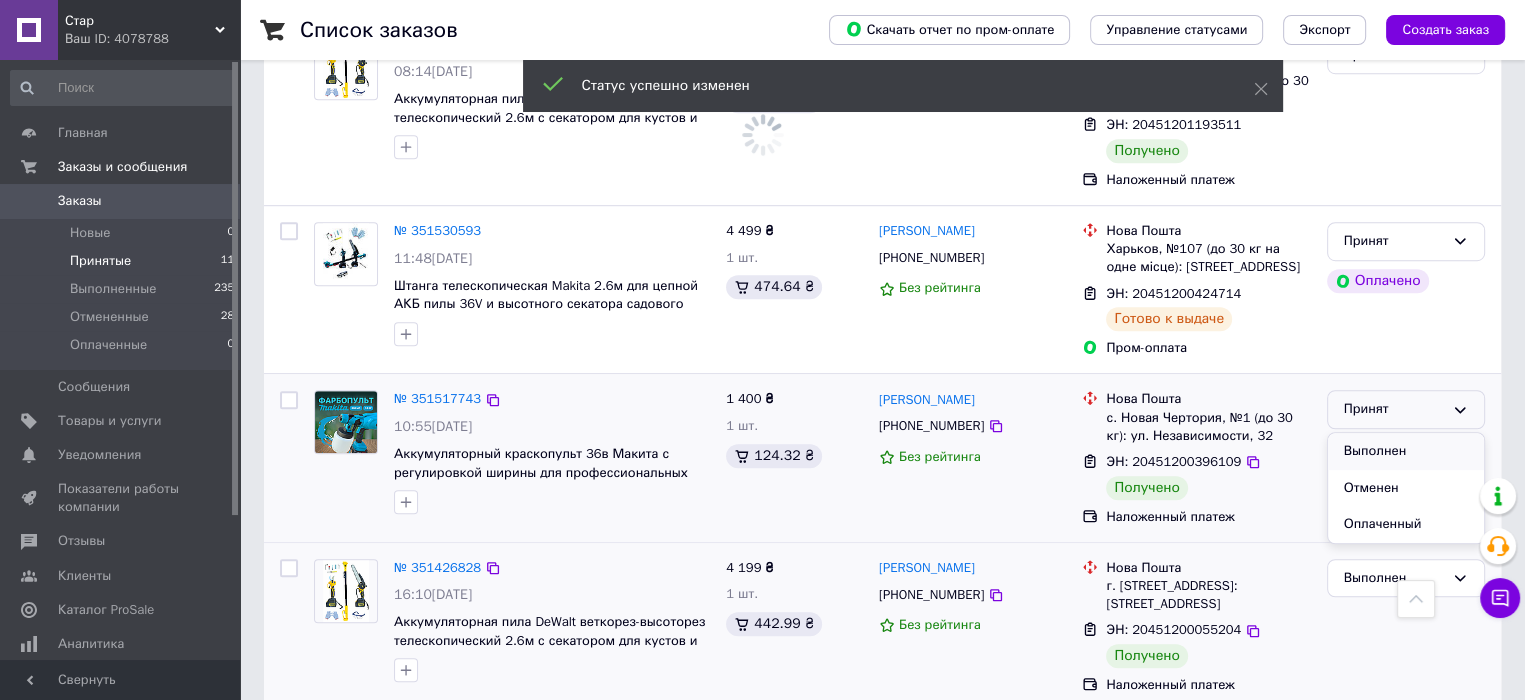 click on "Выполнен" at bounding box center (1406, 451) 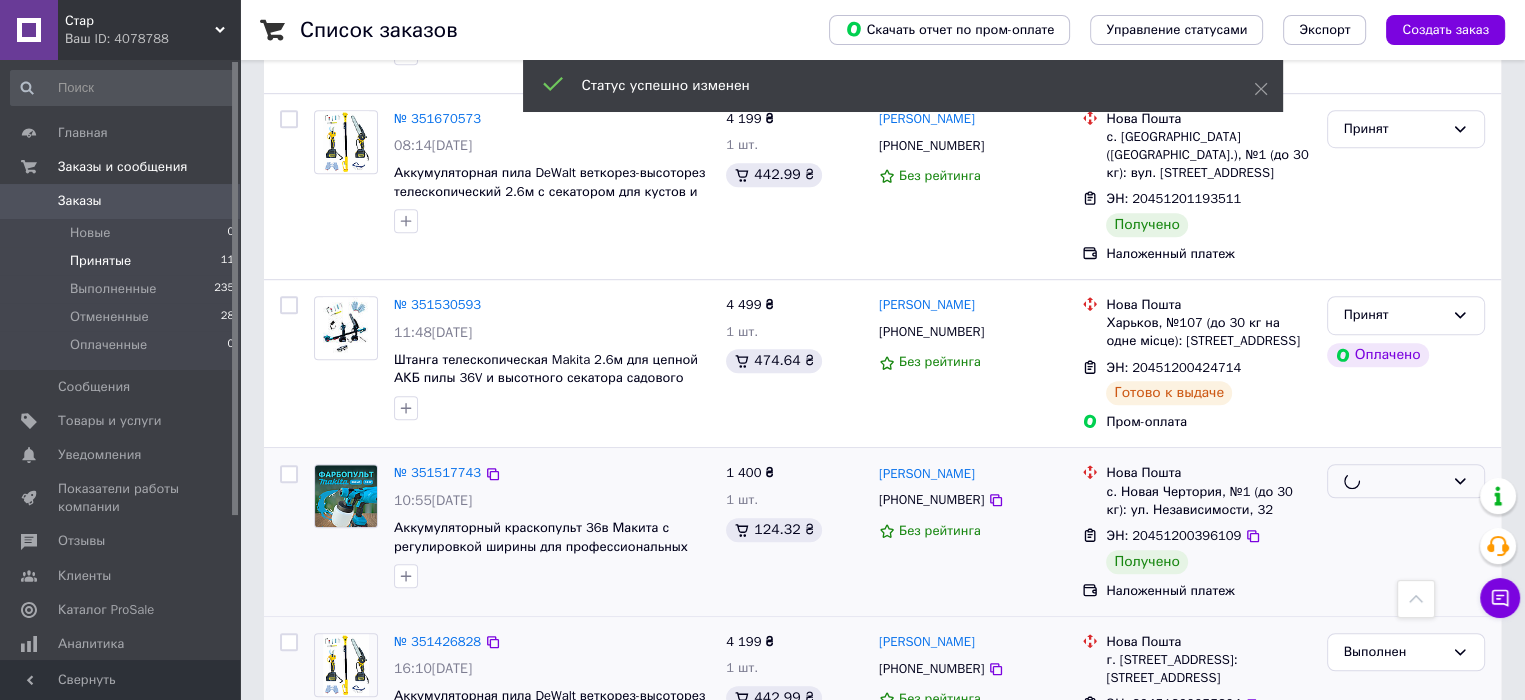 scroll, scrollTop: 1112, scrollLeft: 0, axis: vertical 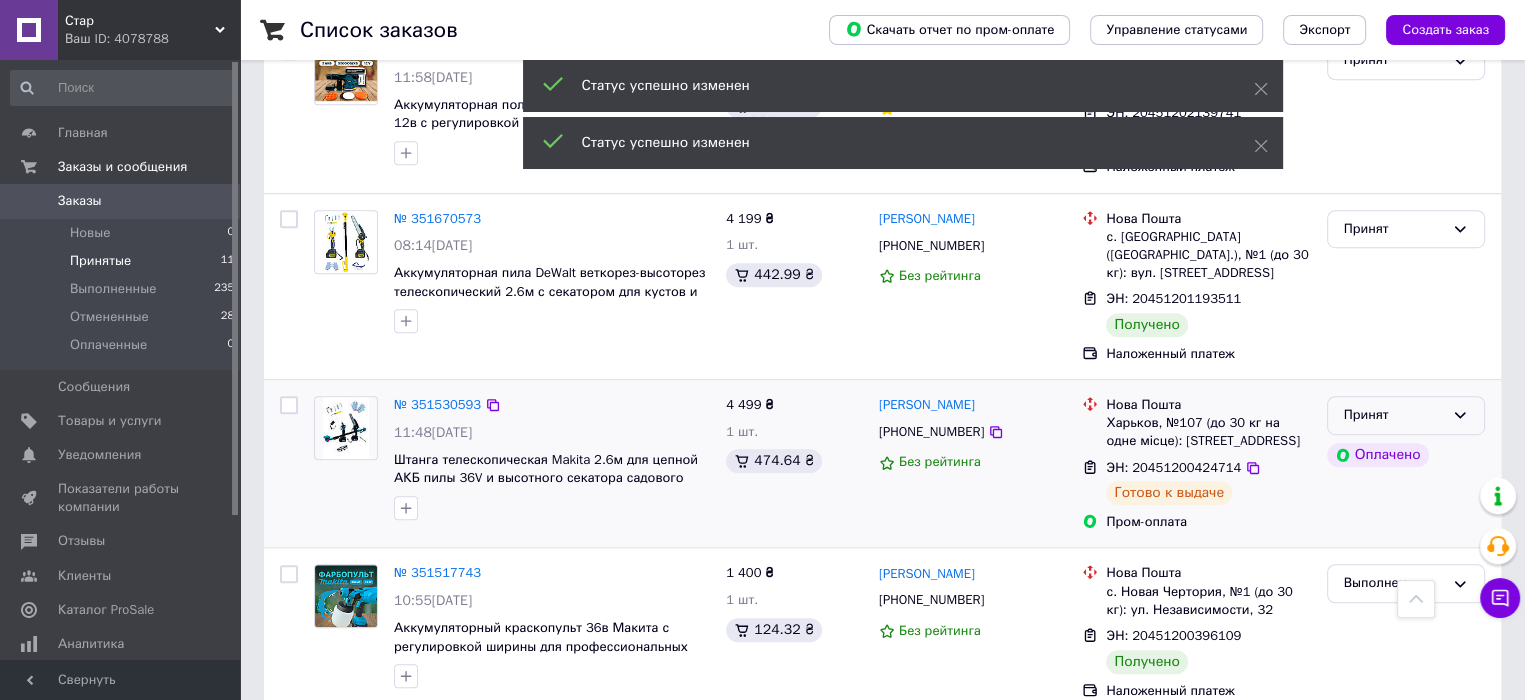 click 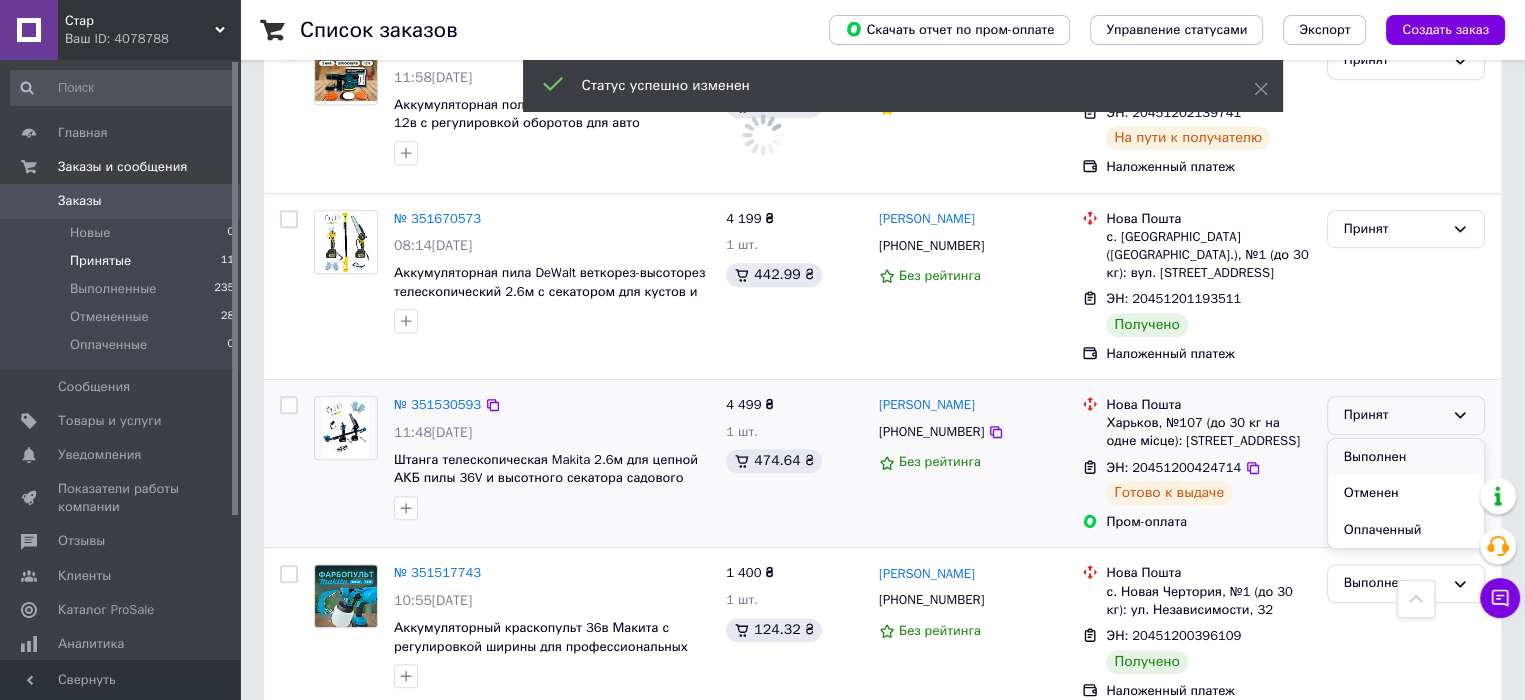 click on "Выполнен" at bounding box center (1406, 457) 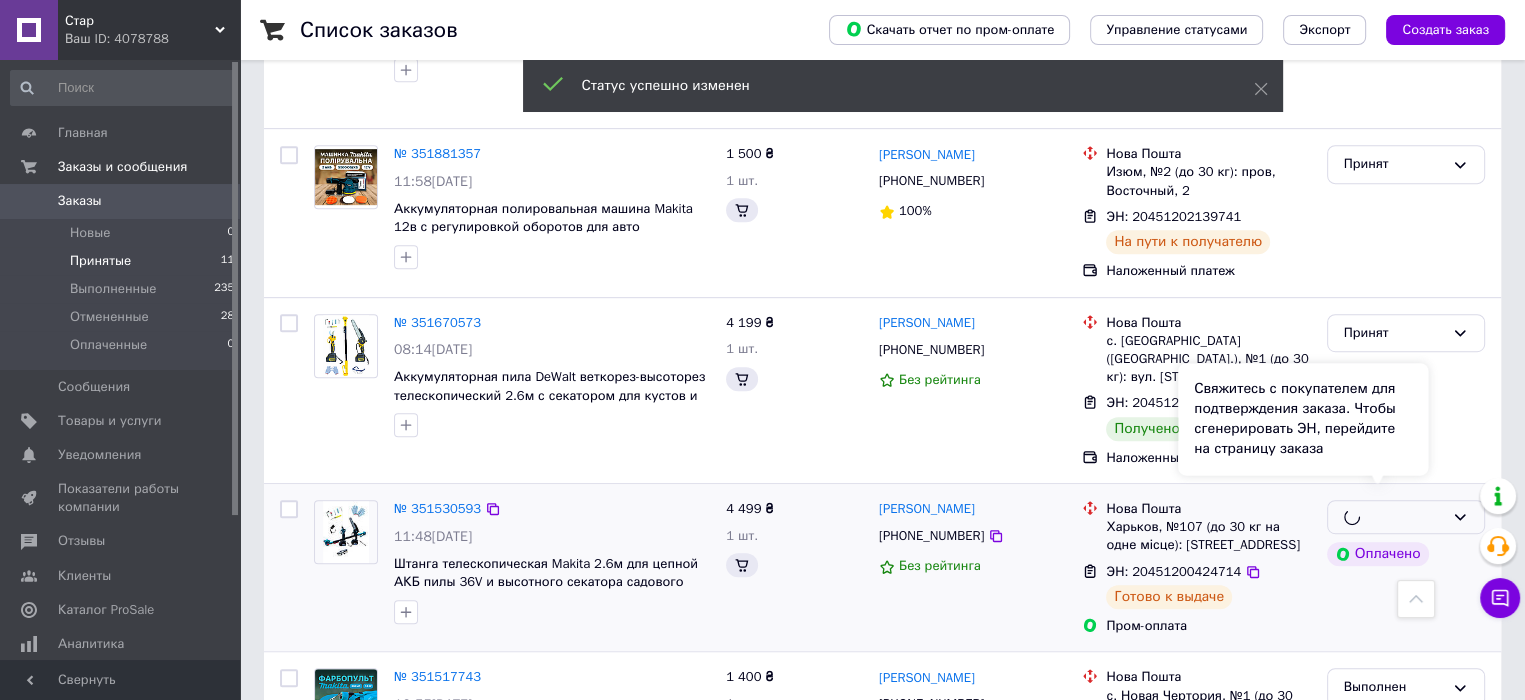 scroll, scrollTop: 1112, scrollLeft: 0, axis: vertical 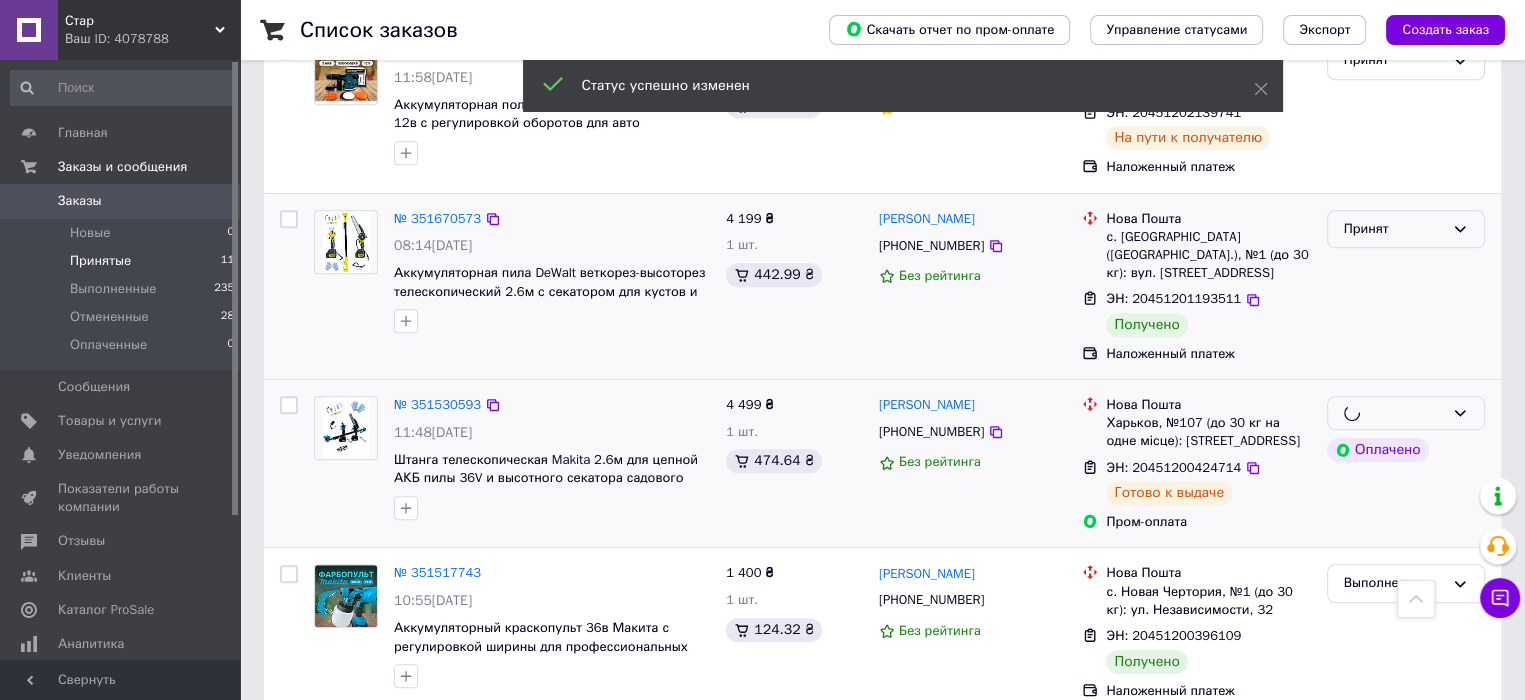 click on "Принят" at bounding box center (1394, 229) 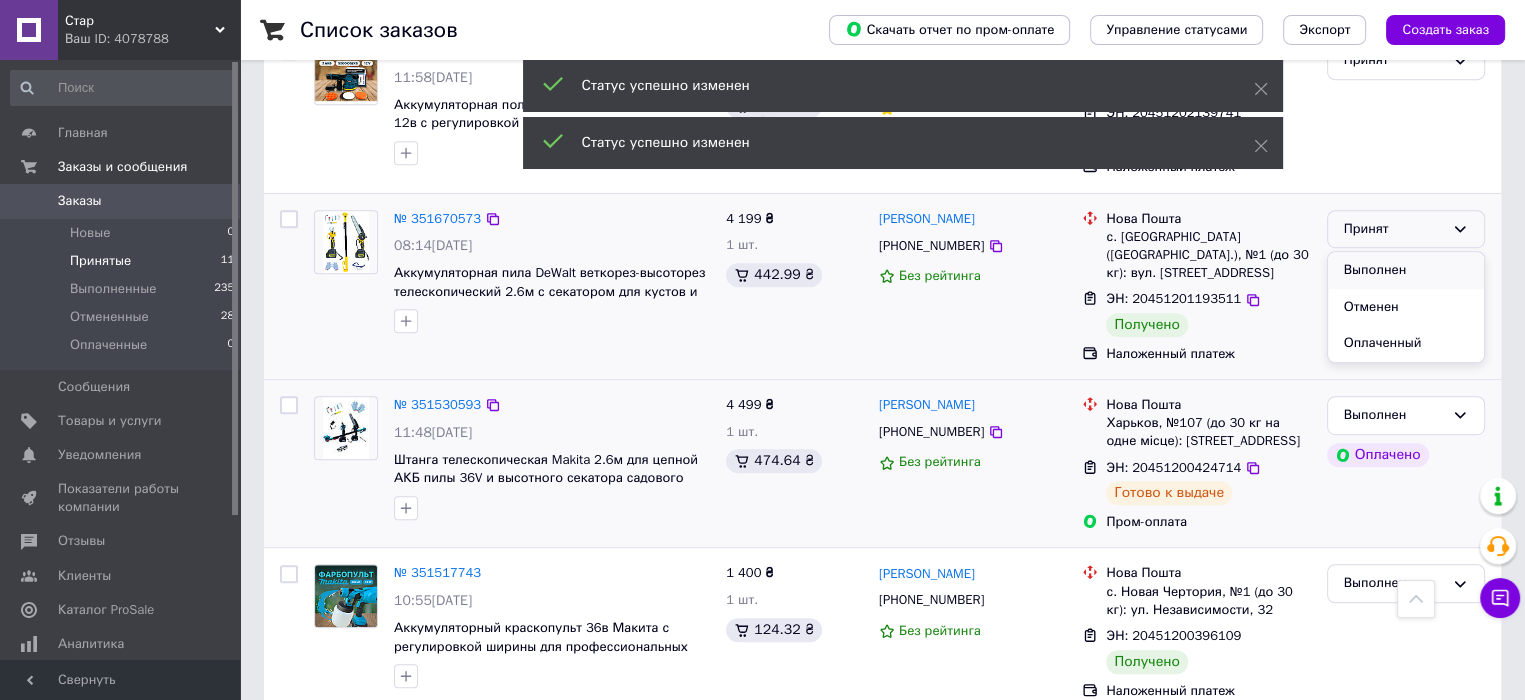 click on "Выполнен" at bounding box center (1406, 270) 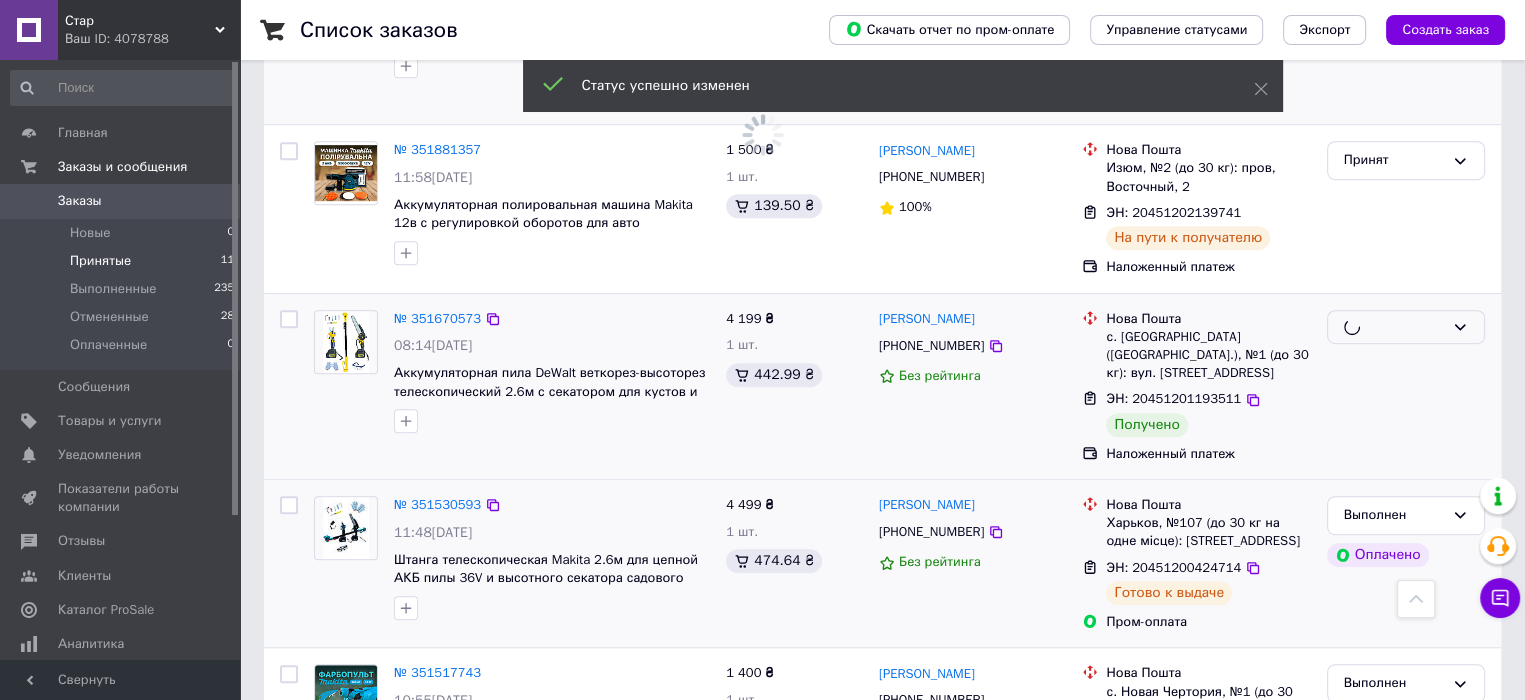 scroll, scrollTop: 912, scrollLeft: 0, axis: vertical 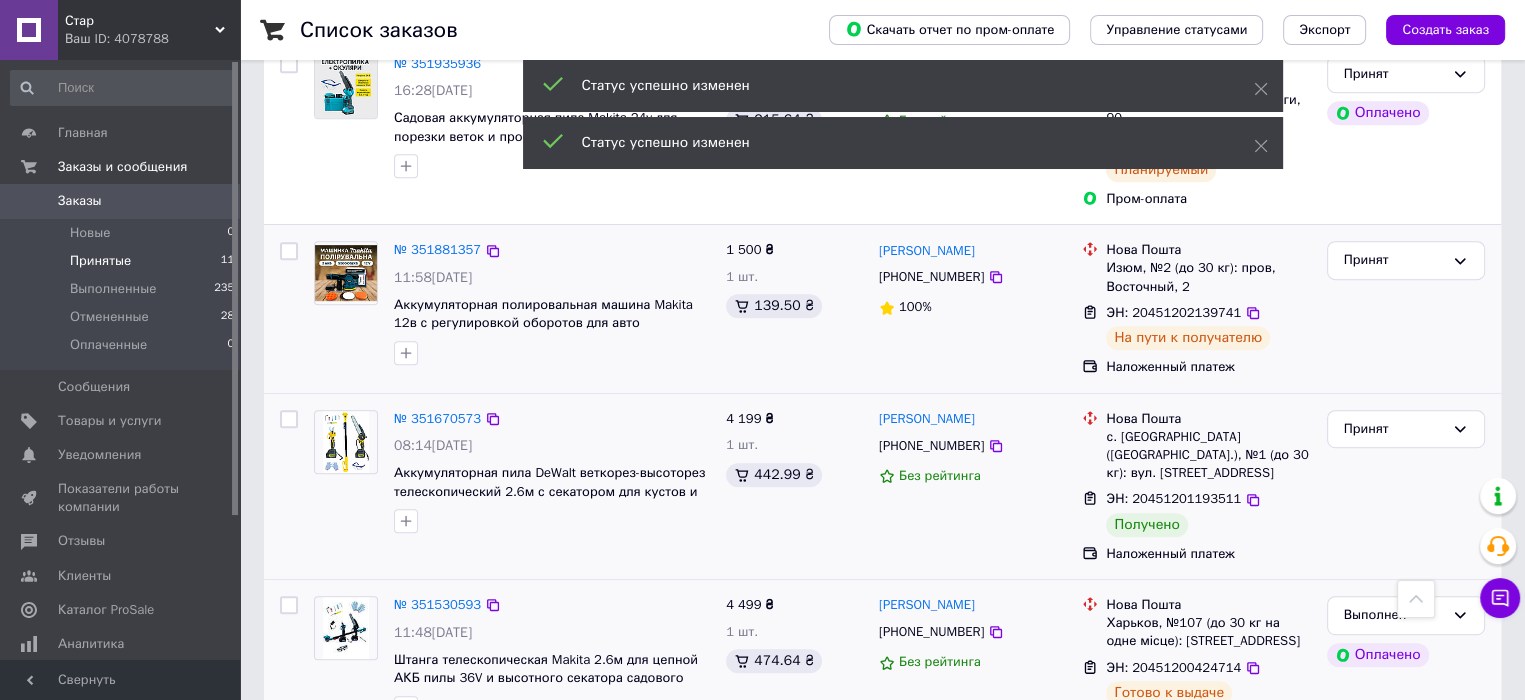 click on "Принят" at bounding box center [1406, 260] 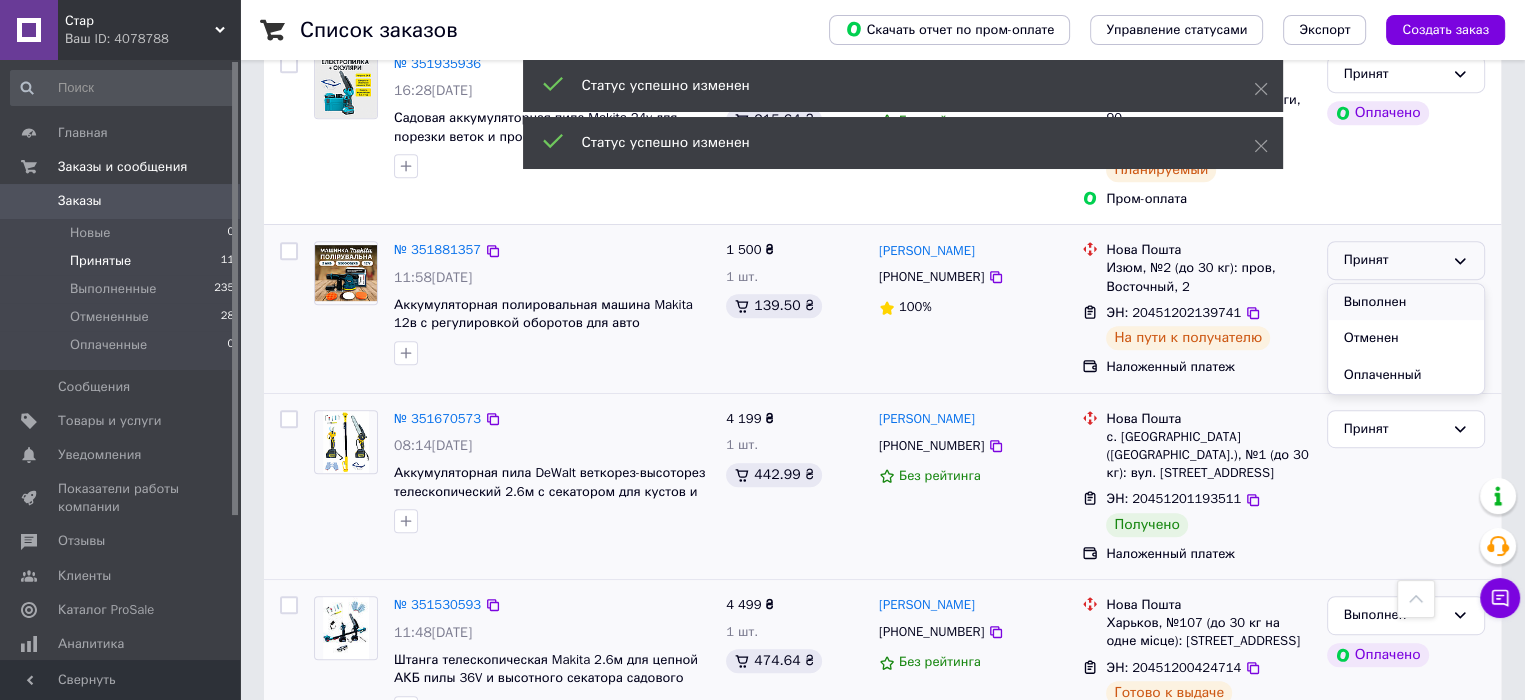 click on "Выполнен" at bounding box center [1406, 302] 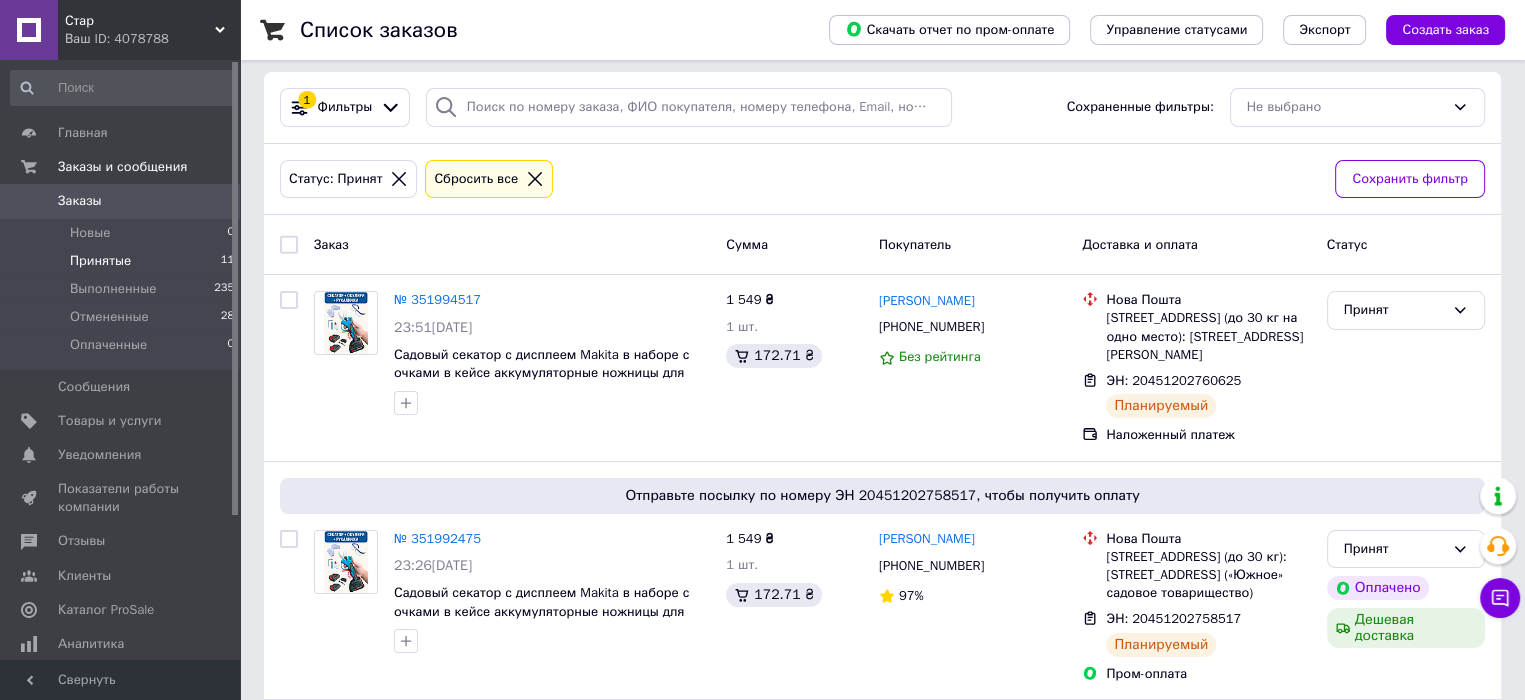 scroll, scrollTop: 0, scrollLeft: 0, axis: both 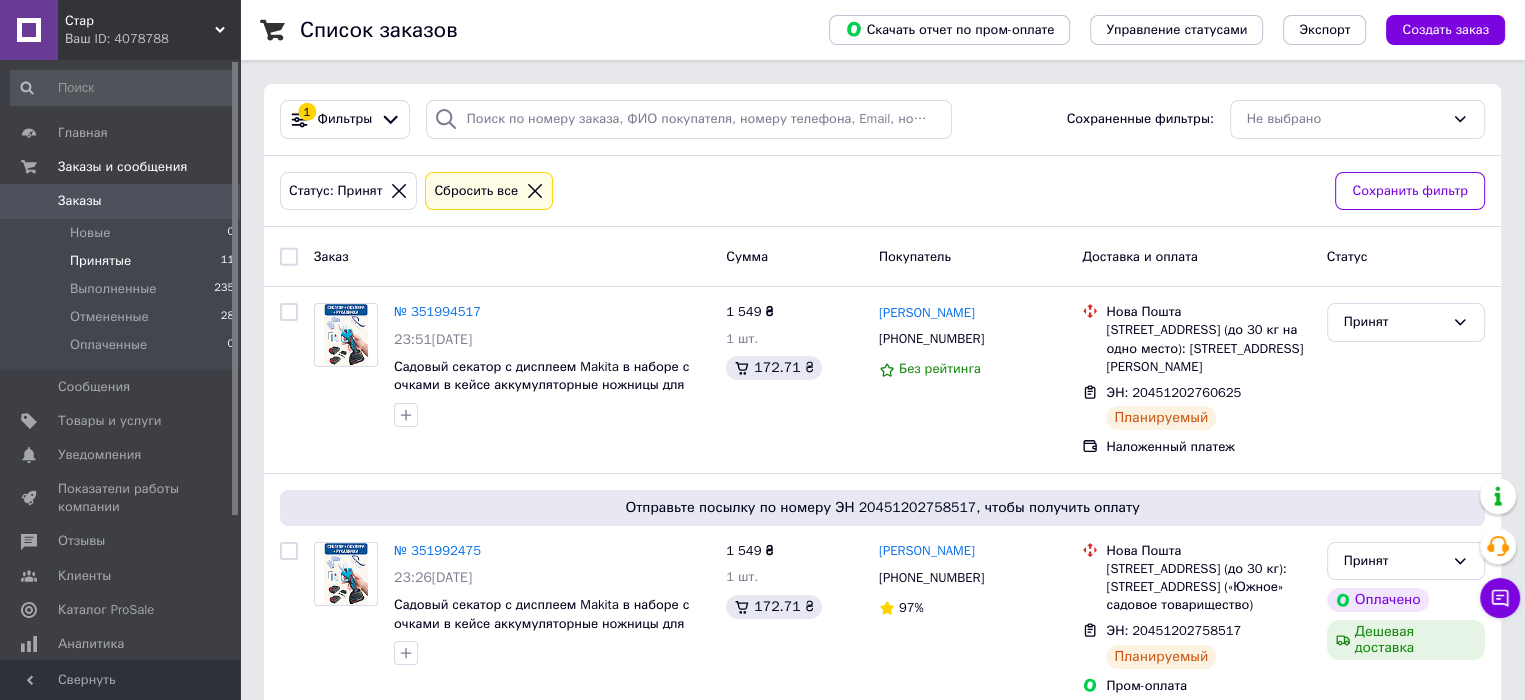 click 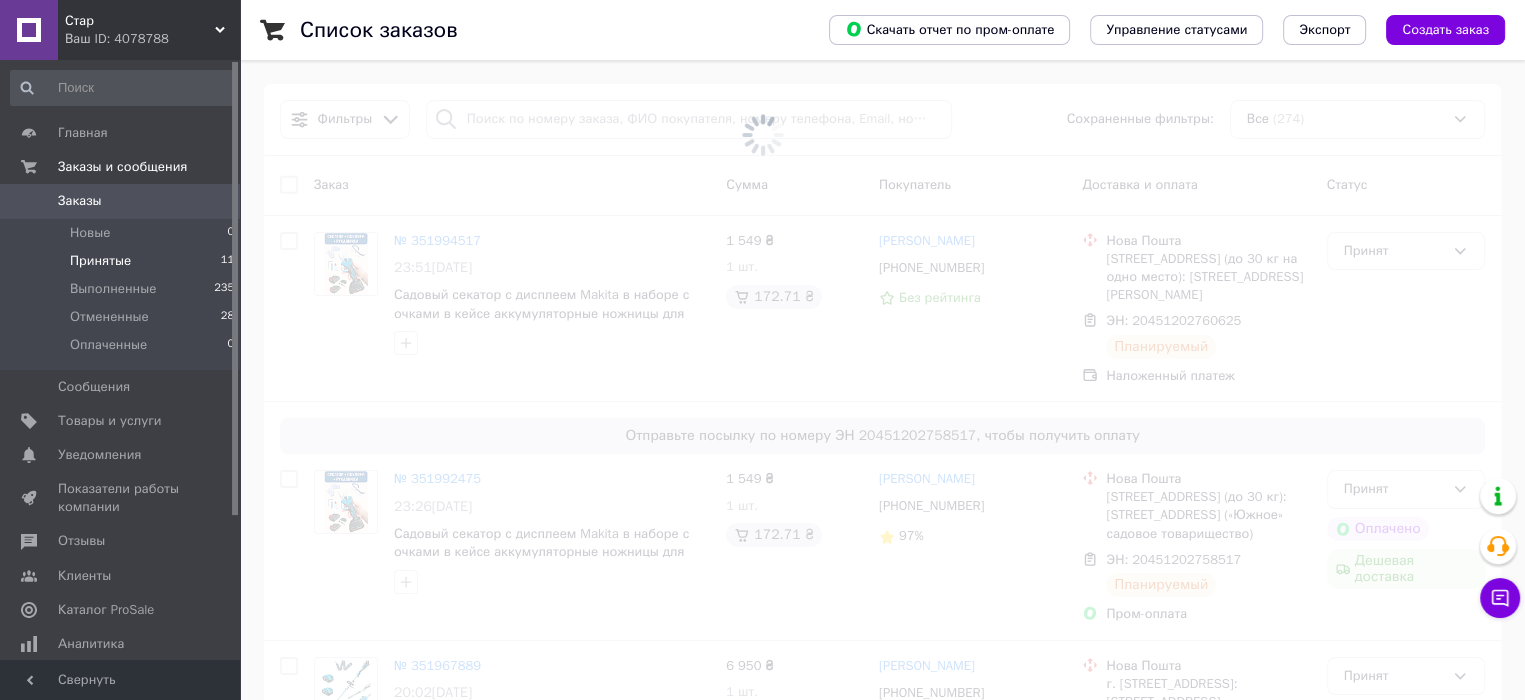 click on "Заказы 0" at bounding box center (123, 201) 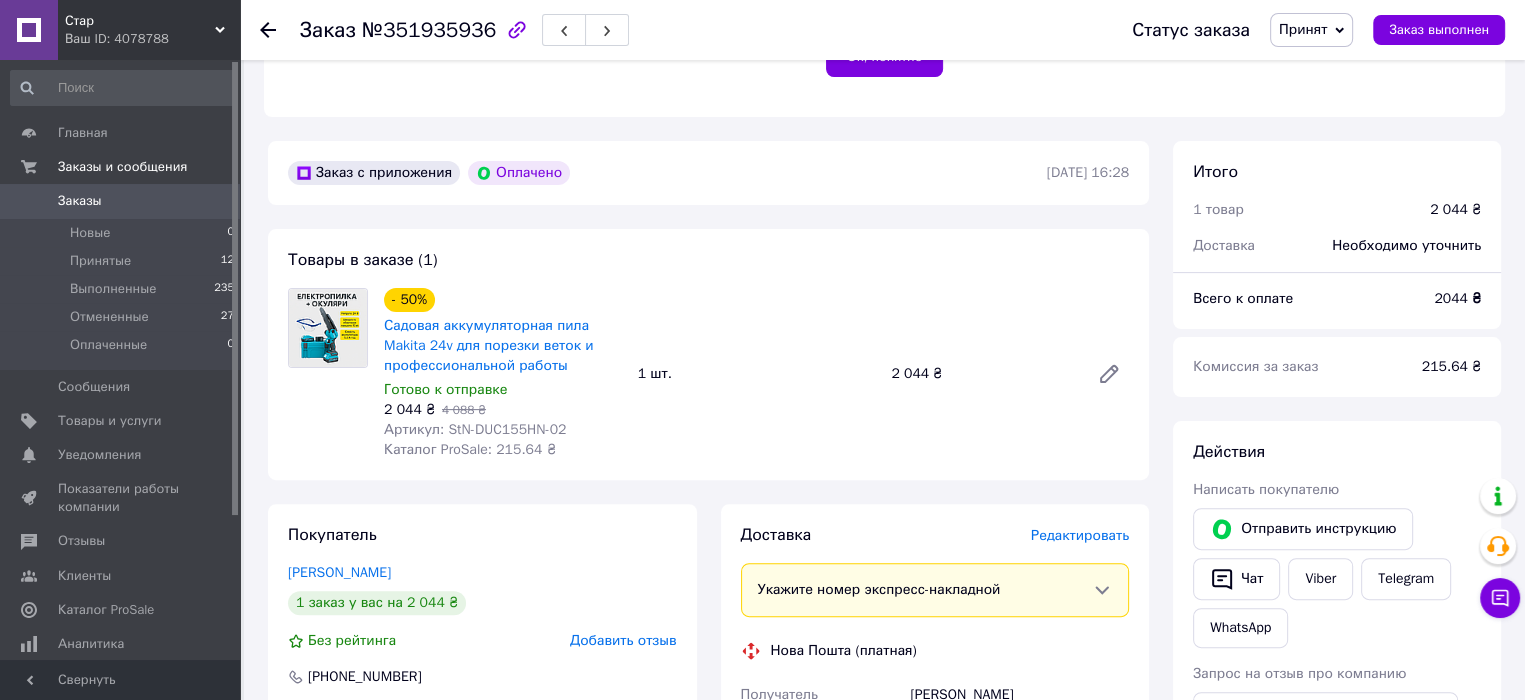 scroll, scrollTop: 600, scrollLeft: 0, axis: vertical 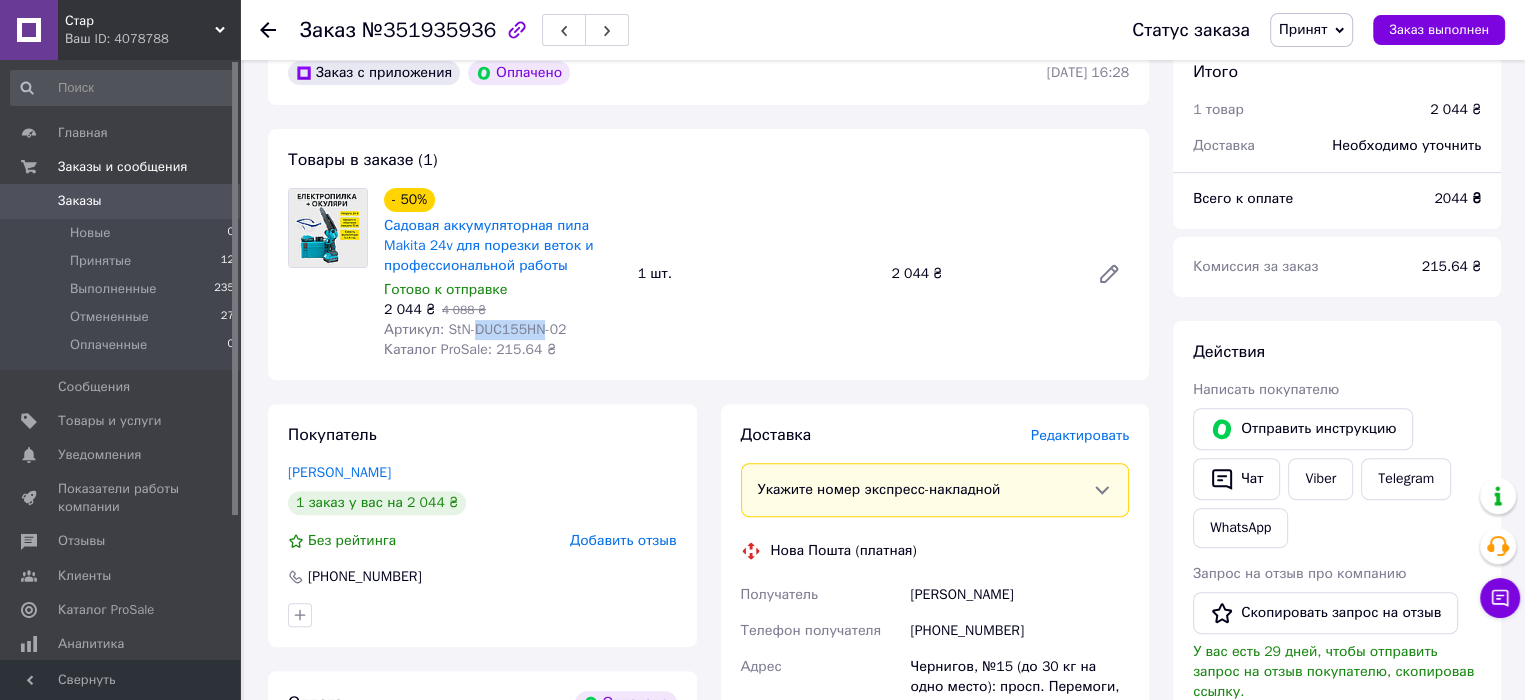 drag, startPoint x: 542, startPoint y: 313, endPoint x: 476, endPoint y: 317, distance: 66.1211 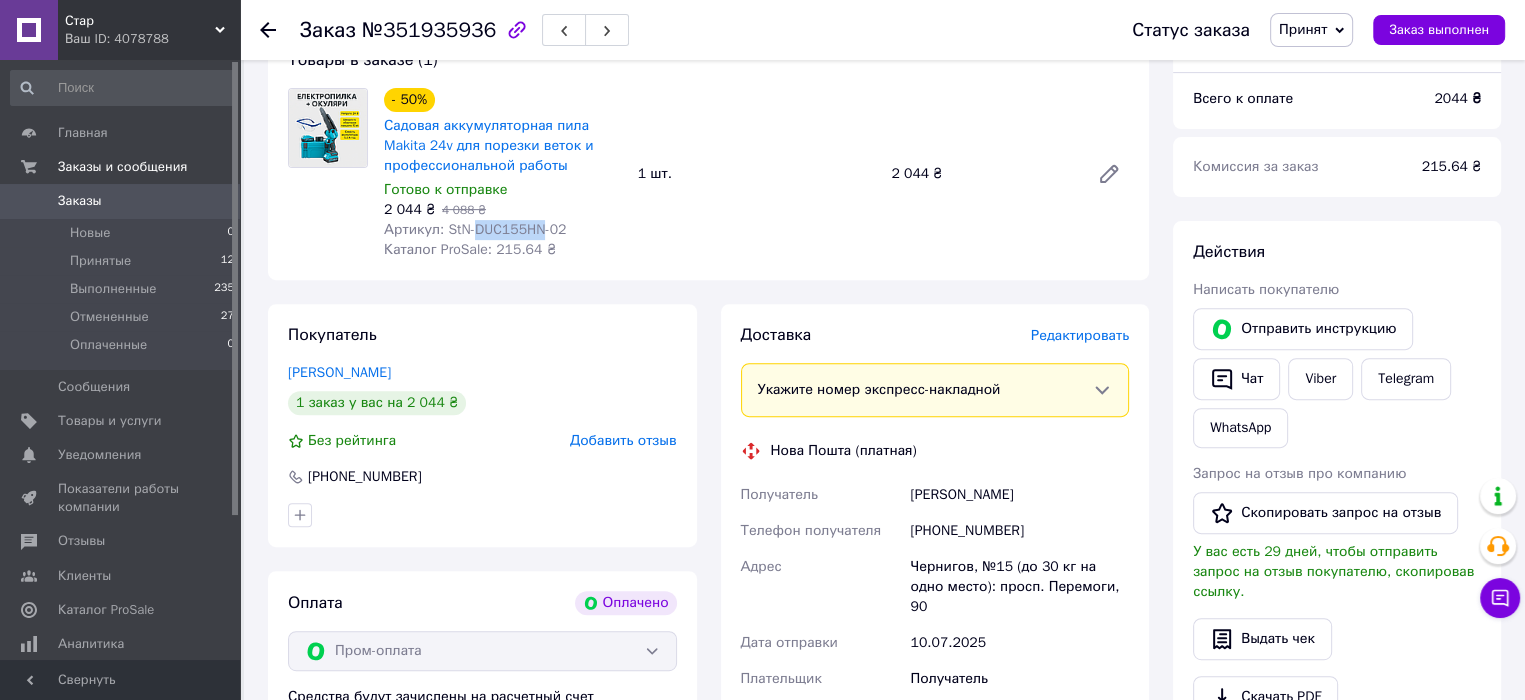 scroll, scrollTop: 900, scrollLeft: 0, axis: vertical 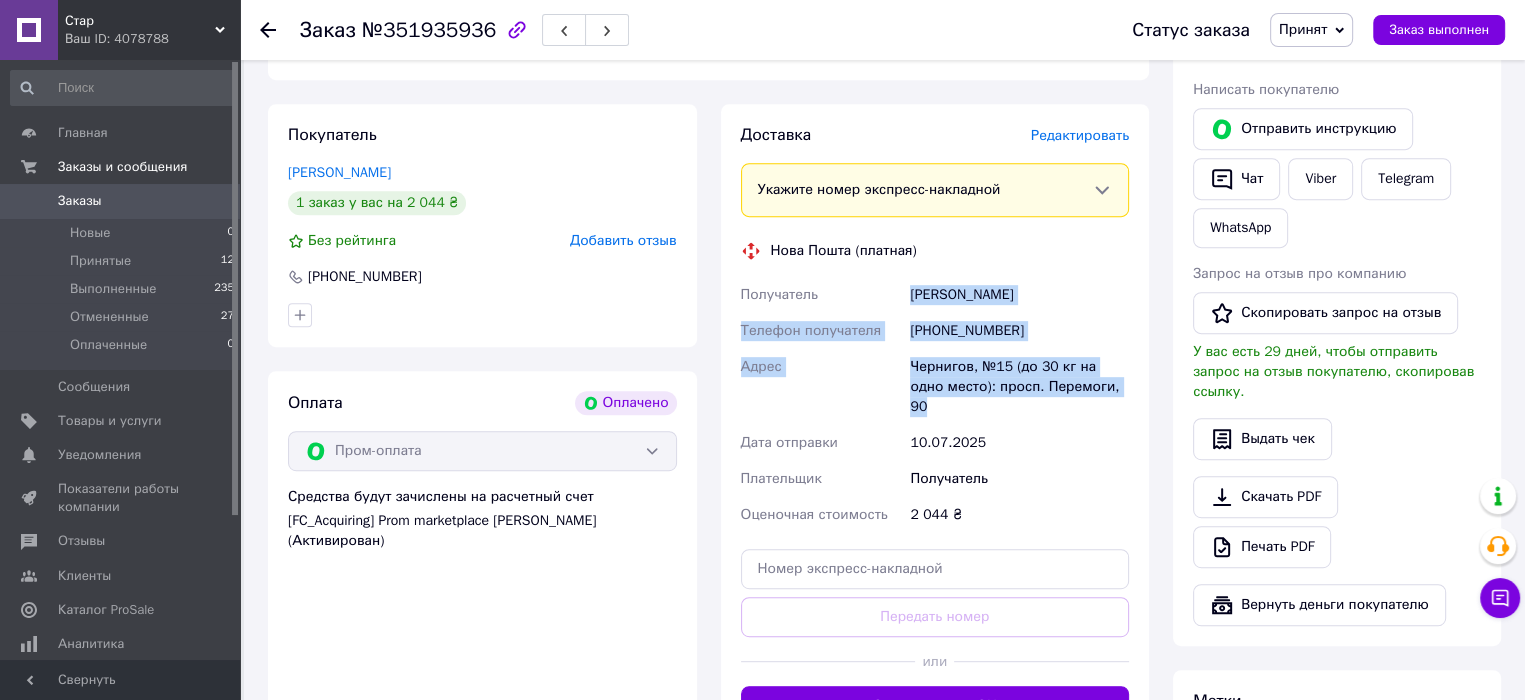drag, startPoint x: 904, startPoint y: 275, endPoint x: 1034, endPoint y: 389, distance: 172.9046 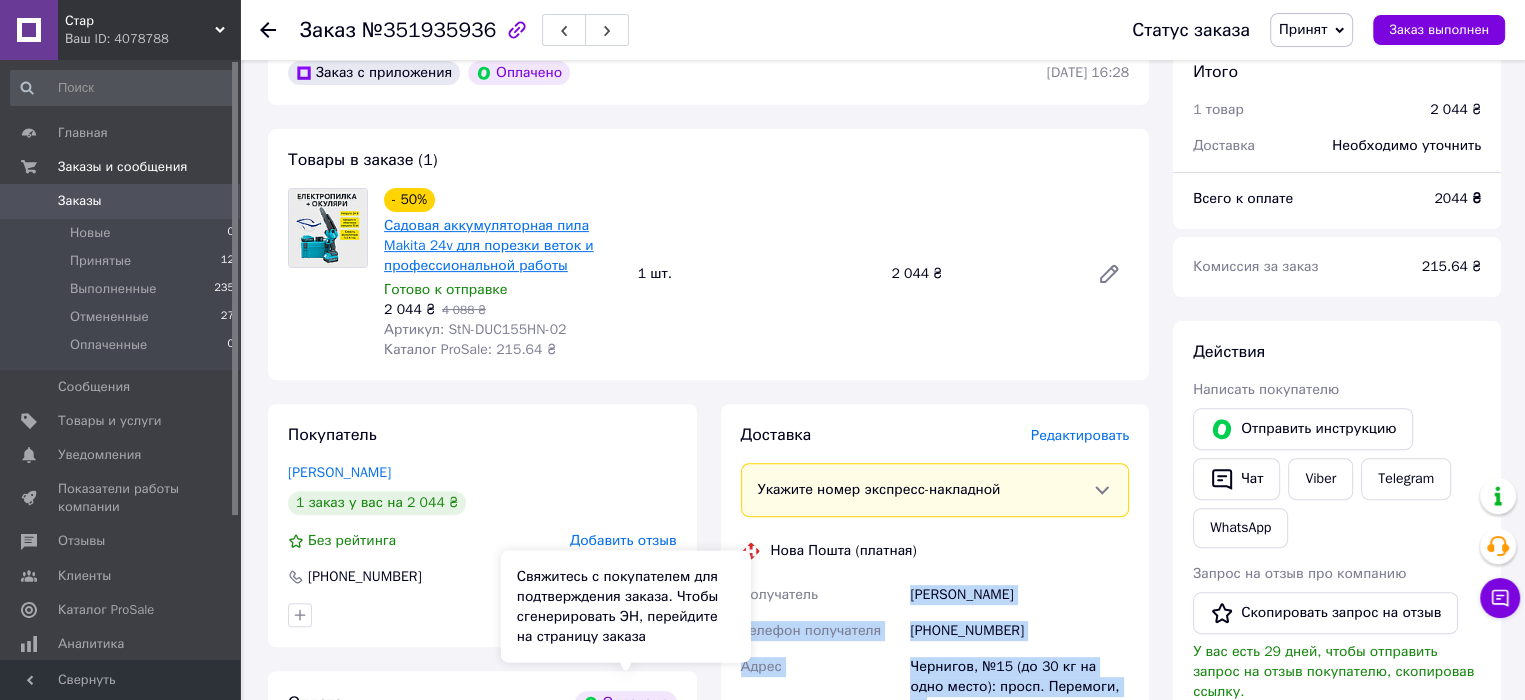 scroll, scrollTop: 500, scrollLeft: 0, axis: vertical 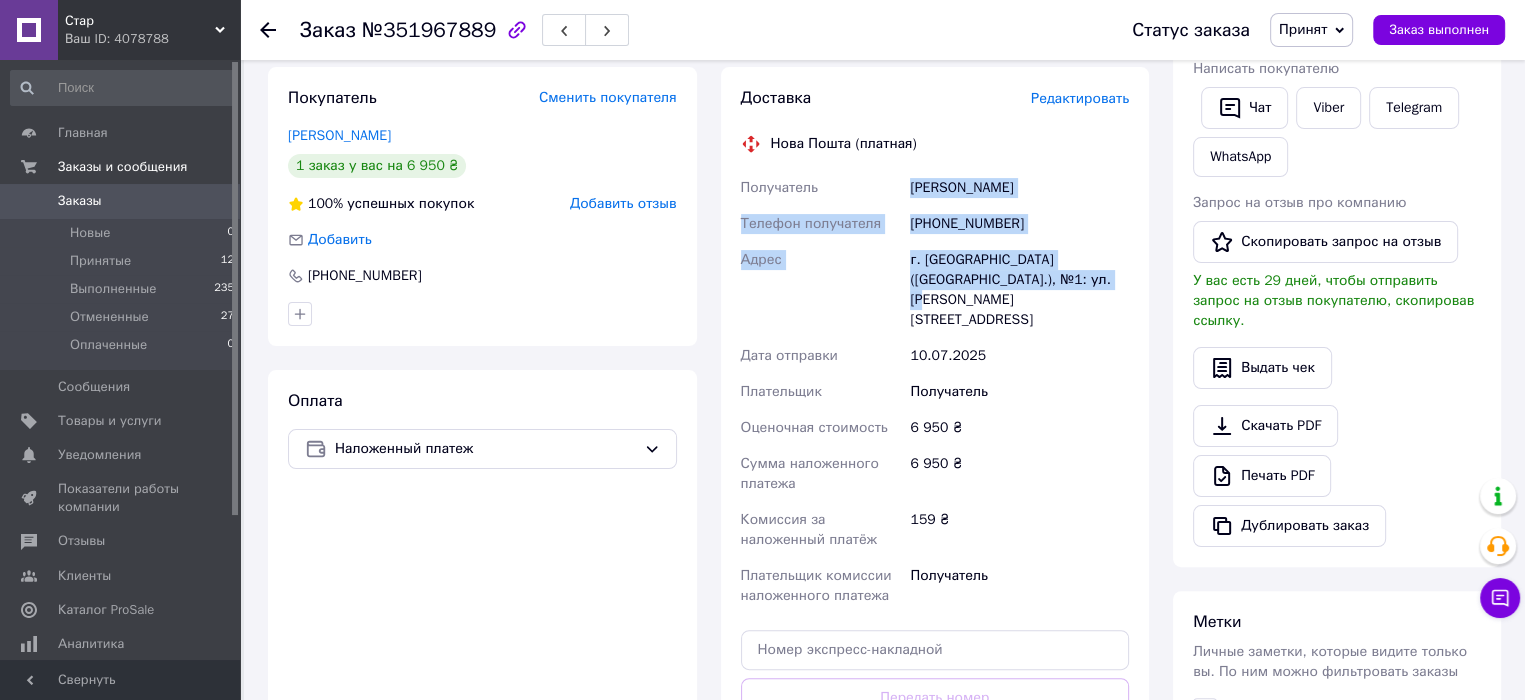 drag, startPoint x: 910, startPoint y: 178, endPoint x: 1087, endPoint y: 281, distance: 204.78769 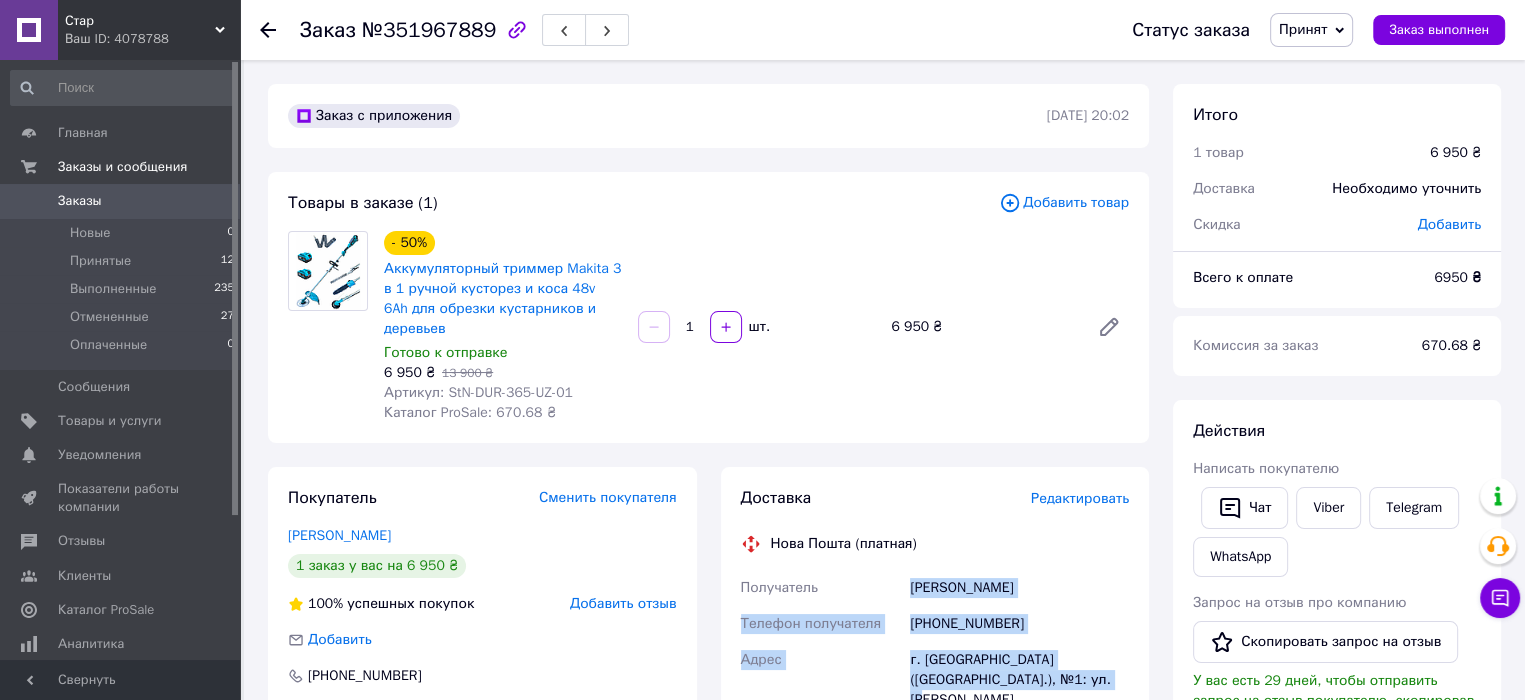 scroll, scrollTop: 100, scrollLeft: 0, axis: vertical 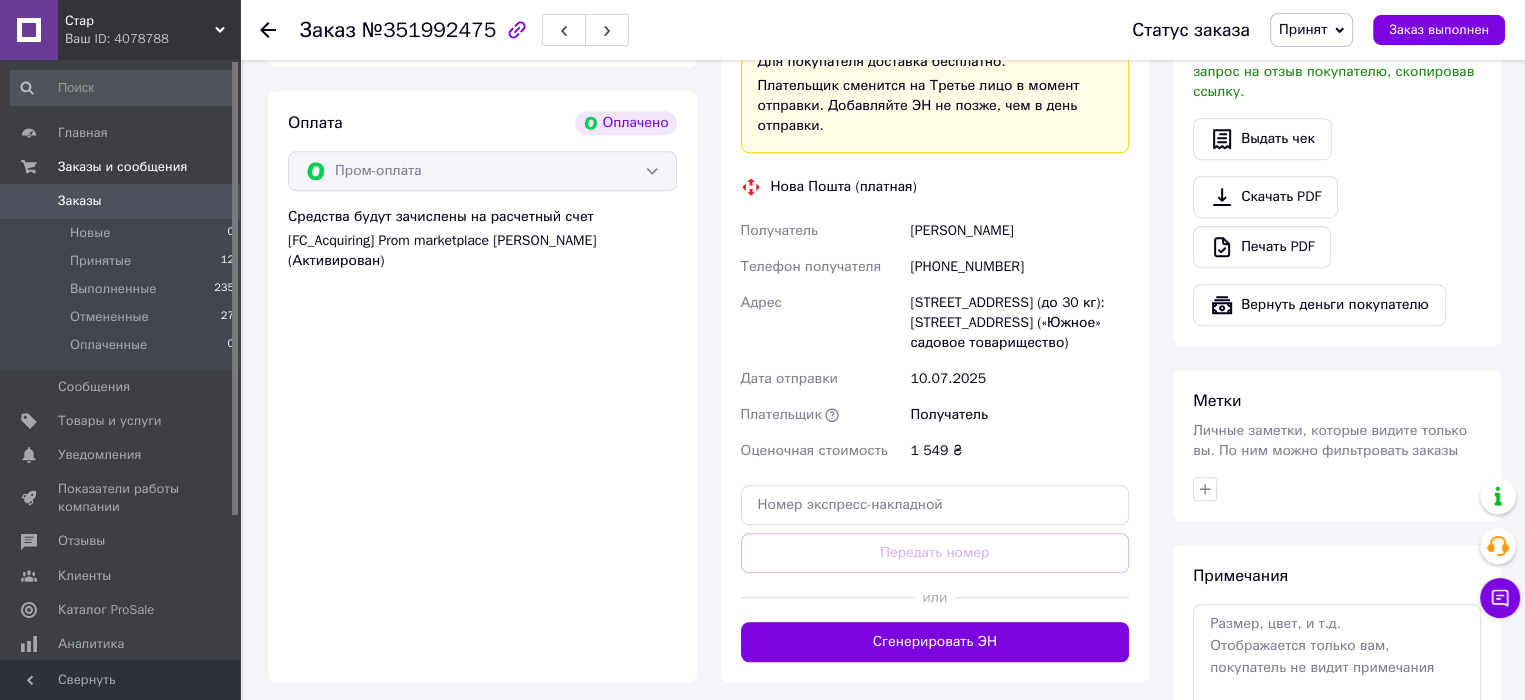 drag, startPoint x: 906, startPoint y: 192, endPoint x: 1036, endPoint y: 316, distance: 179.65523 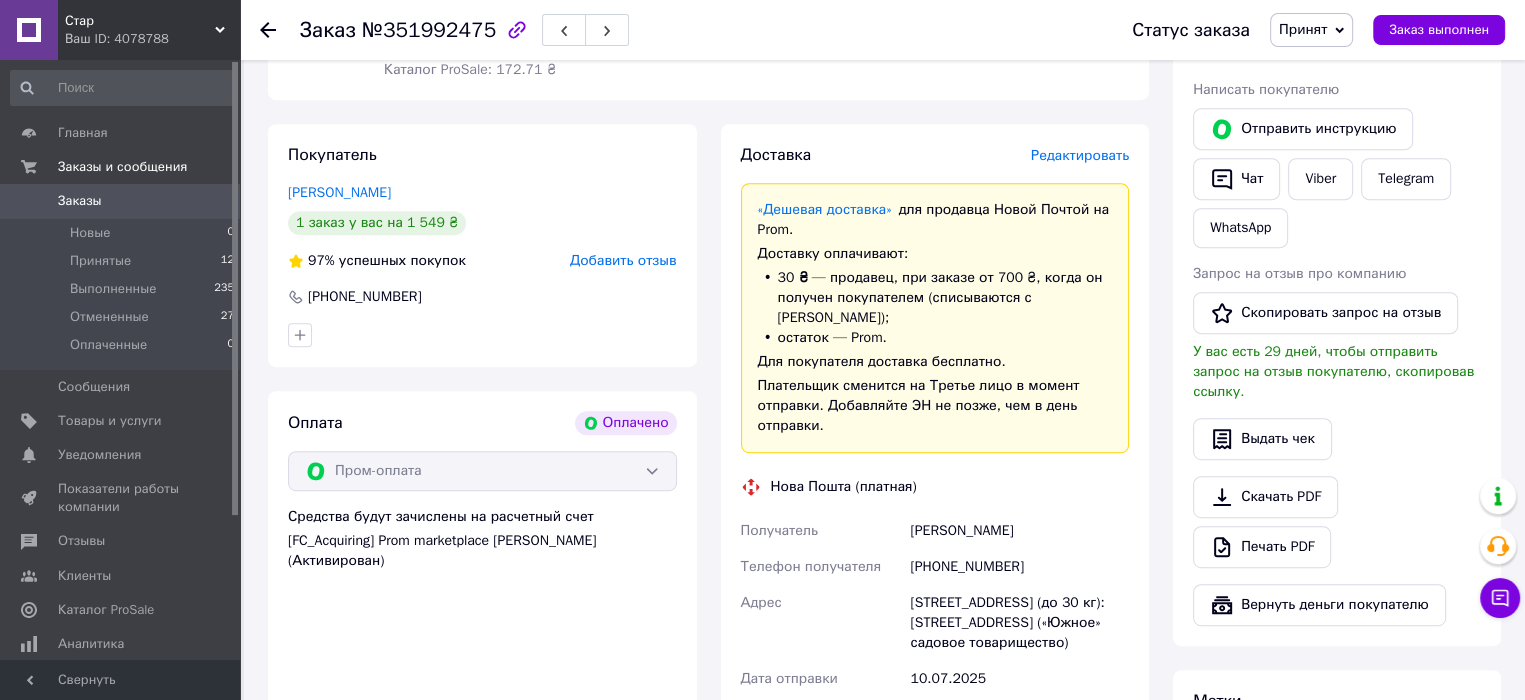 scroll, scrollTop: 600, scrollLeft: 0, axis: vertical 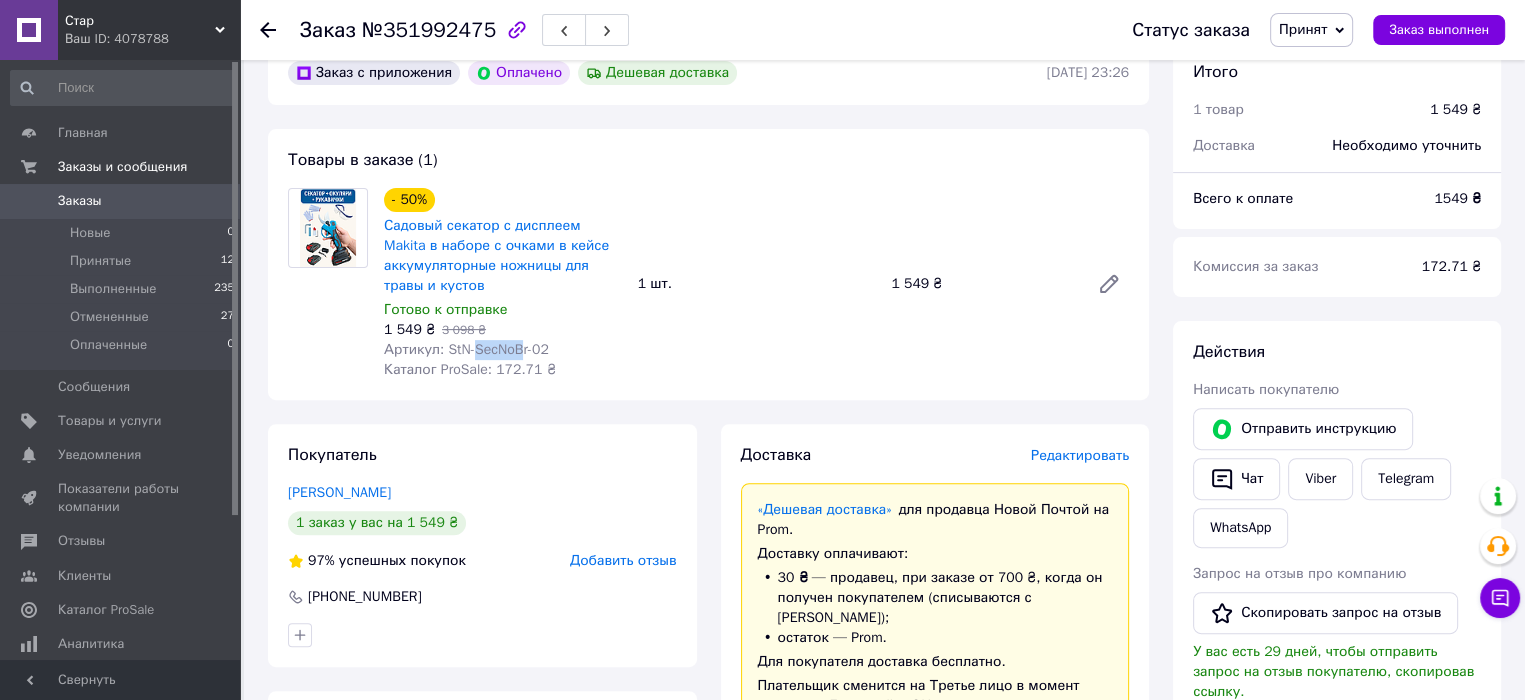drag, startPoint x: 524, startPoint y: 330, endPoint x: 473, endPoint y: 330, distance: 51 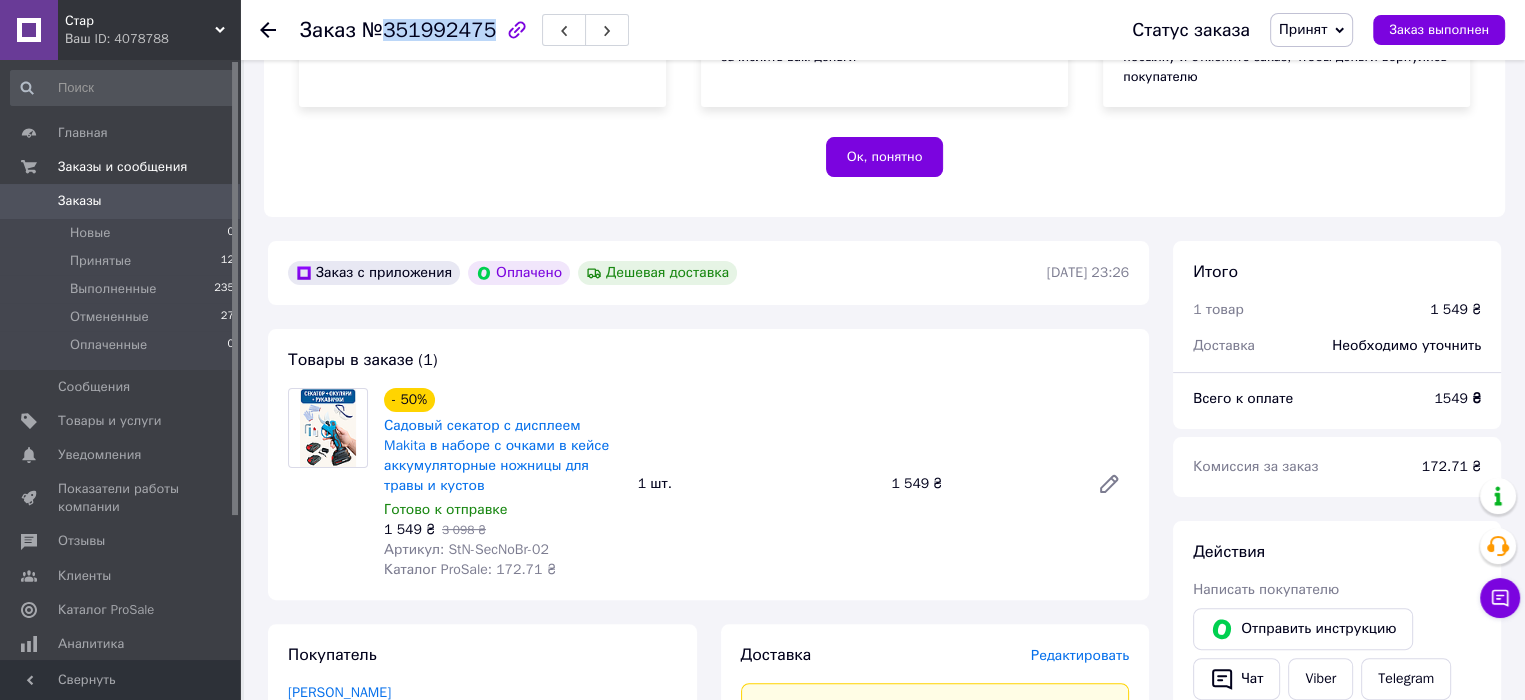 drag, startPoint x: 382, startPoint y: 29, endPoint x: 481, endPoint y: 38, distance: 99.40825 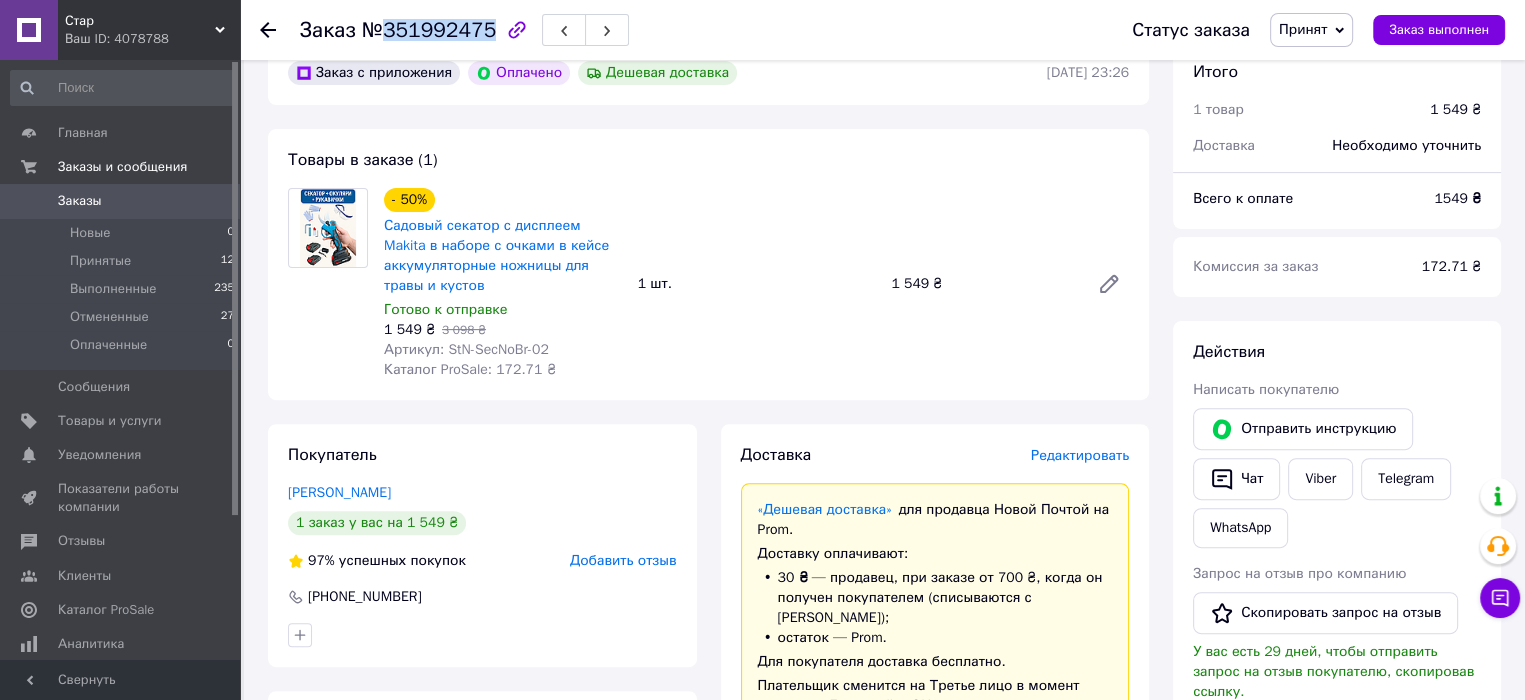 scroll, scrollTop: 700, scrollLeft: 0, axis: vertical 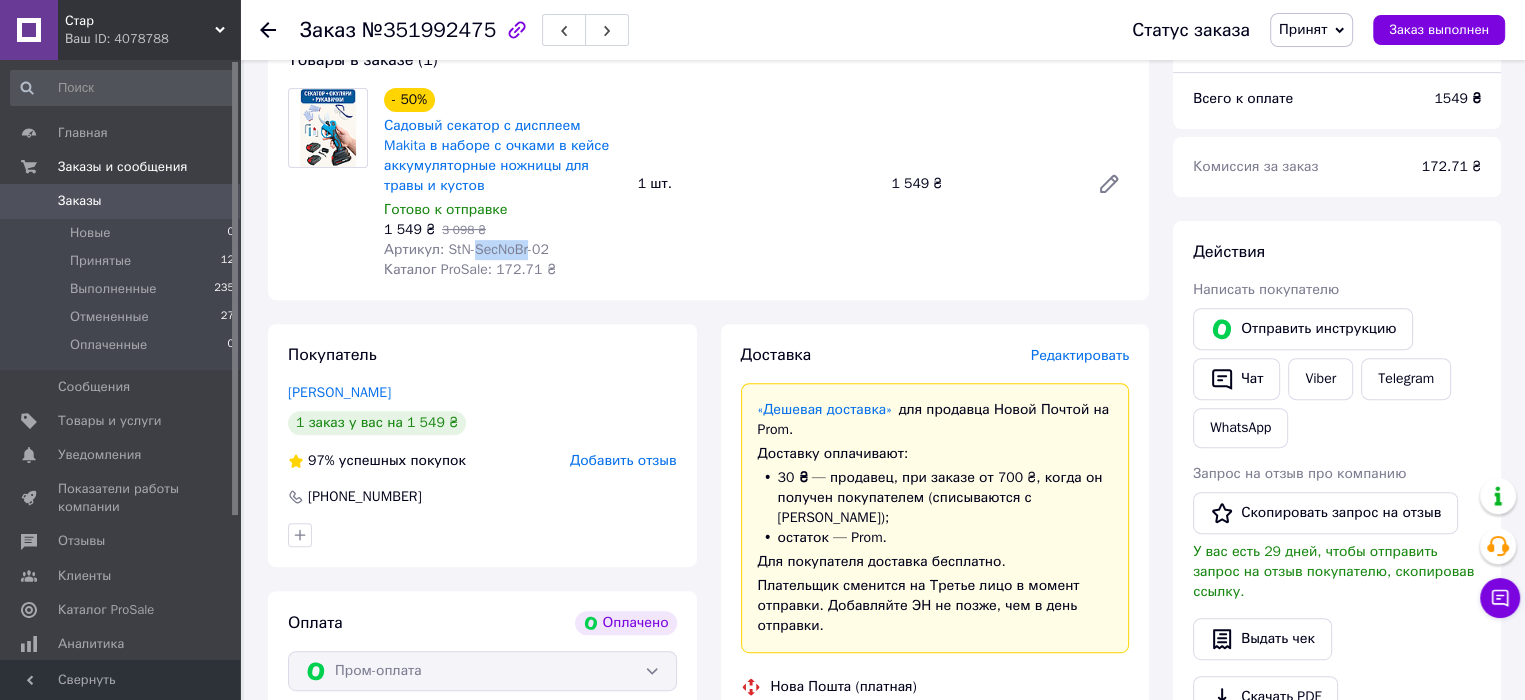 drag, startPoint x: 525, startPoint y: 235, endPoint x: 475, endPoint y: 229, distance: 50.358715 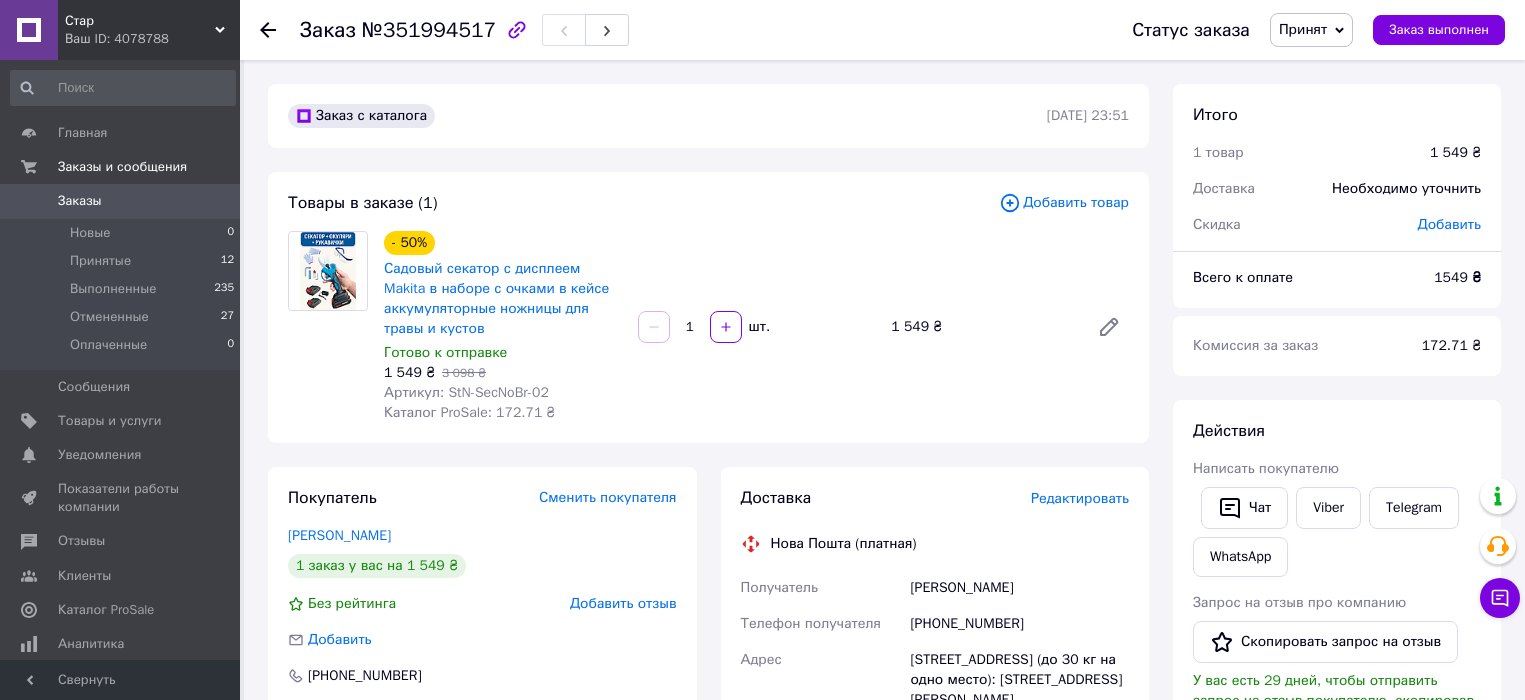 scroll, scrollTop: 0, scrollLeft: 0, axis: both 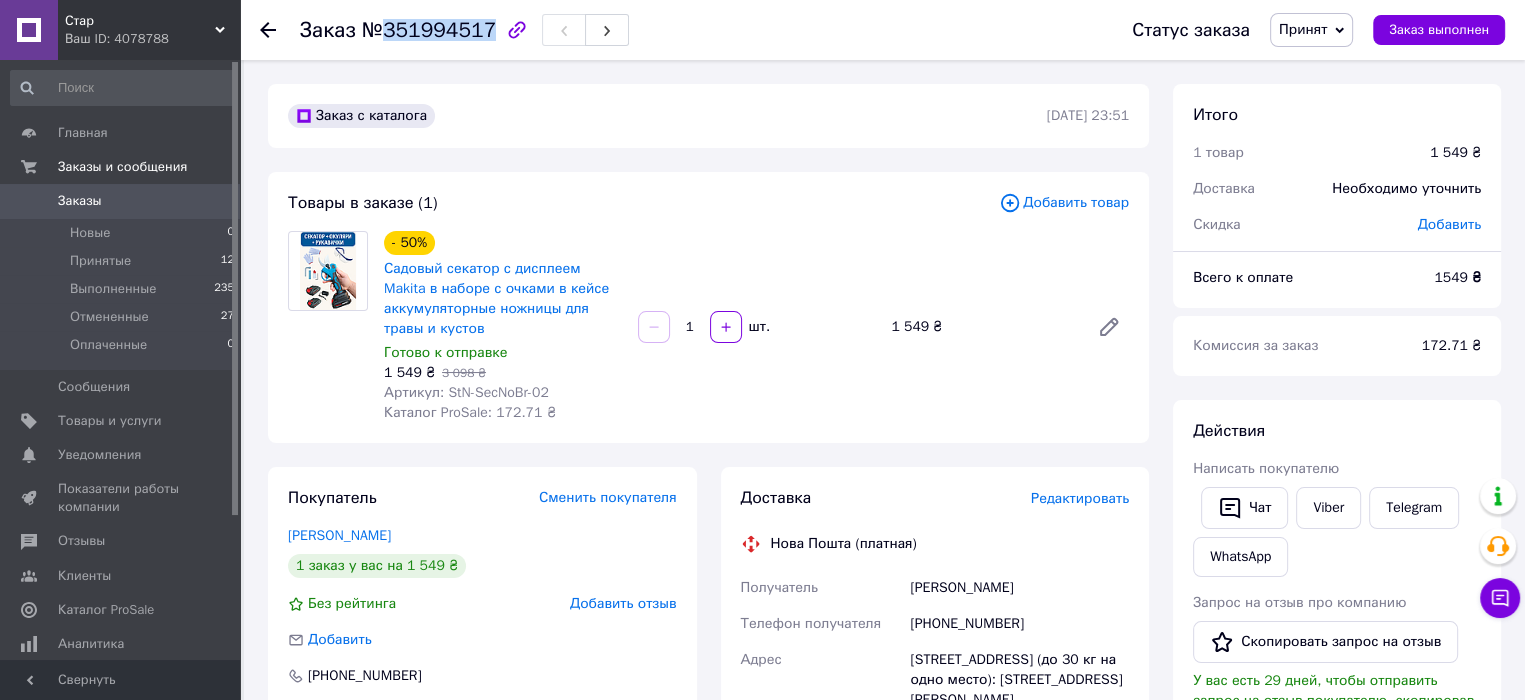 drag, startPoint x: 383, startPoint y: 32, endPoint x: 477, endPoint y: 32, distance: 94 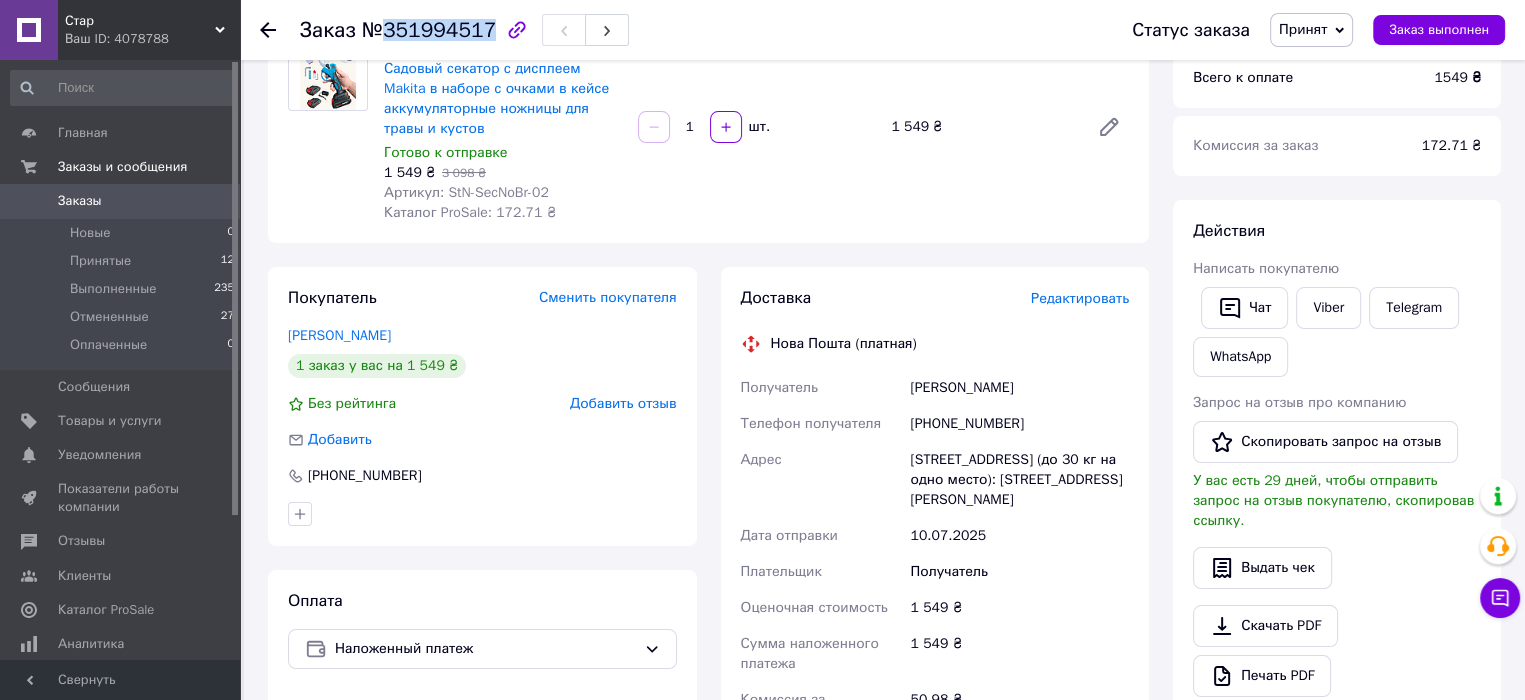 scroll, scrollTop: 300, scrollLeft: 0, axis: vertical 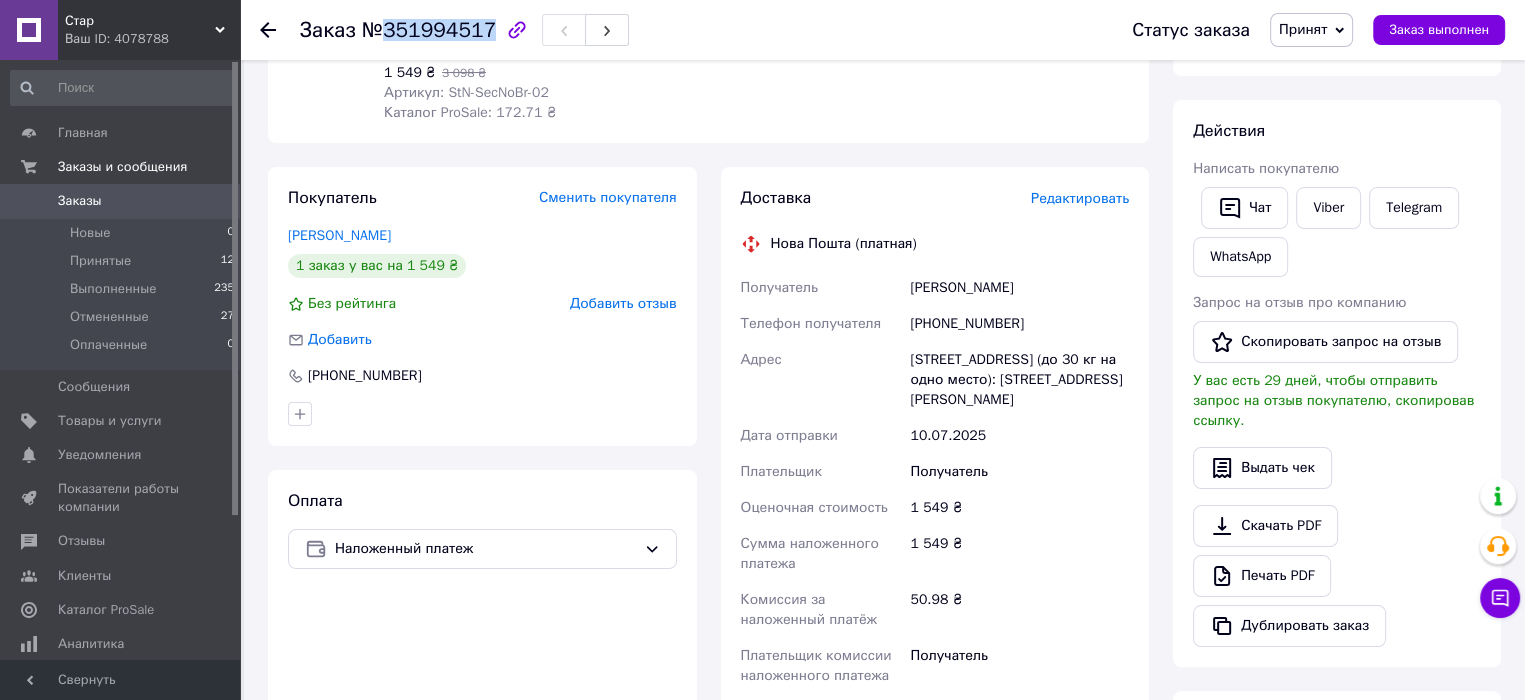 drag, startPoint x: 906, startPoint y: 275, endPoint x: 1096, endPoint y: 394, distance: 224.18965 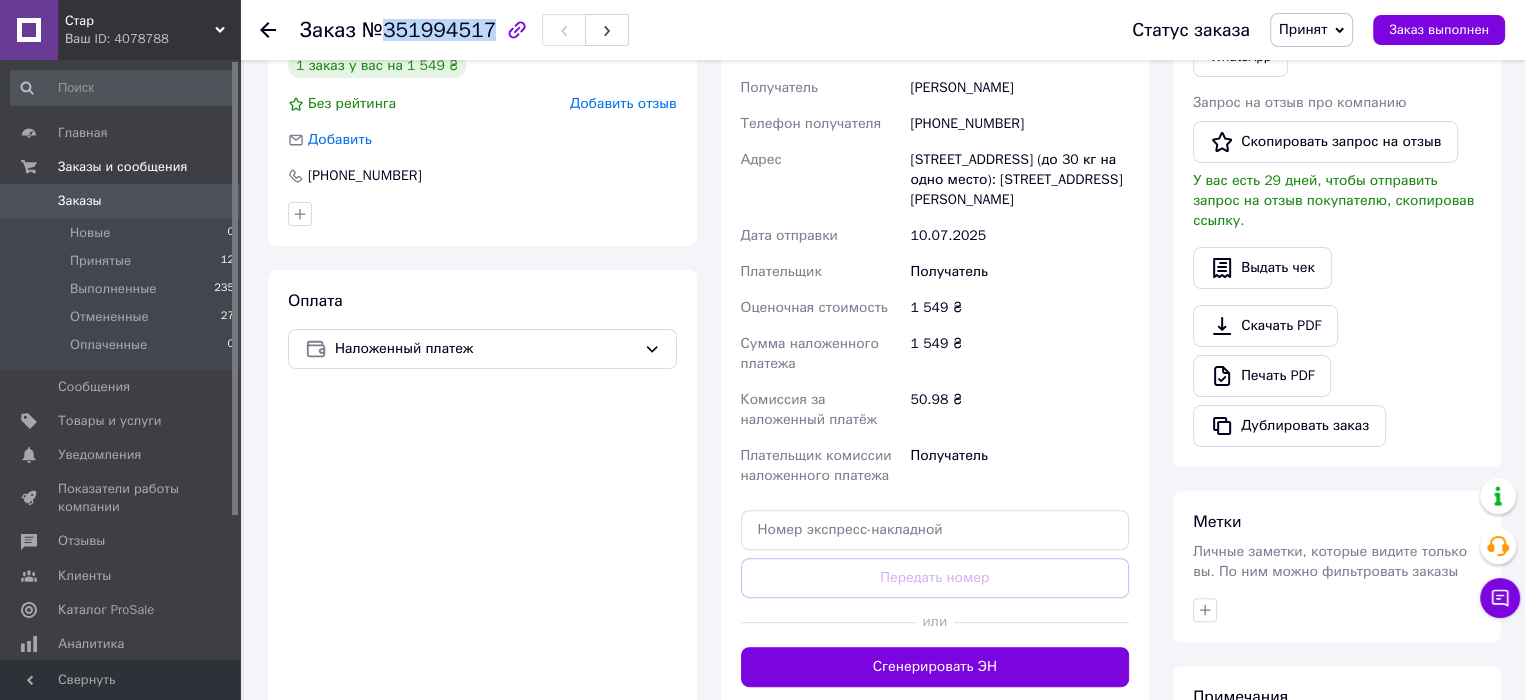 scroll, scrollTop: 100, scrollLeft: 0, axis: vertical 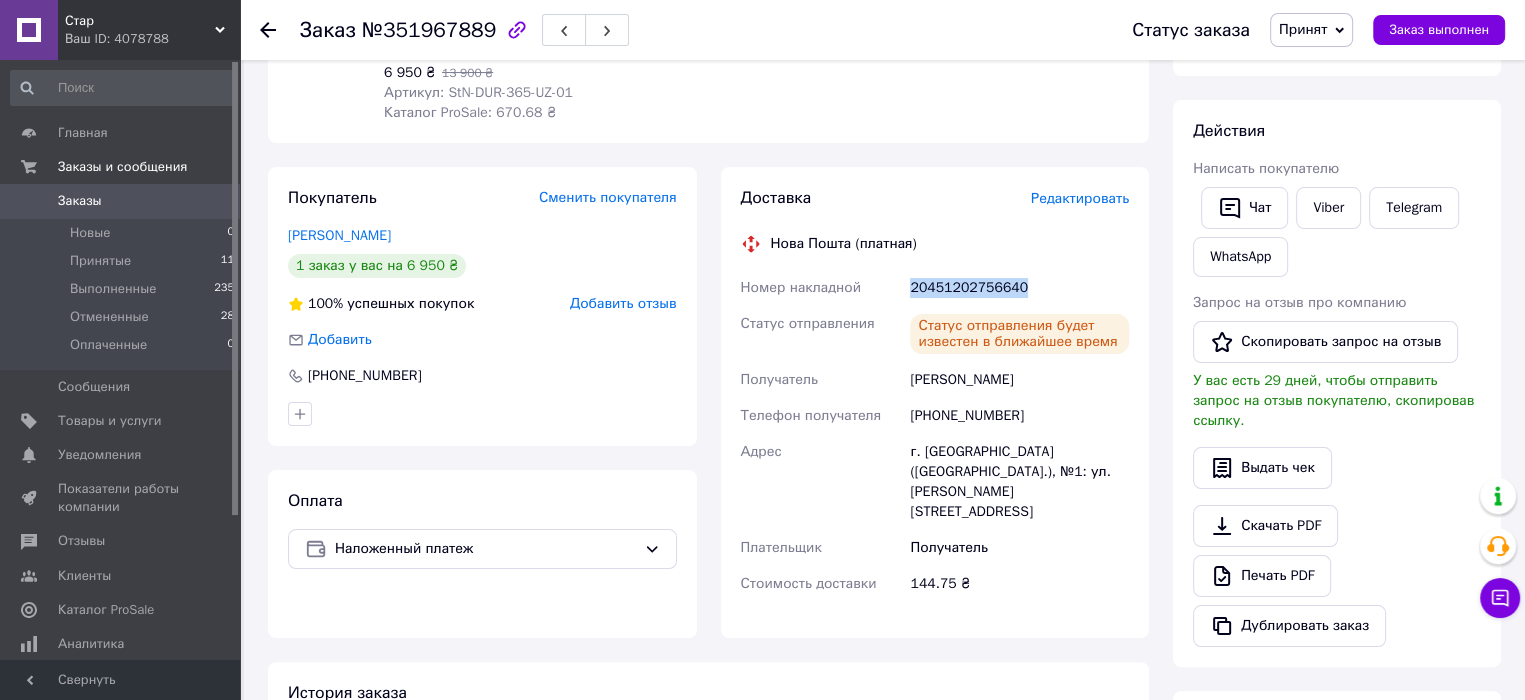 drag, startPoint x: 1032, startPoint y: 287, endPoint x: 909, endPoint y: 293, distance: 123.146255 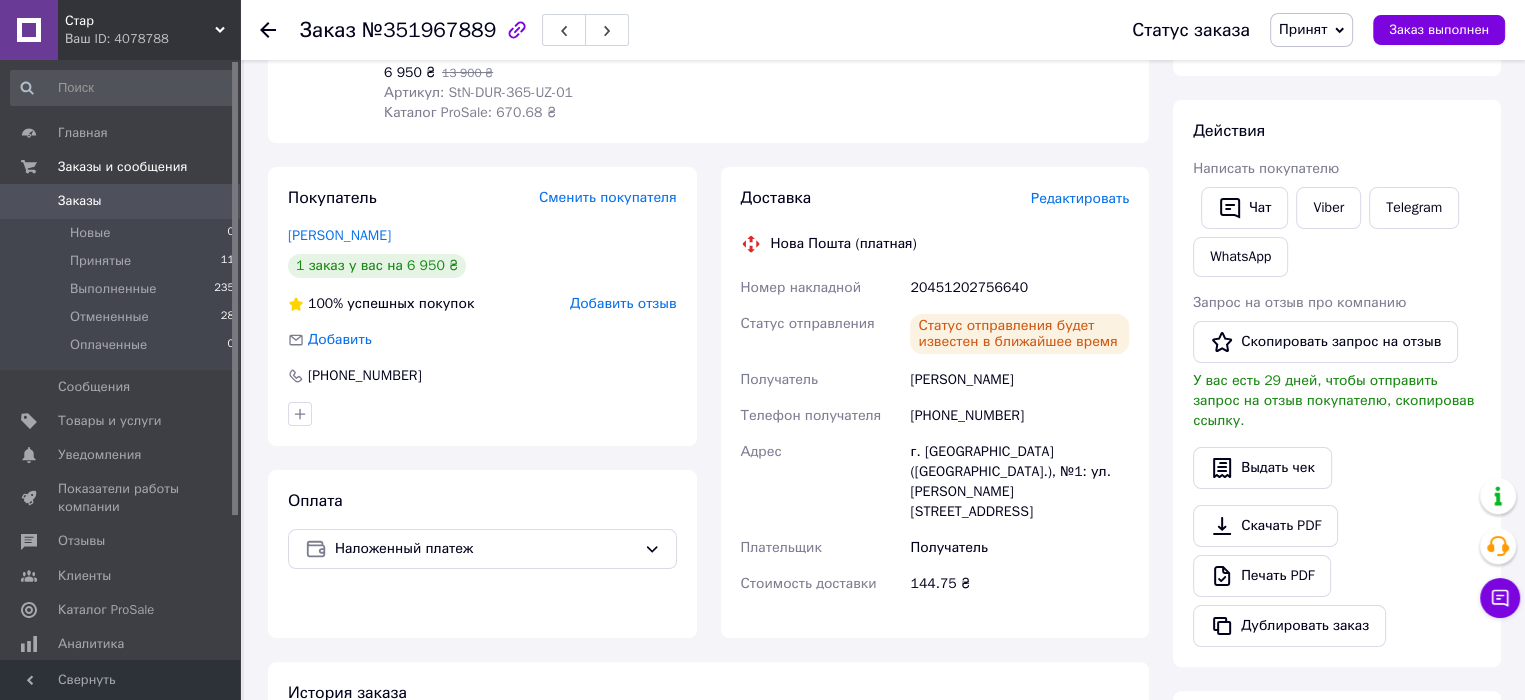 click on "Чат Viber Telegram WhatsApp" at bounding box center (1337, 232) 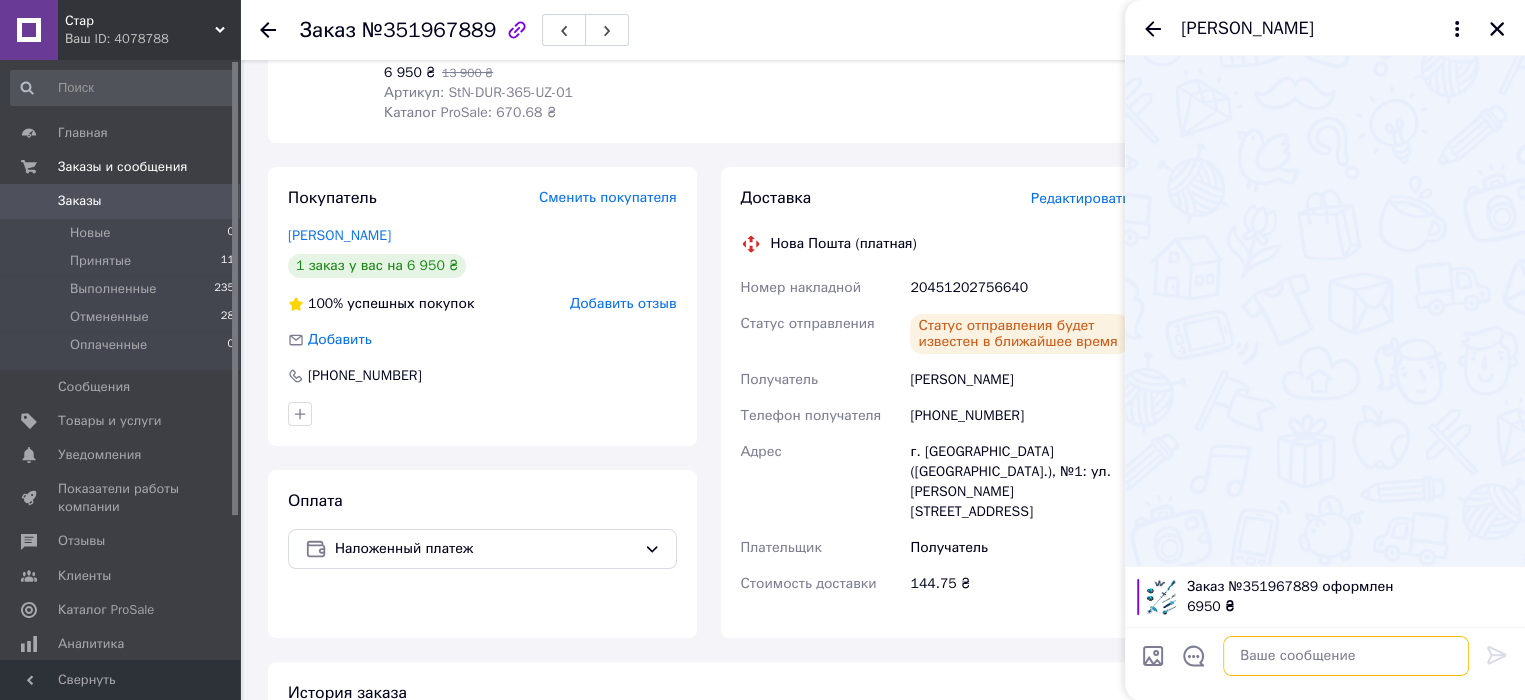 click at bounding box center [1346, 656] 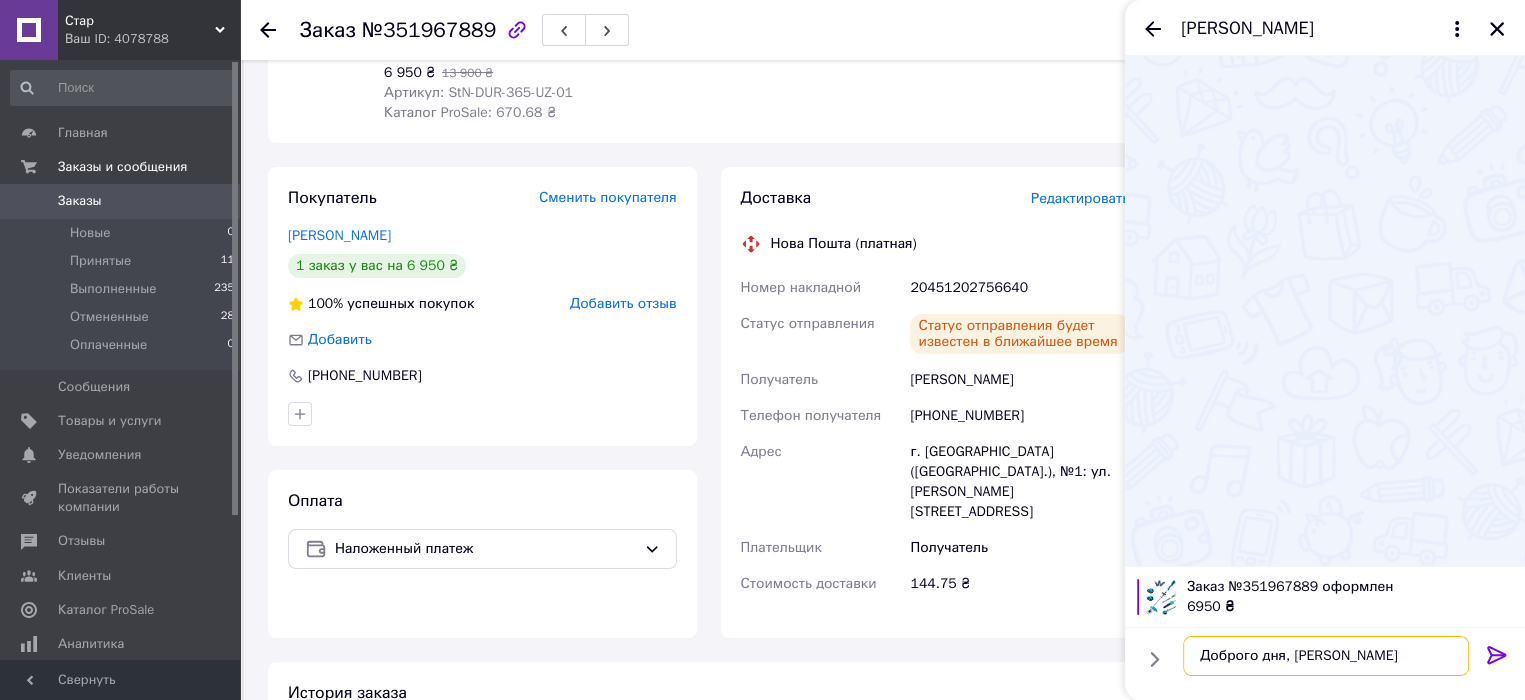 type on "Доброго дня, Віктор!" 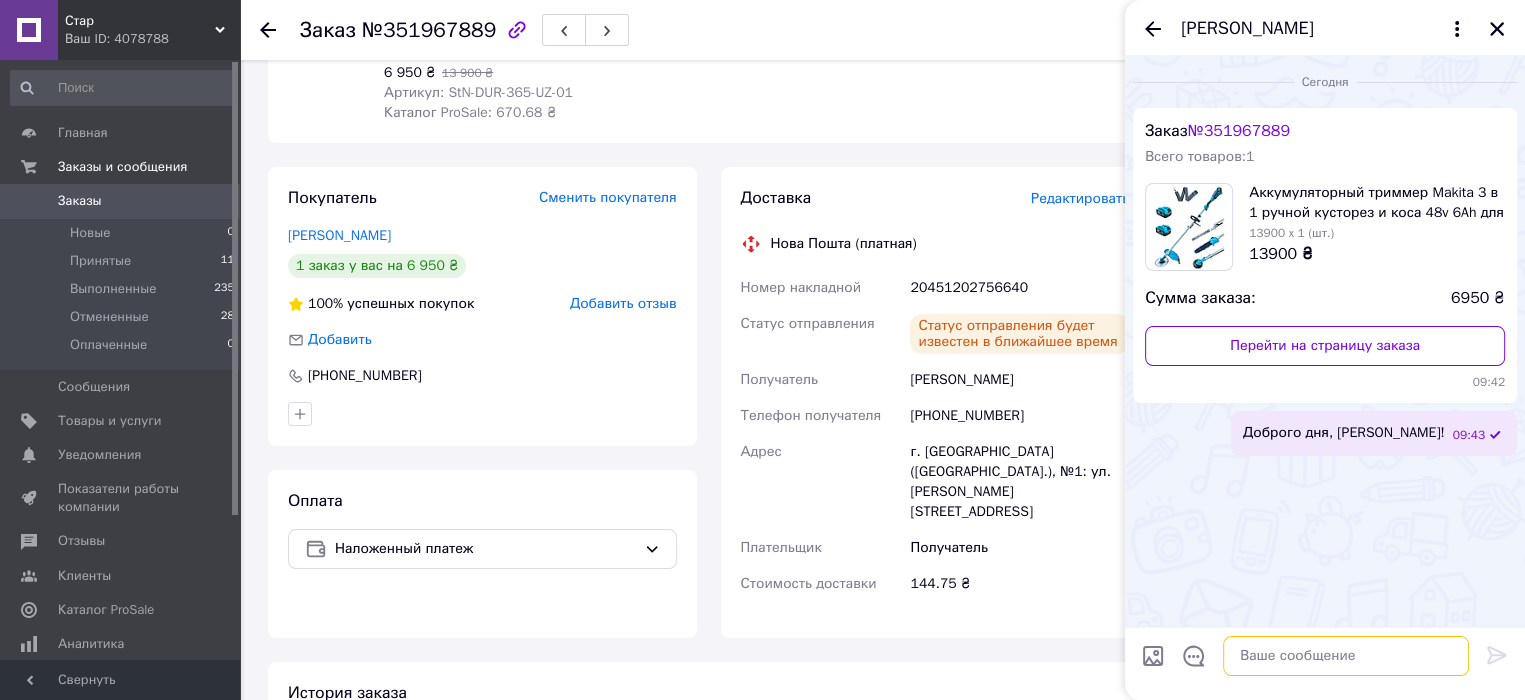 paste on "Передали на відправку
ТТН: 20451202756640
Дякуємо, гарного дня!" 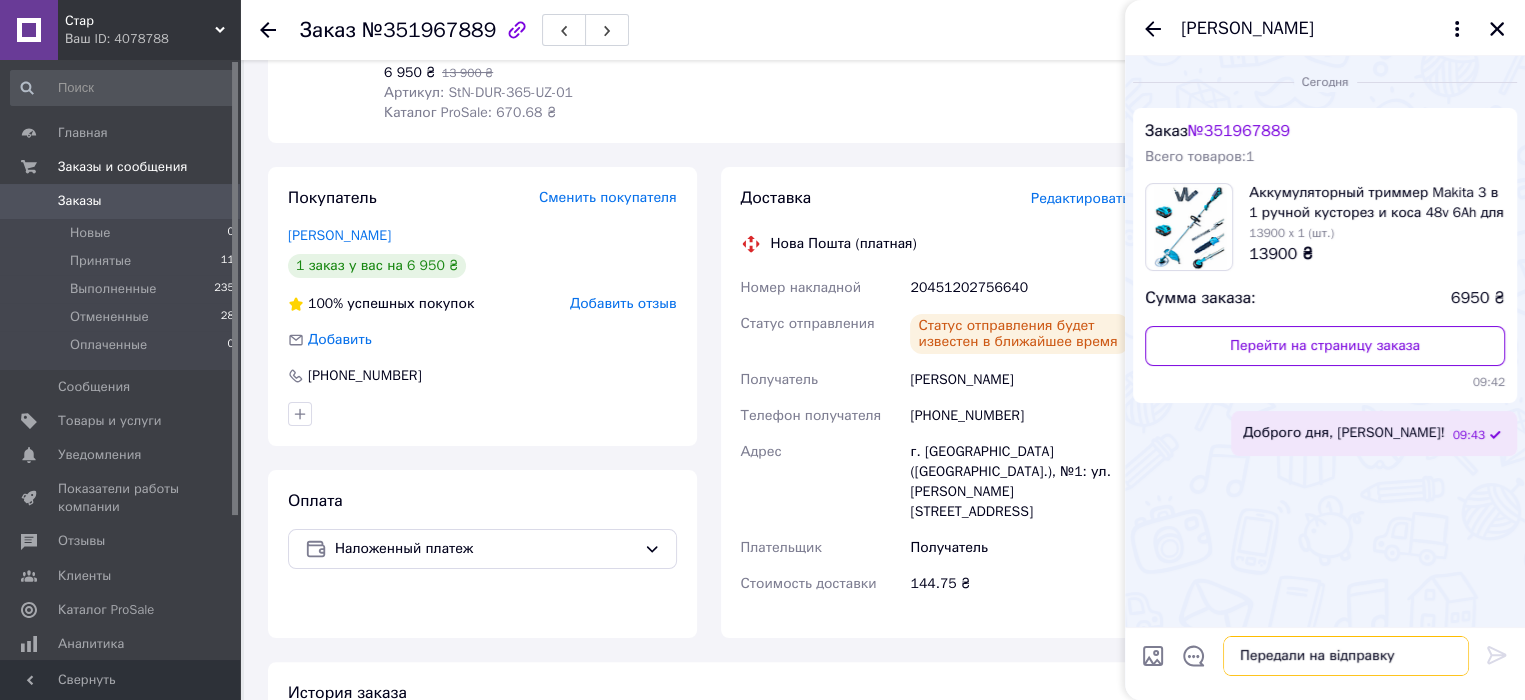 scroll, scrollTop: 36, scrollLeft: 0, axis: vertical 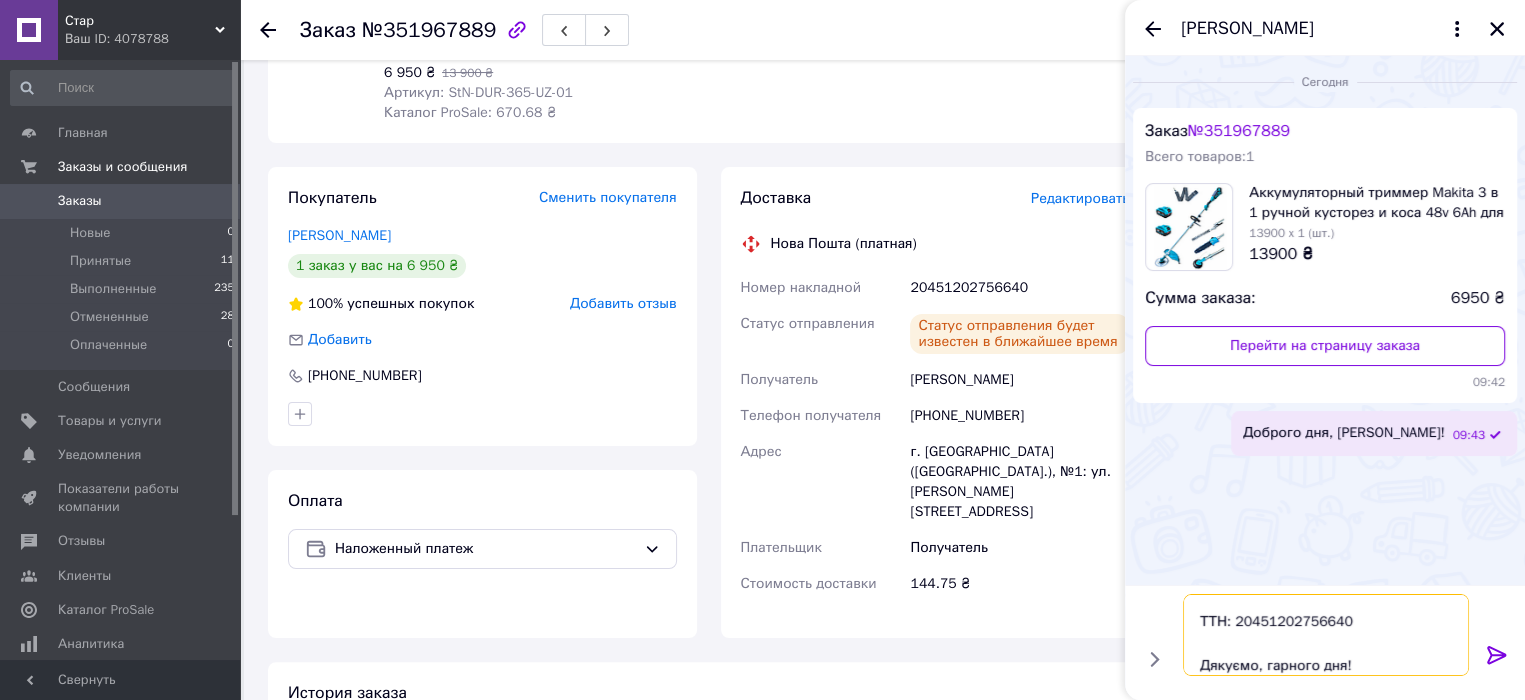 type on "Передали на відправку
ТТН: 20451202756640
Дякуємо, гарного дня!" 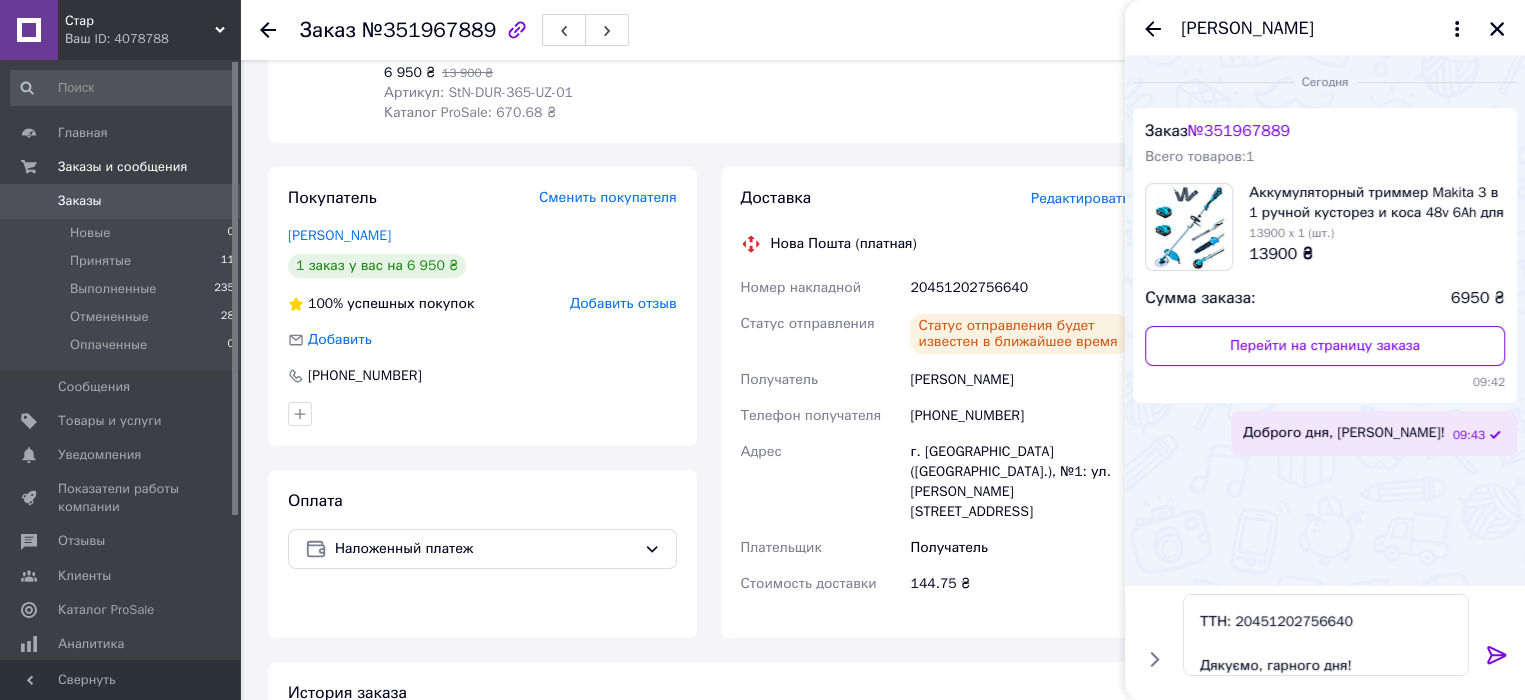 click 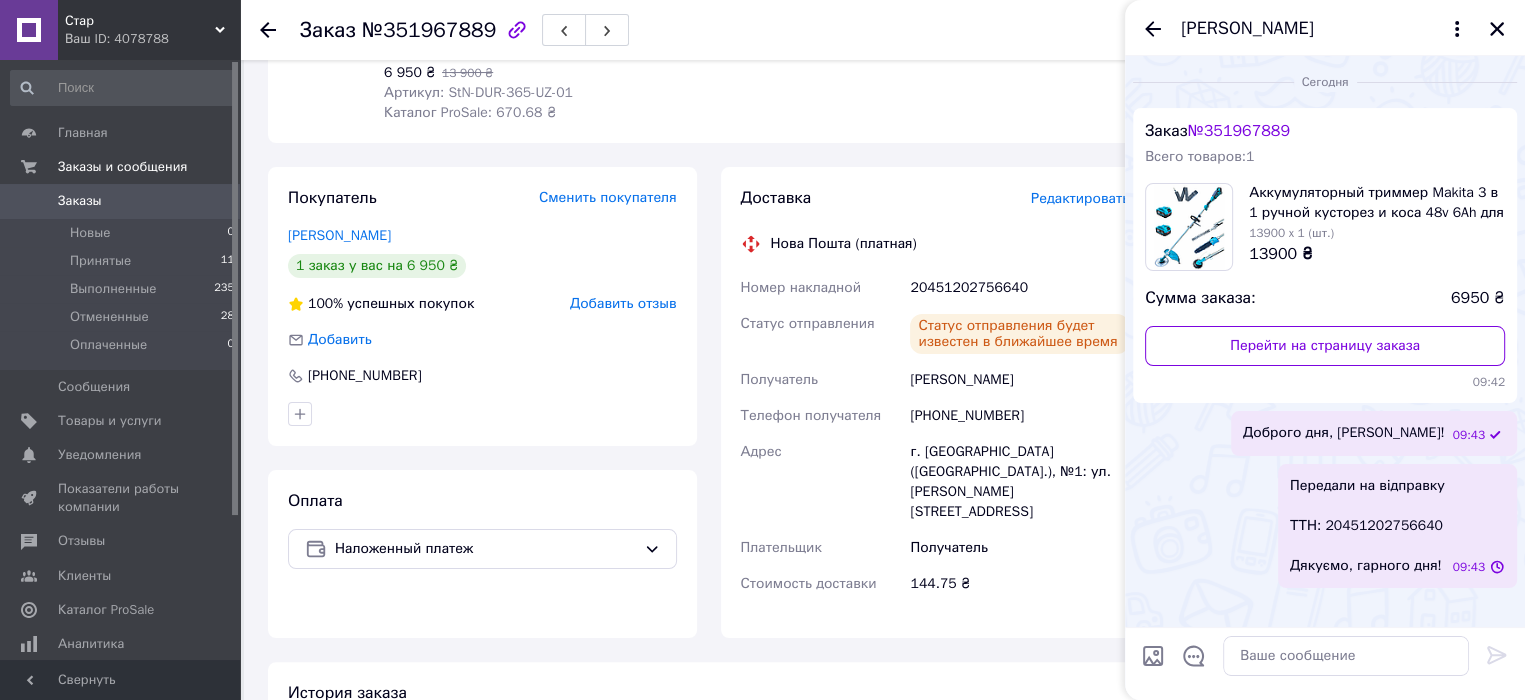 scroll, scrollTop: 0, scrollLeft: 0, axis: both 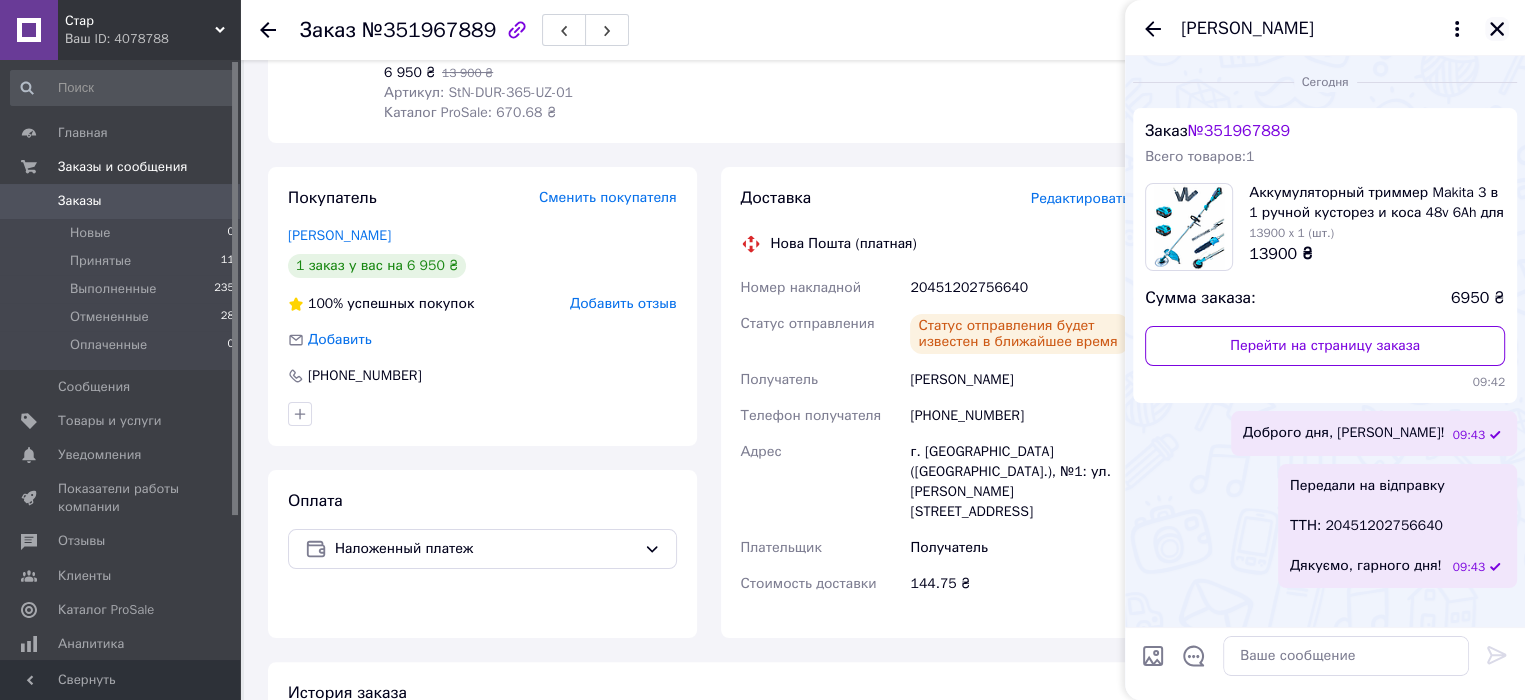click 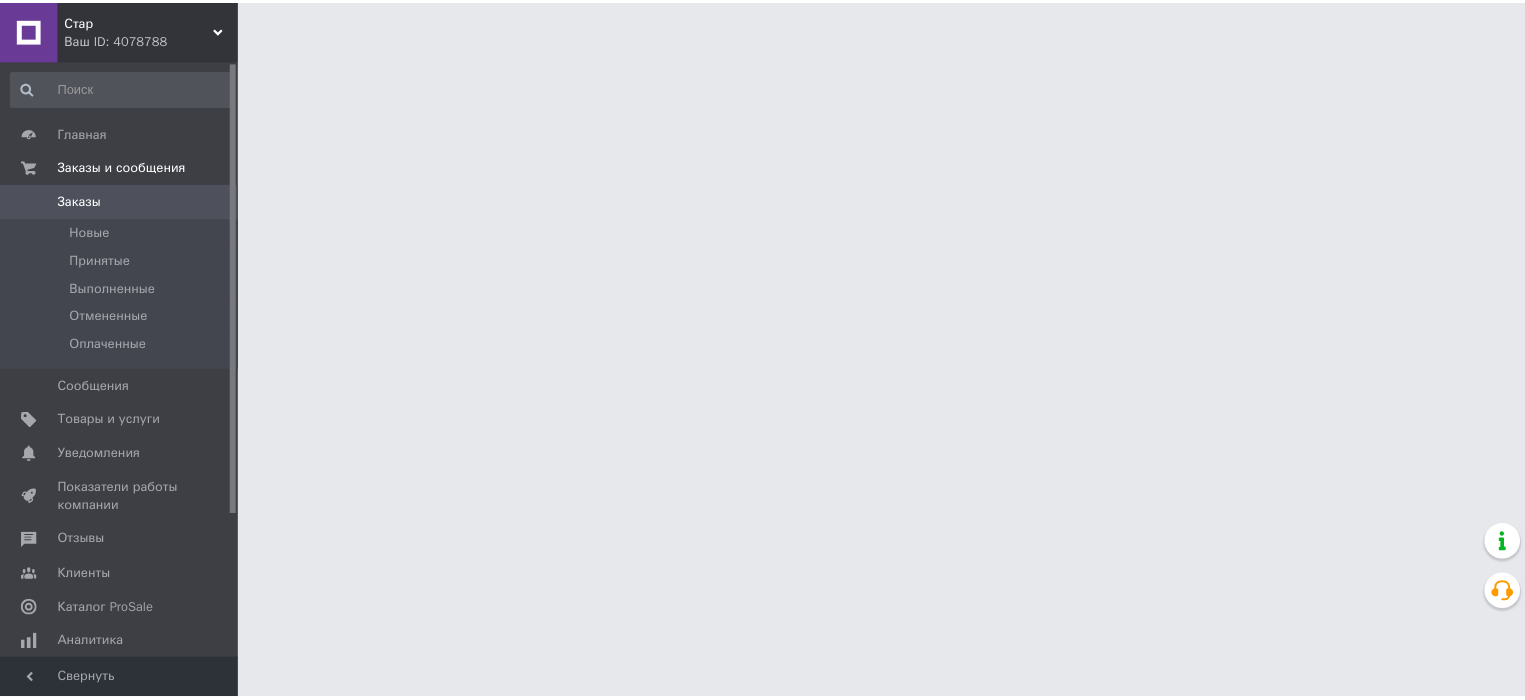 scroll, scrollTop: 0, scrollLeft: 0, axis: both 